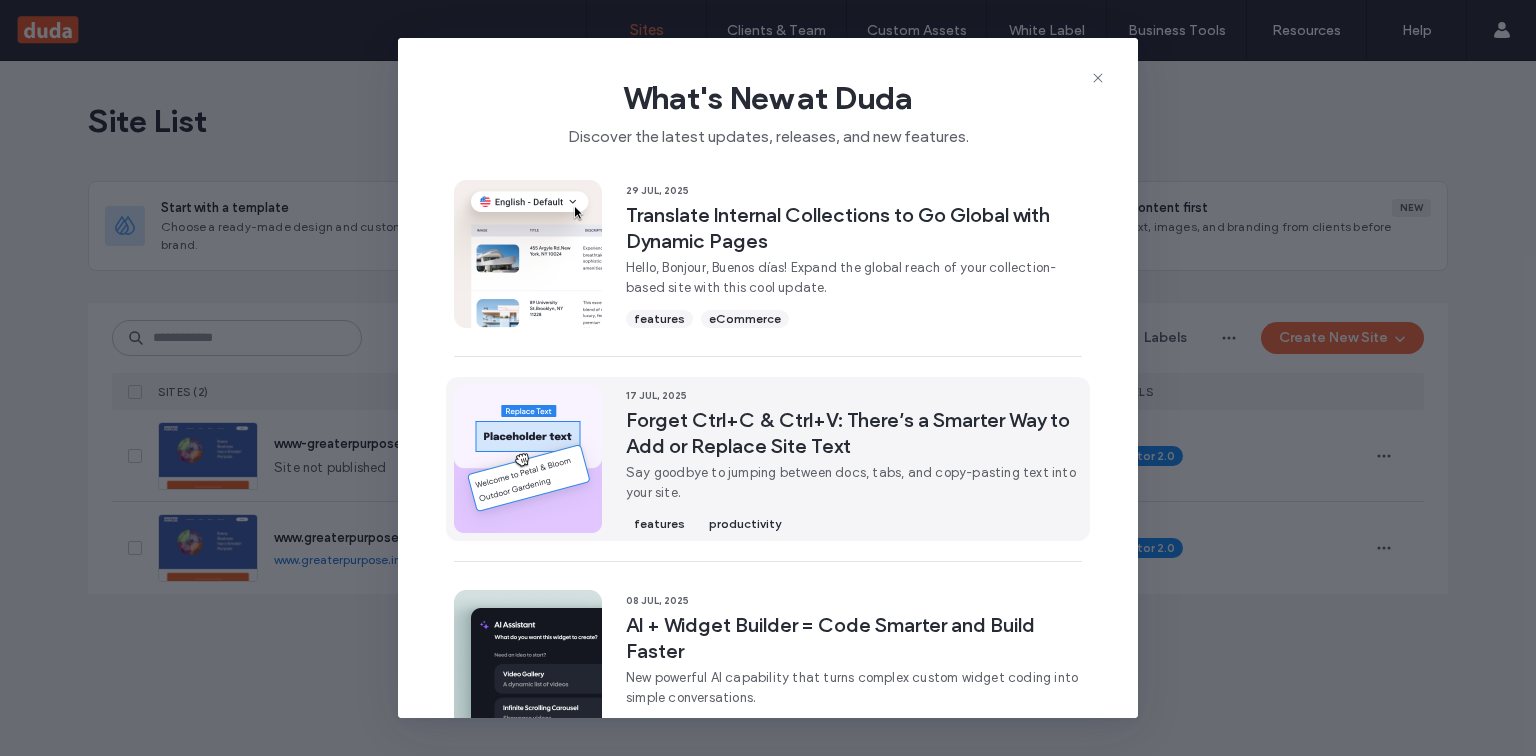 scroll, scrollTop: 0, scrollLeft: 0, axis: both 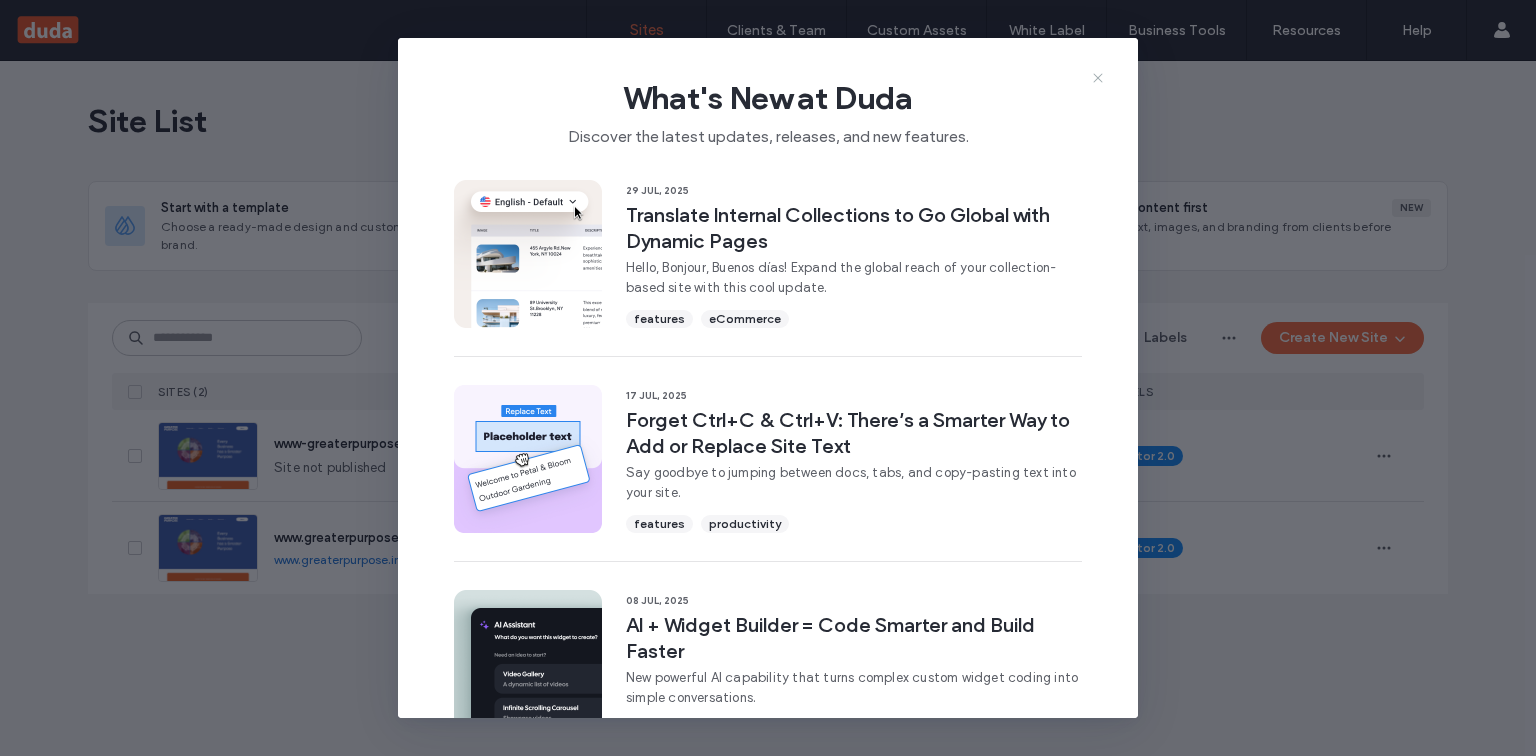click 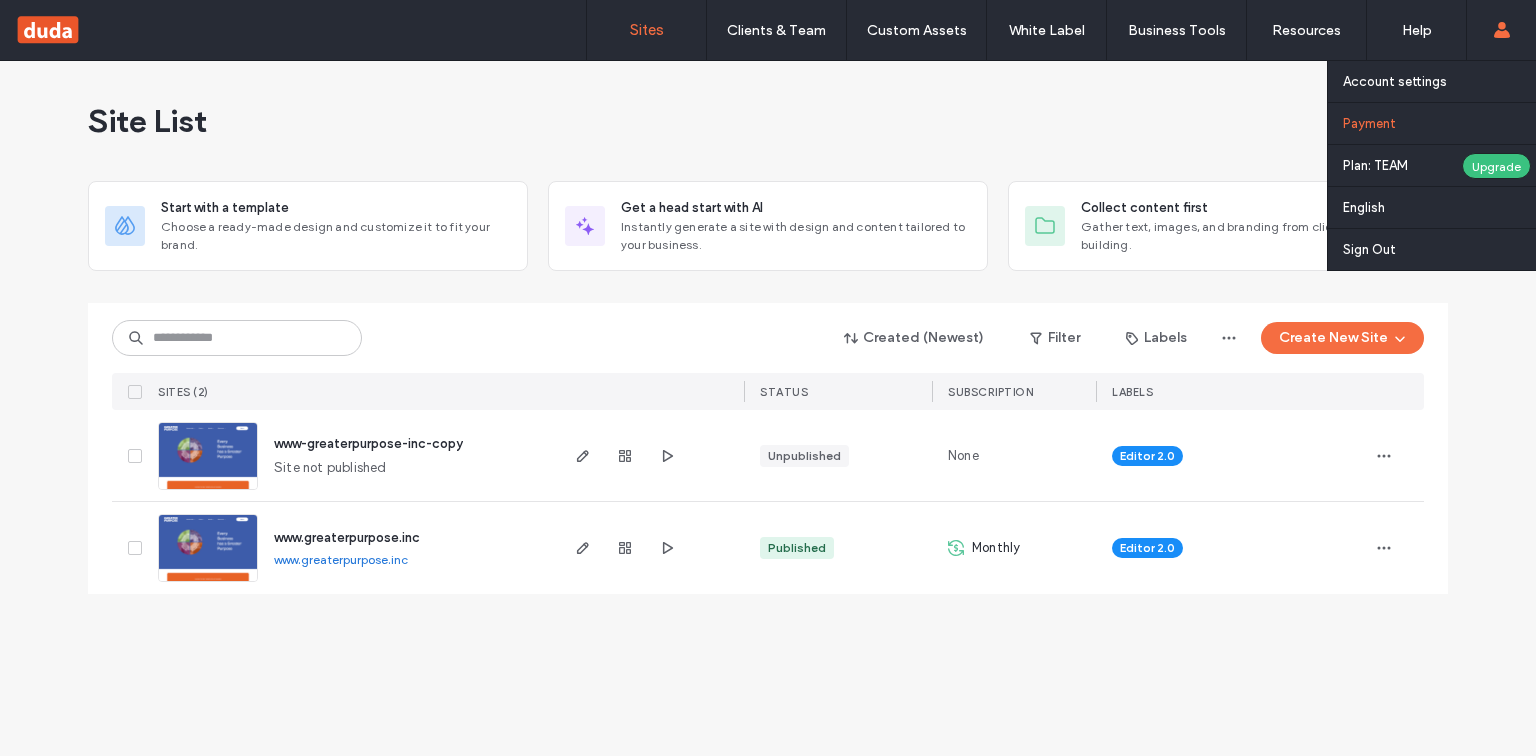 click on "Payment" at bounding box center [1369, 123] 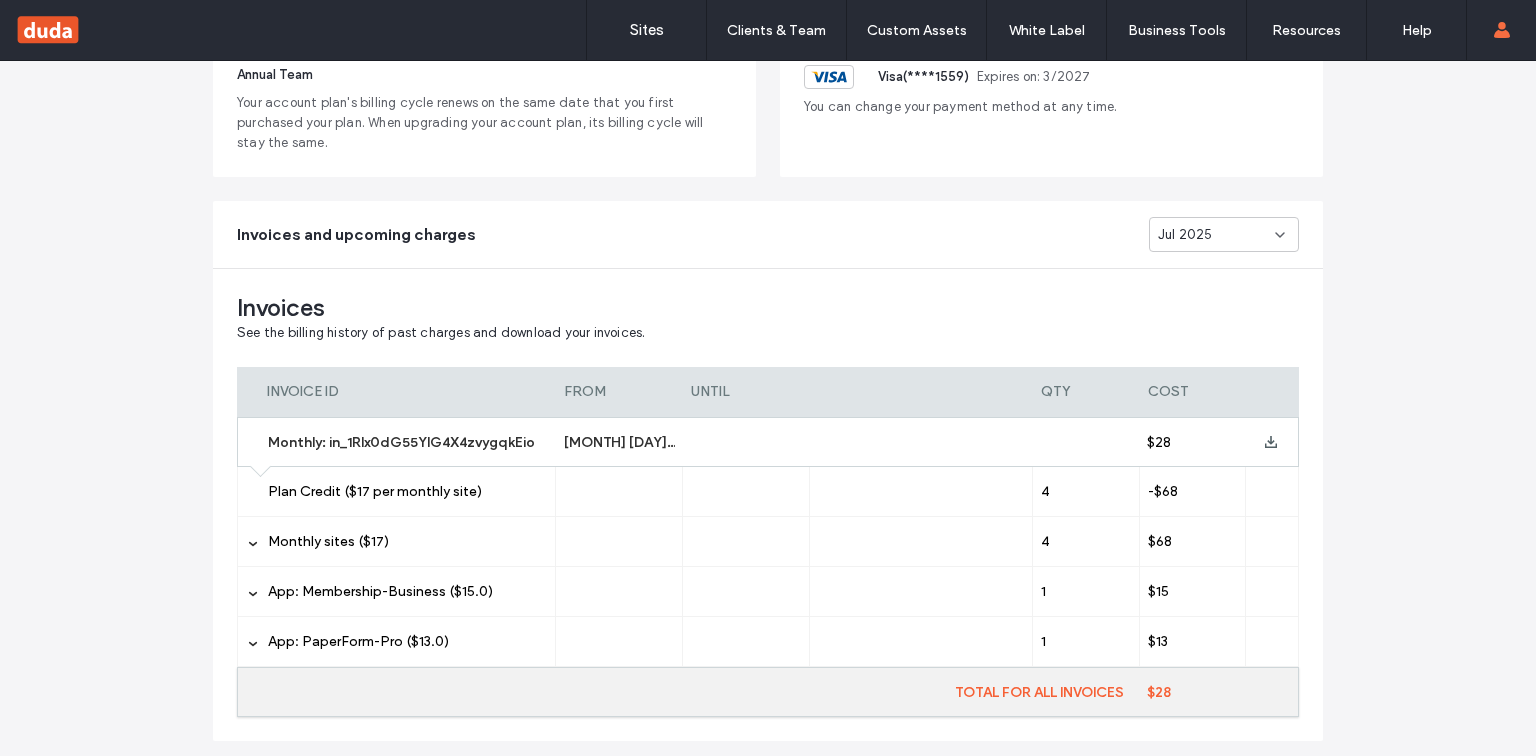 scroll, scrollTop: 240, scrollLeft: 0, axis: vertical 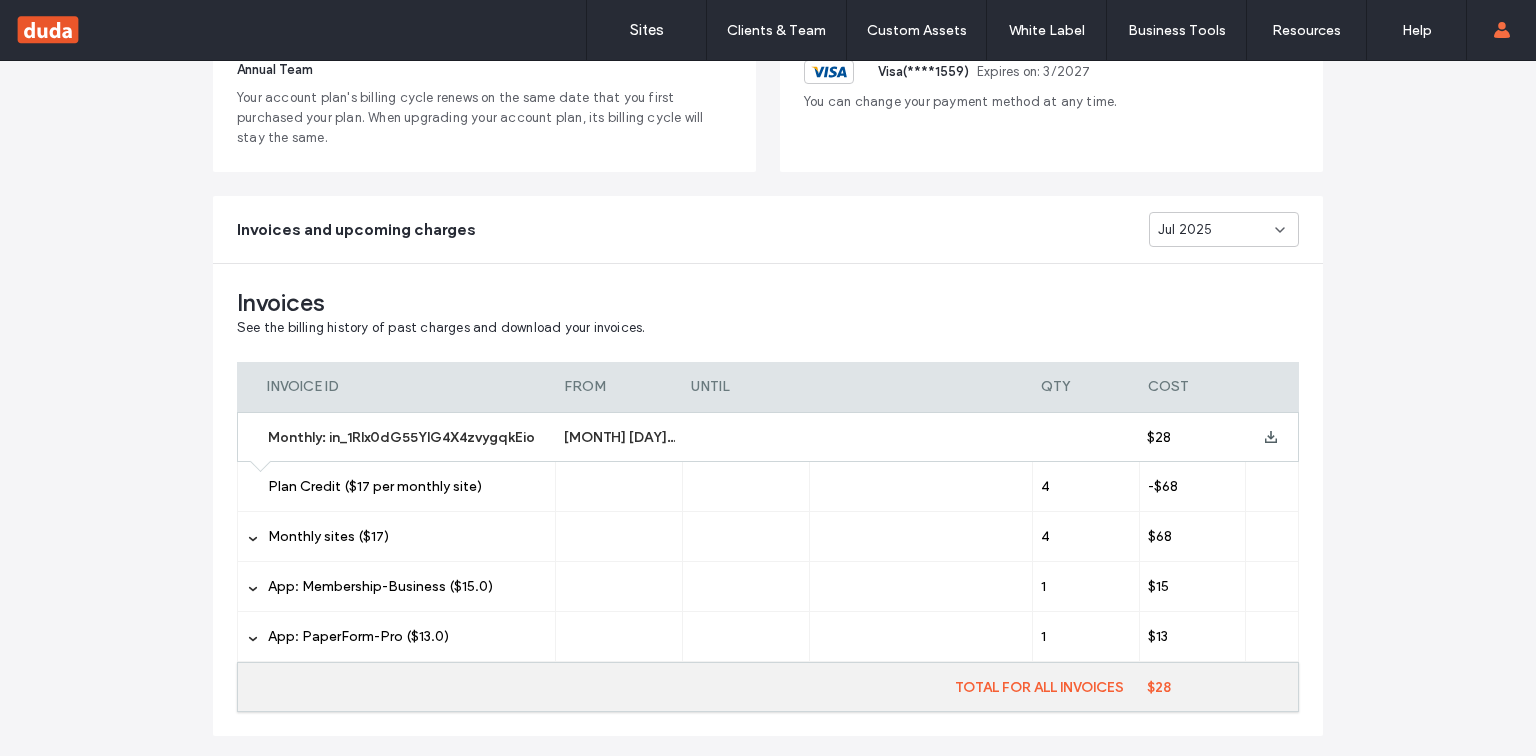 click on "Jul 2025" at bounding box center [1216, 230] 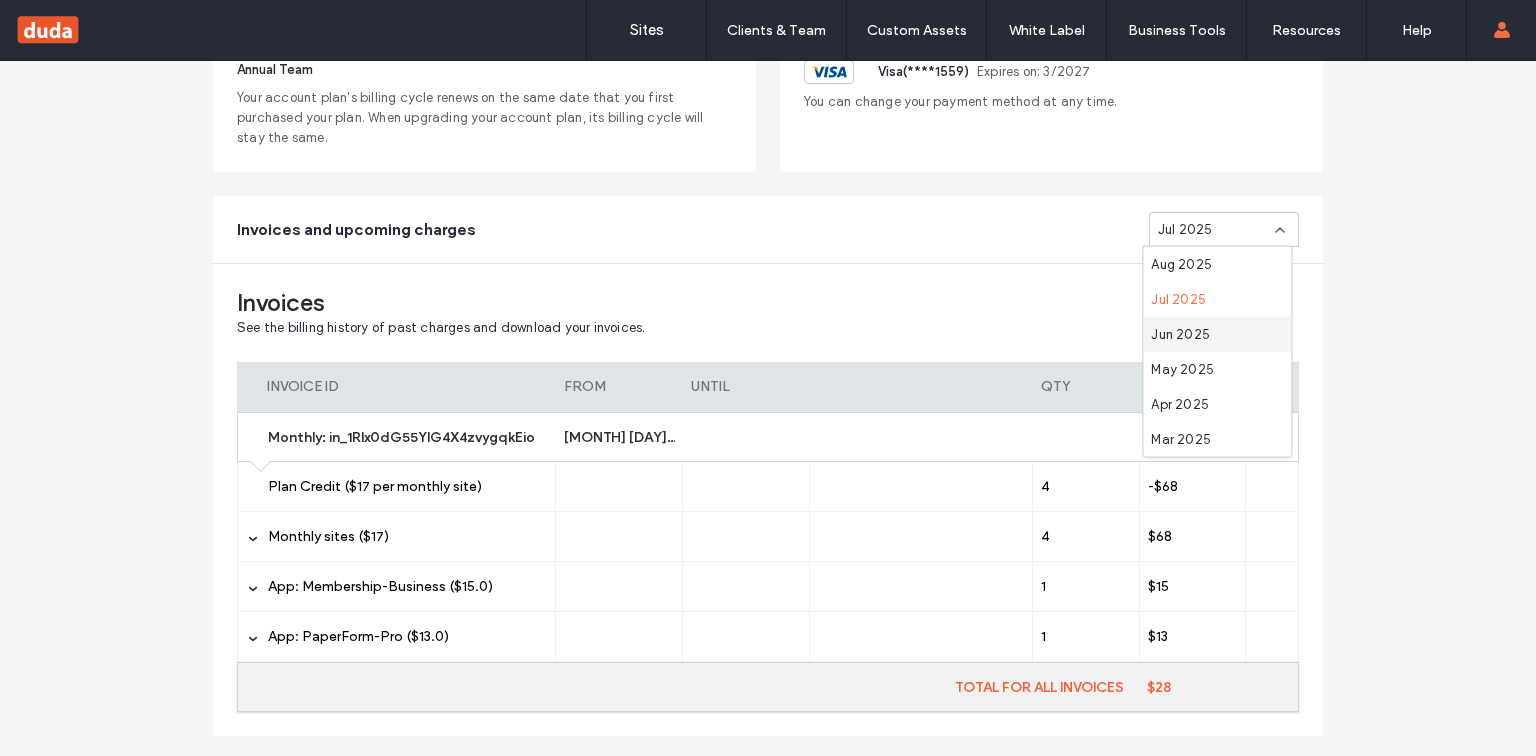 click on "Jun 2025" at bounding box center [1180, 334] 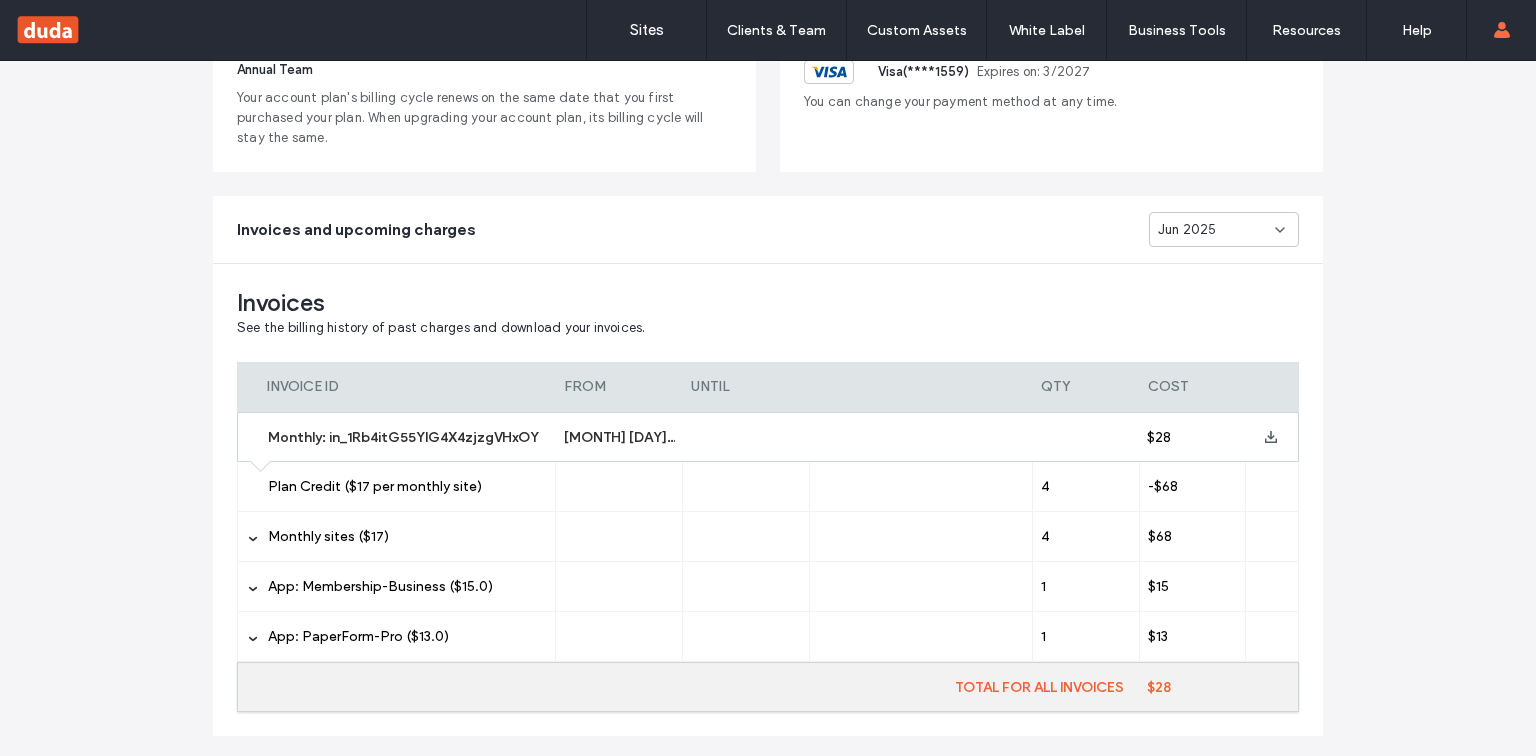 click 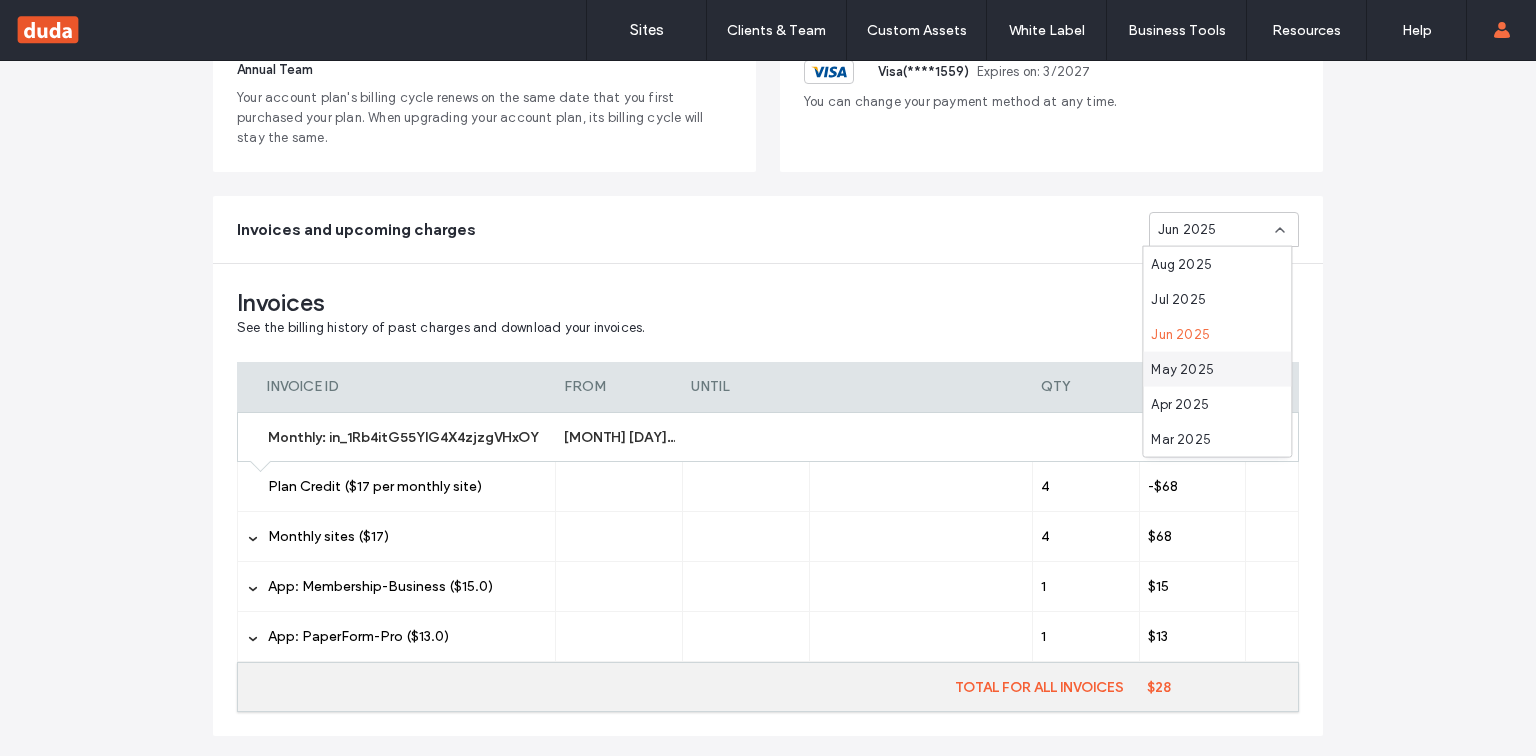 click on "May 2025" at bounding box center [1182, 369] 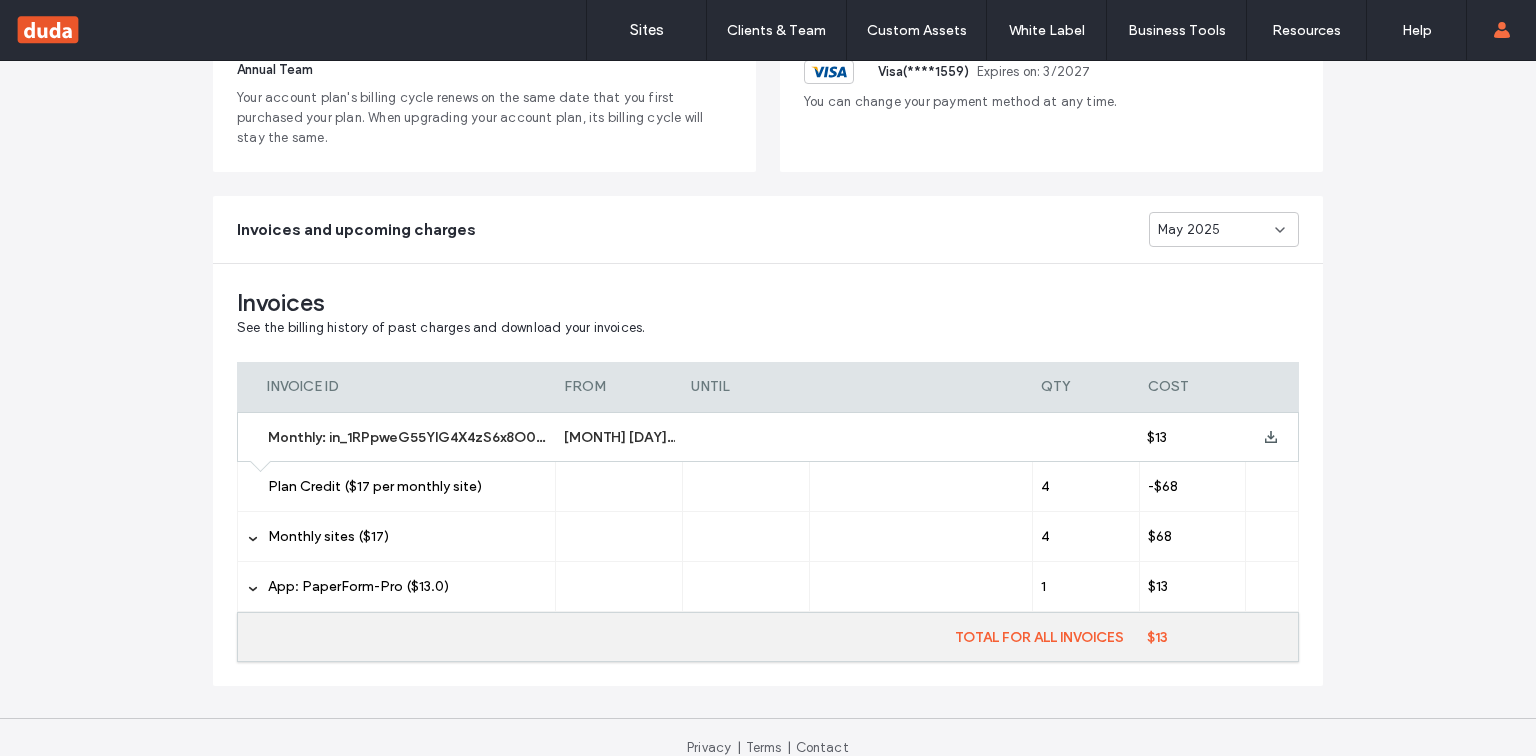 click 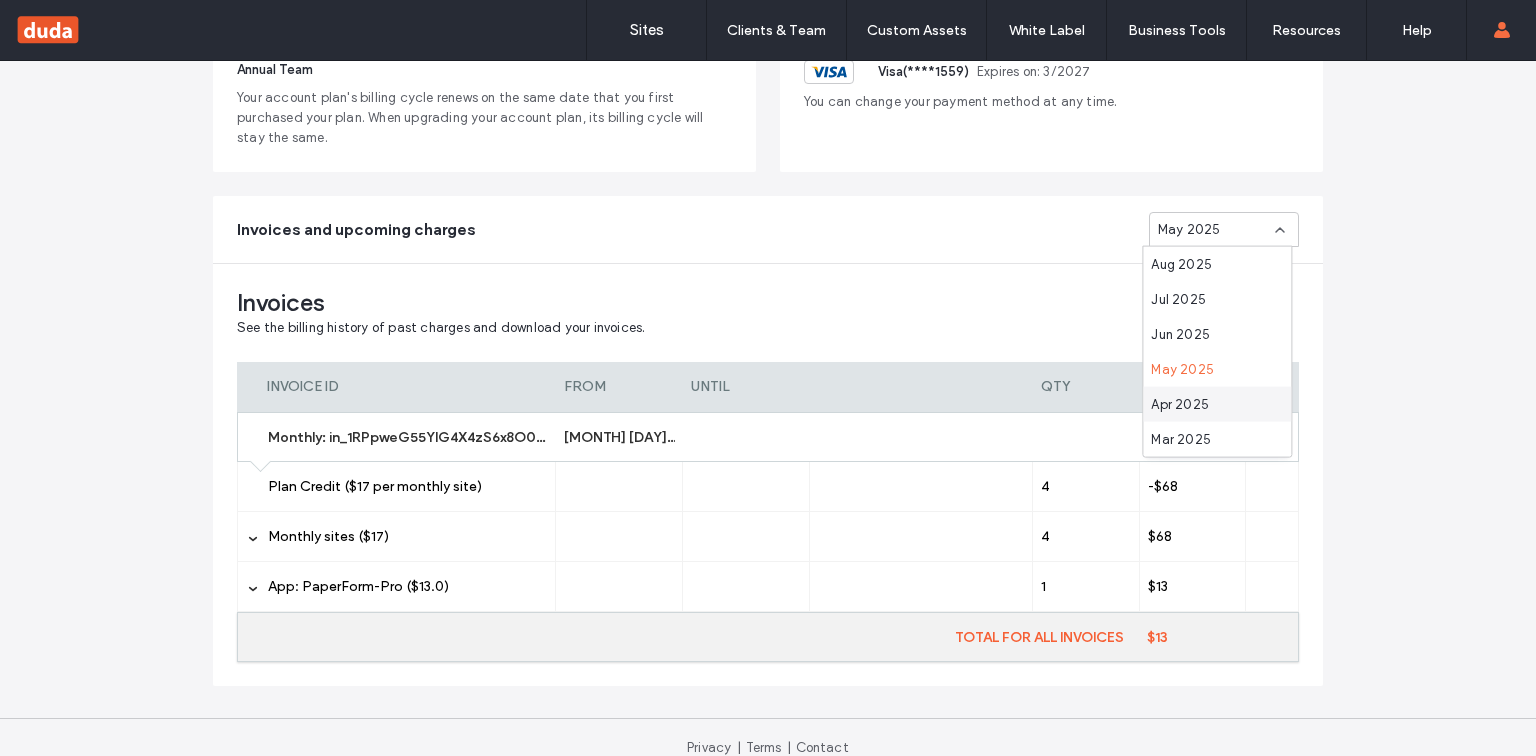 click on "Apr 2025" at bounding box center (1180, 404) 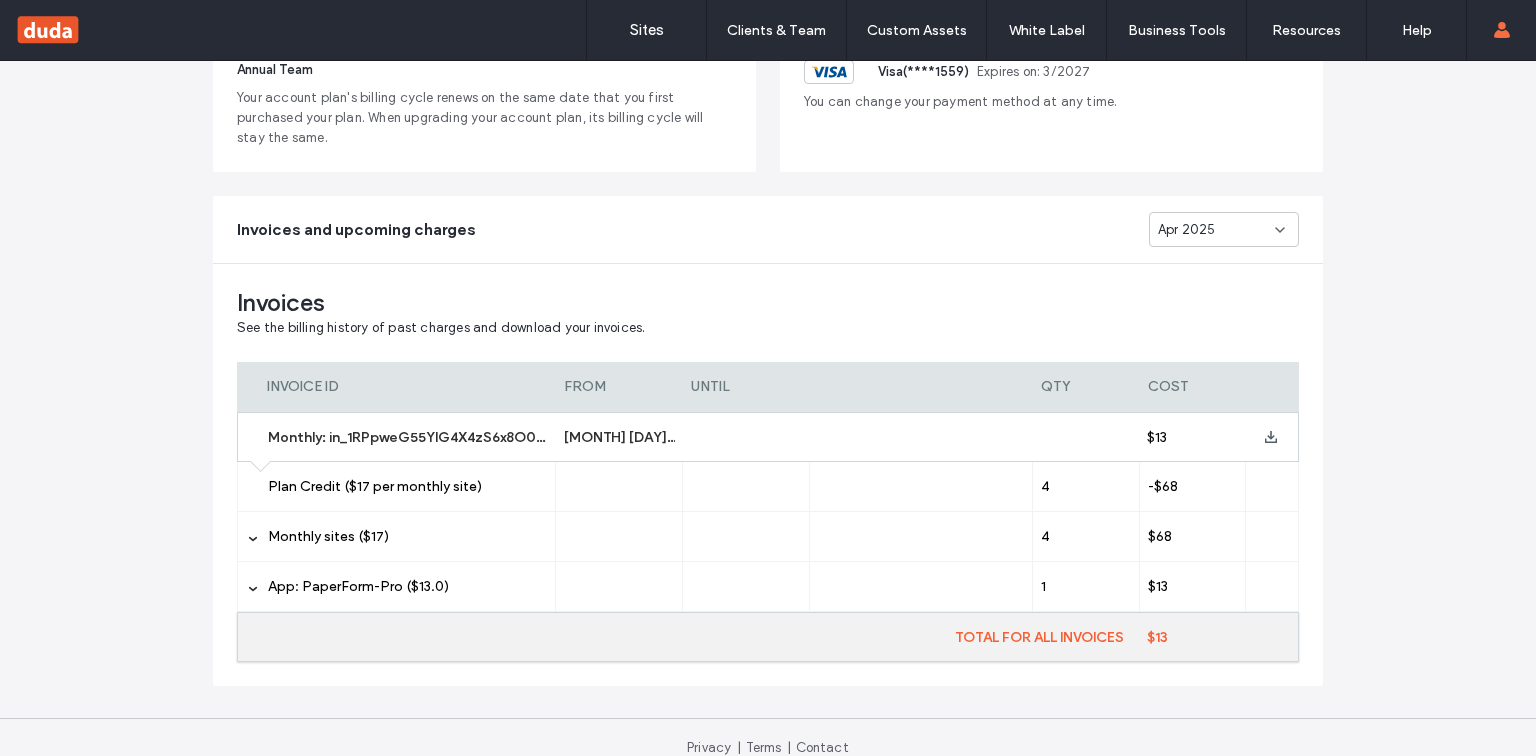 scroll, scrollTop: 210, scrollLeft: 0, axis: vertical 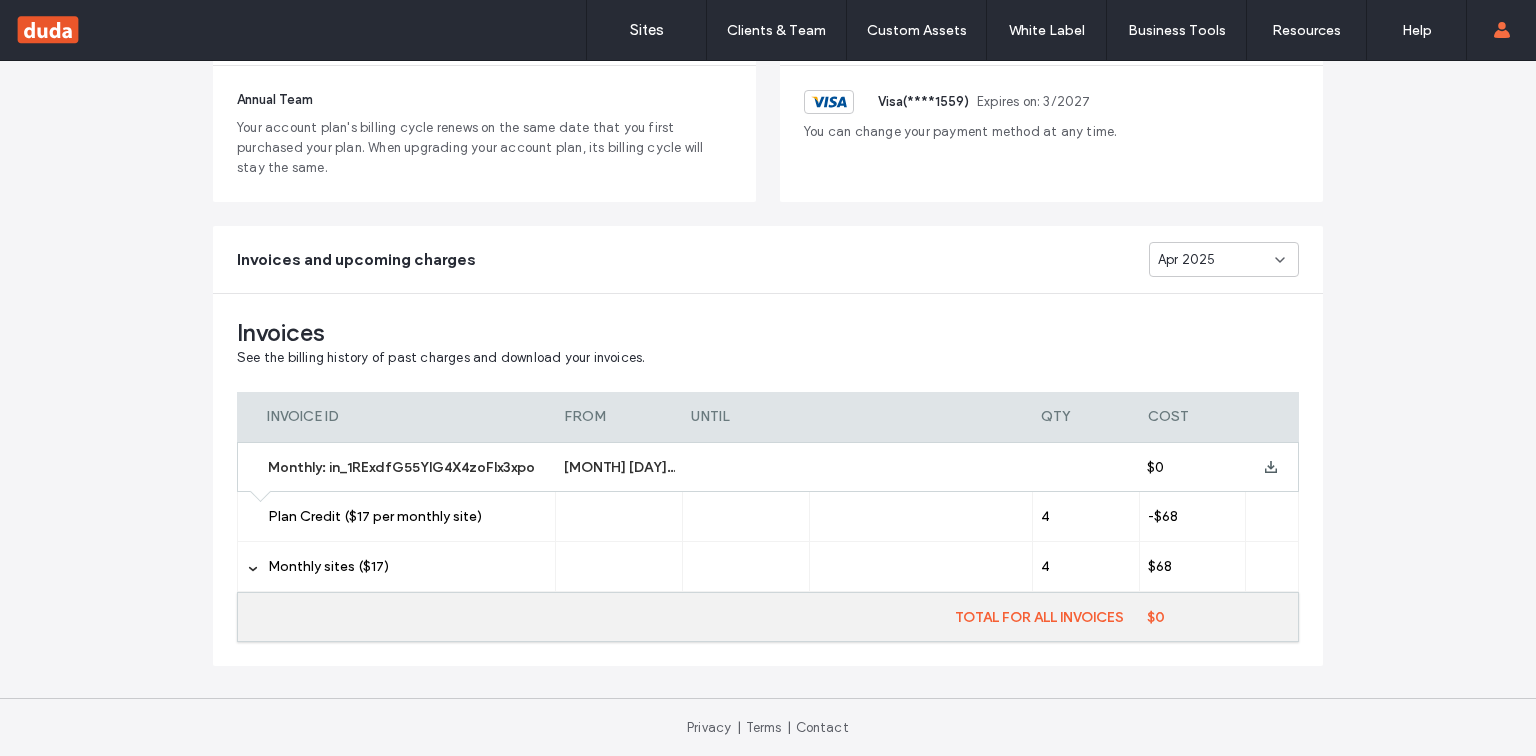 click on "Apr 2025" at bounding box center (1224, 259) 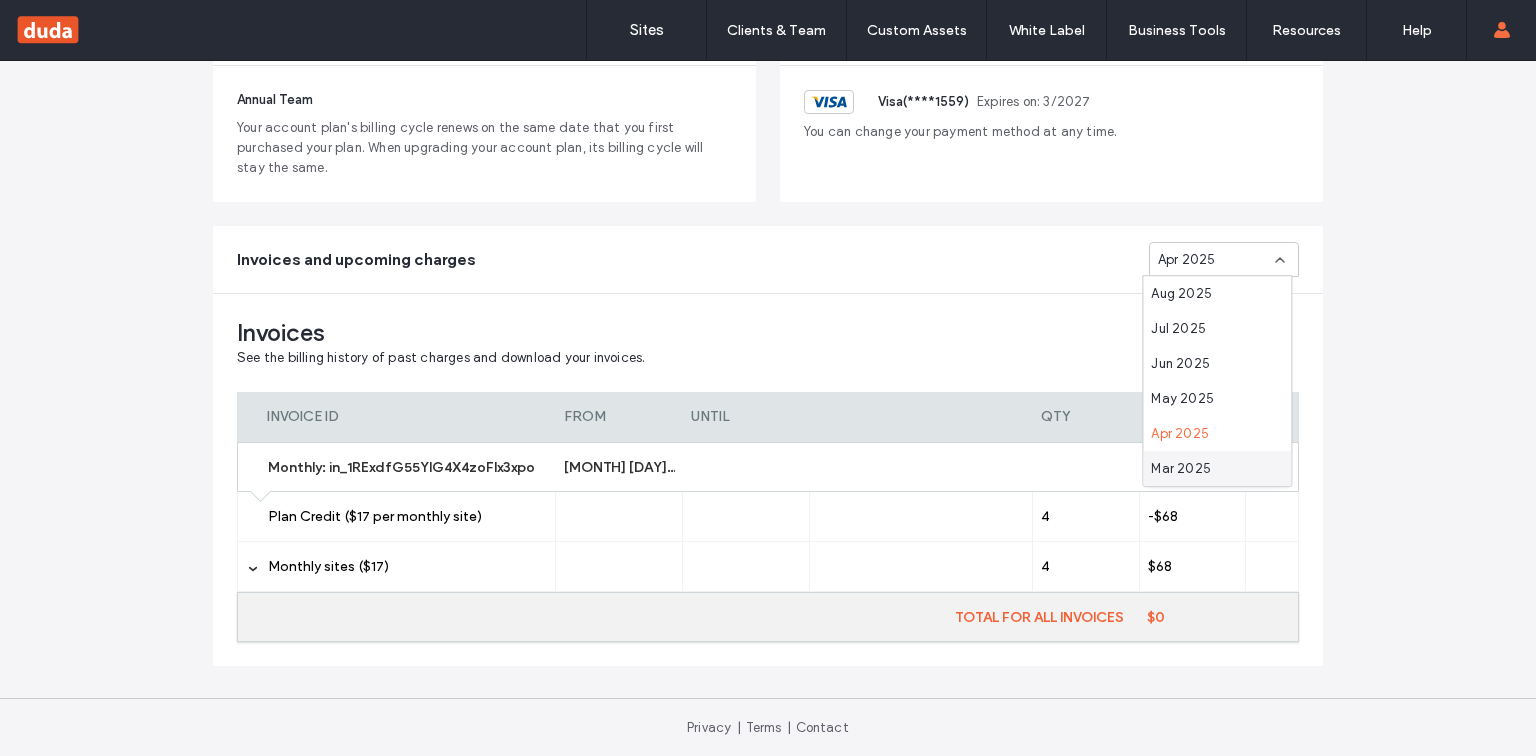 click on "Mar 2025" at bounding box center (1217, 468) 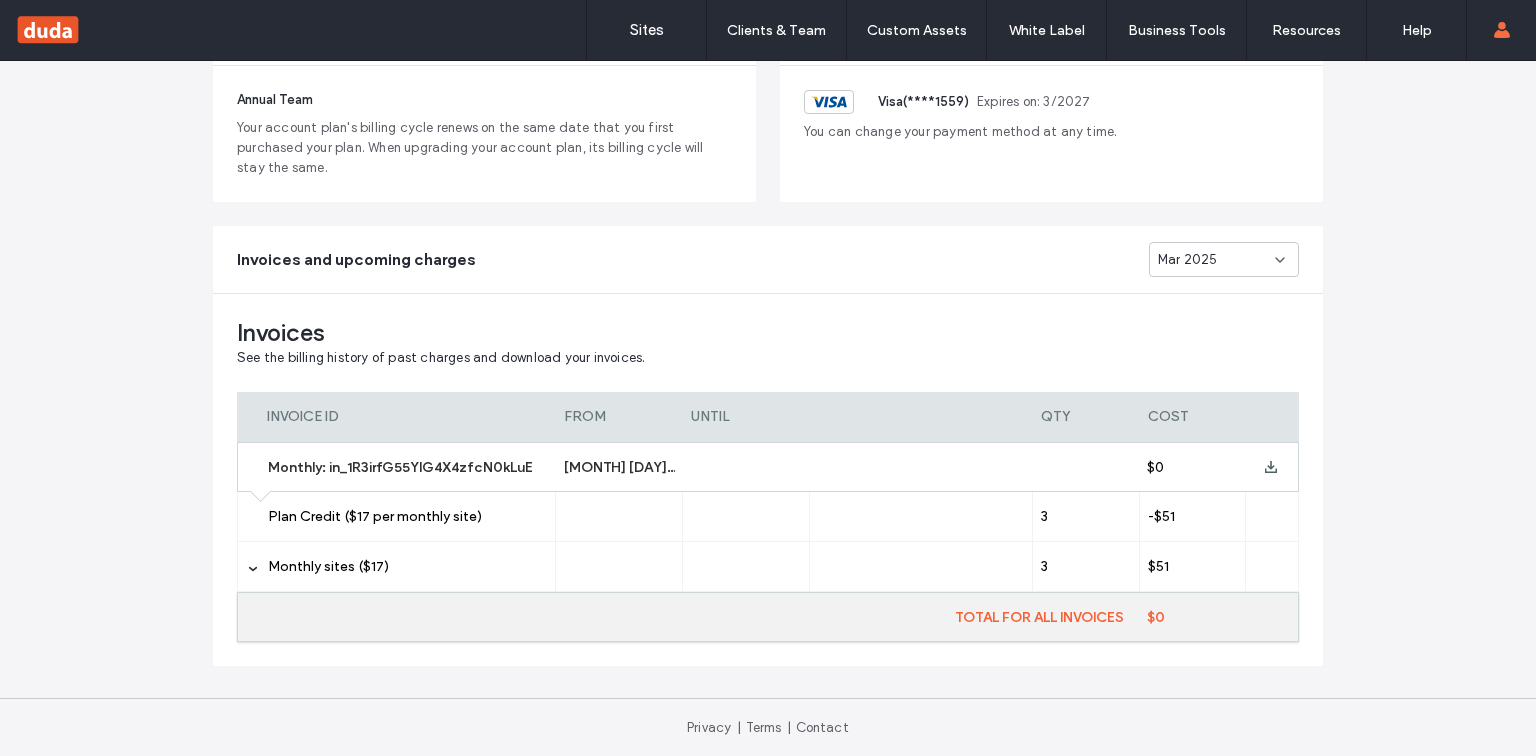 click on "Mar 2025" at bounding box center (1224, 259) 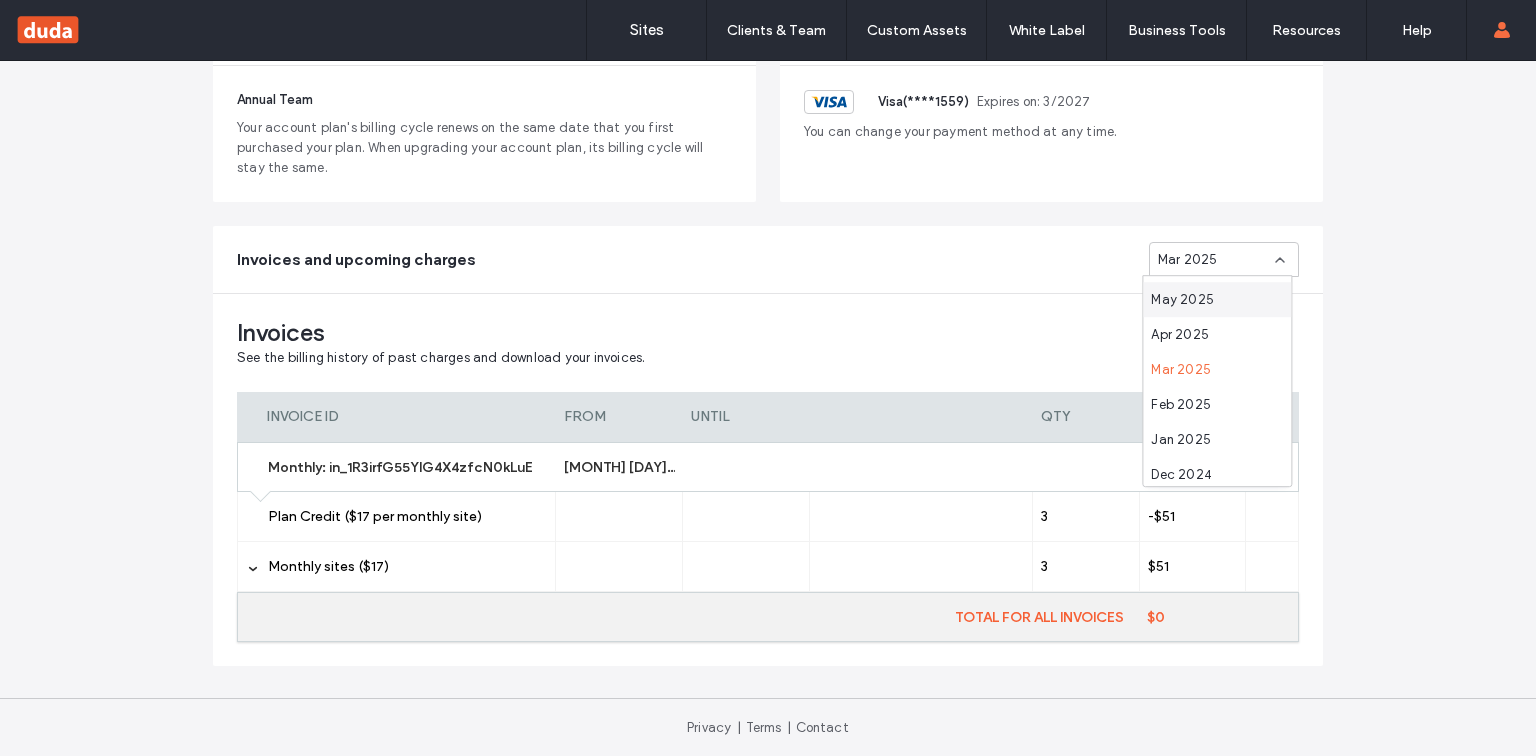 scroll, scrollTop: 104, scrollLeft: 0, axis: vertical 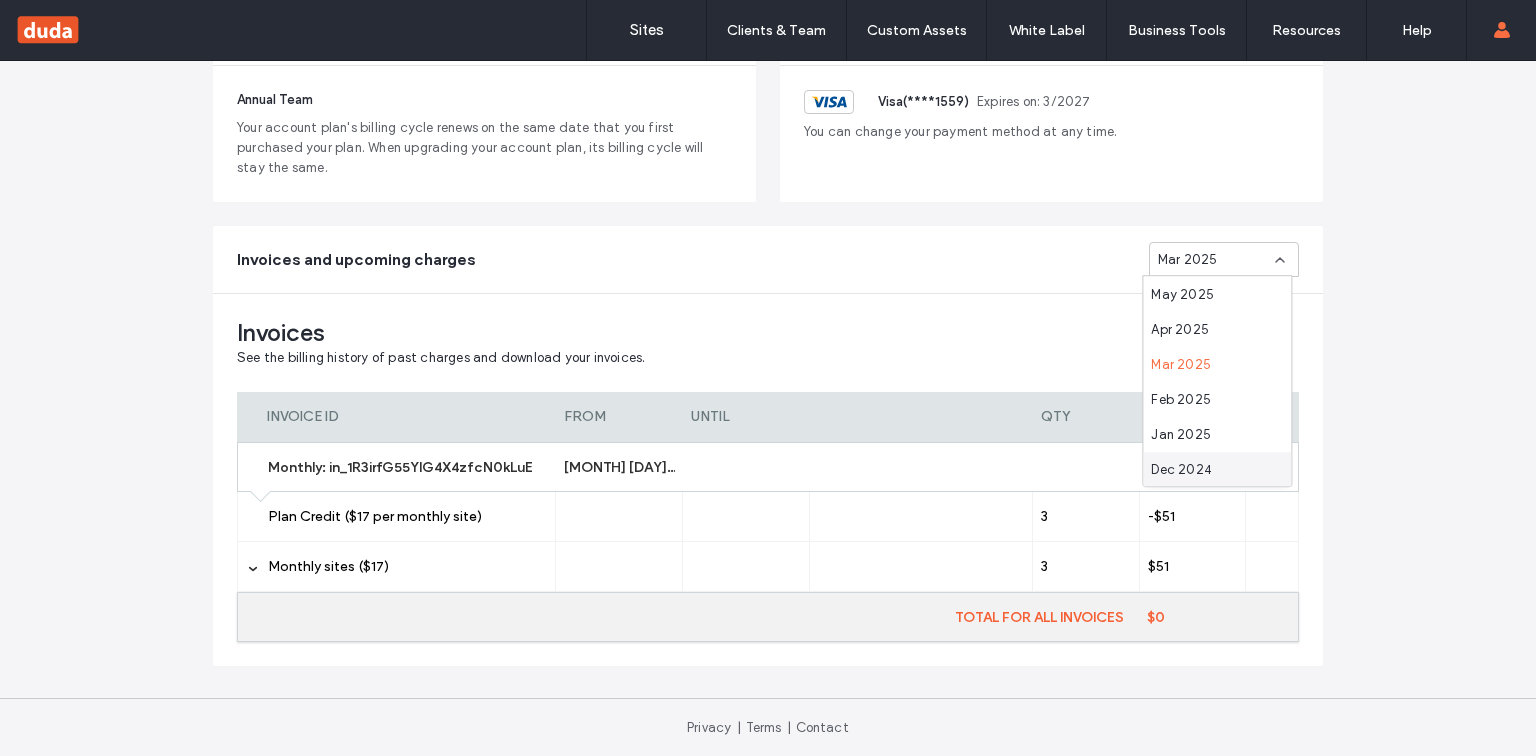 click on "Dec 2024" at bounding box center [1181, 470] 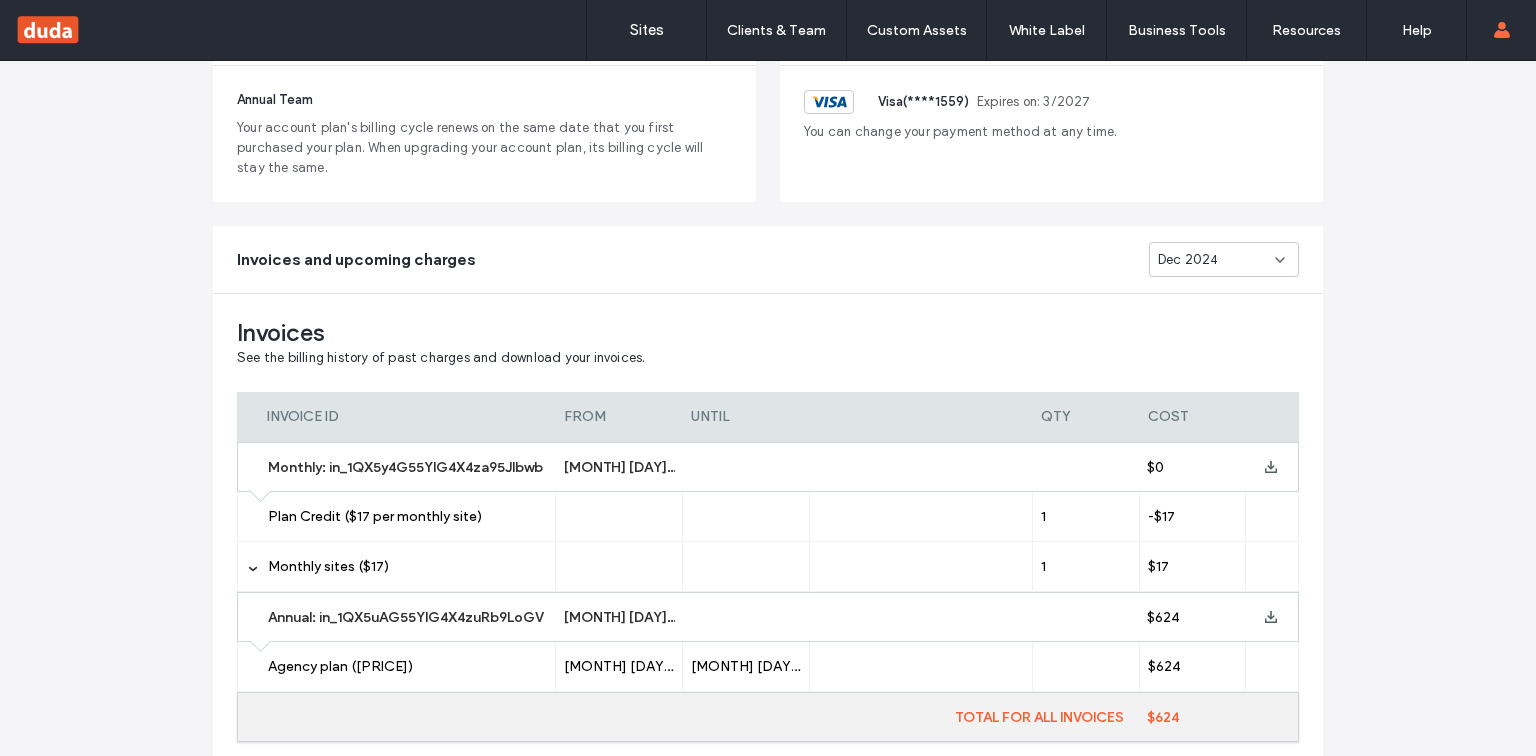 scroll, scrollTop: 240, scrollLeft: 0, axis: vertical 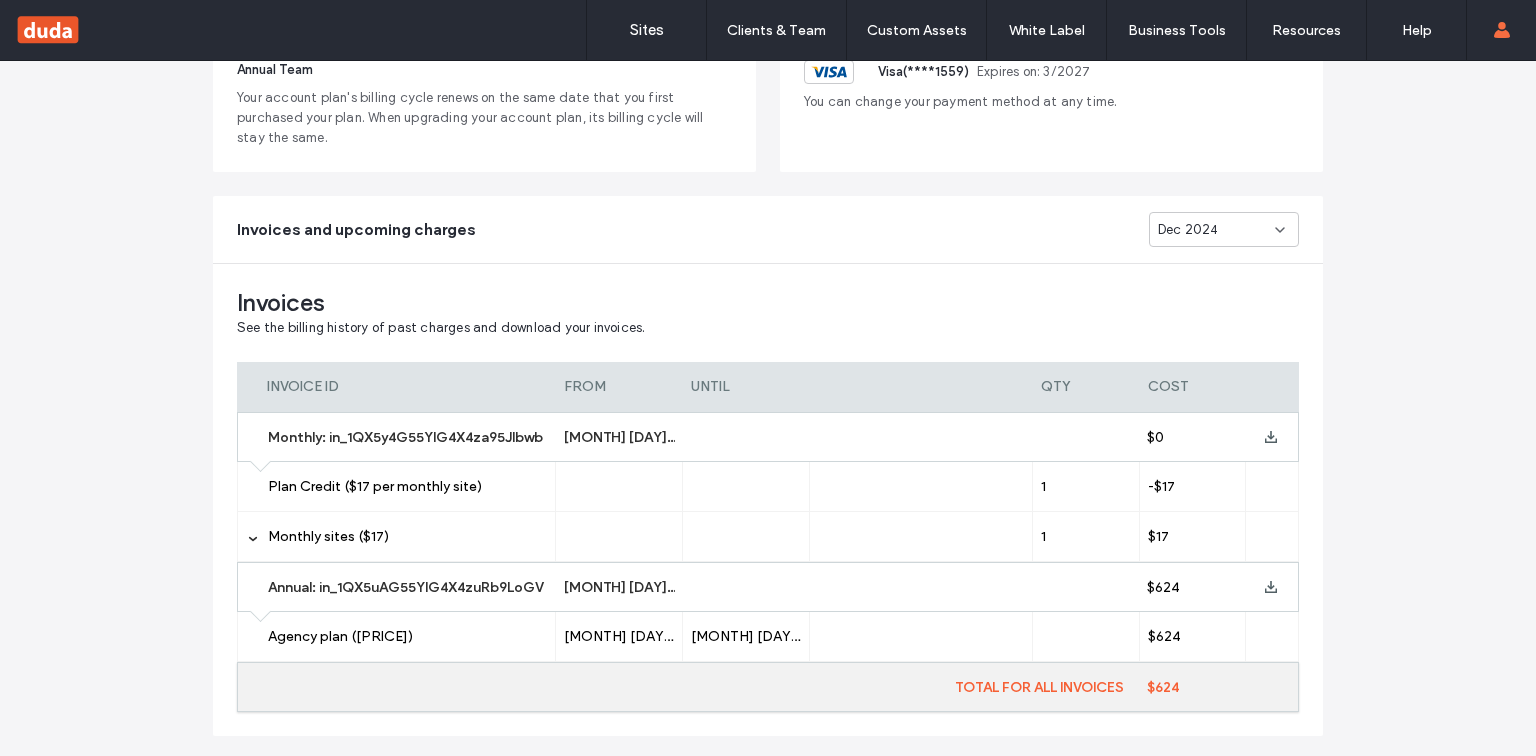 click 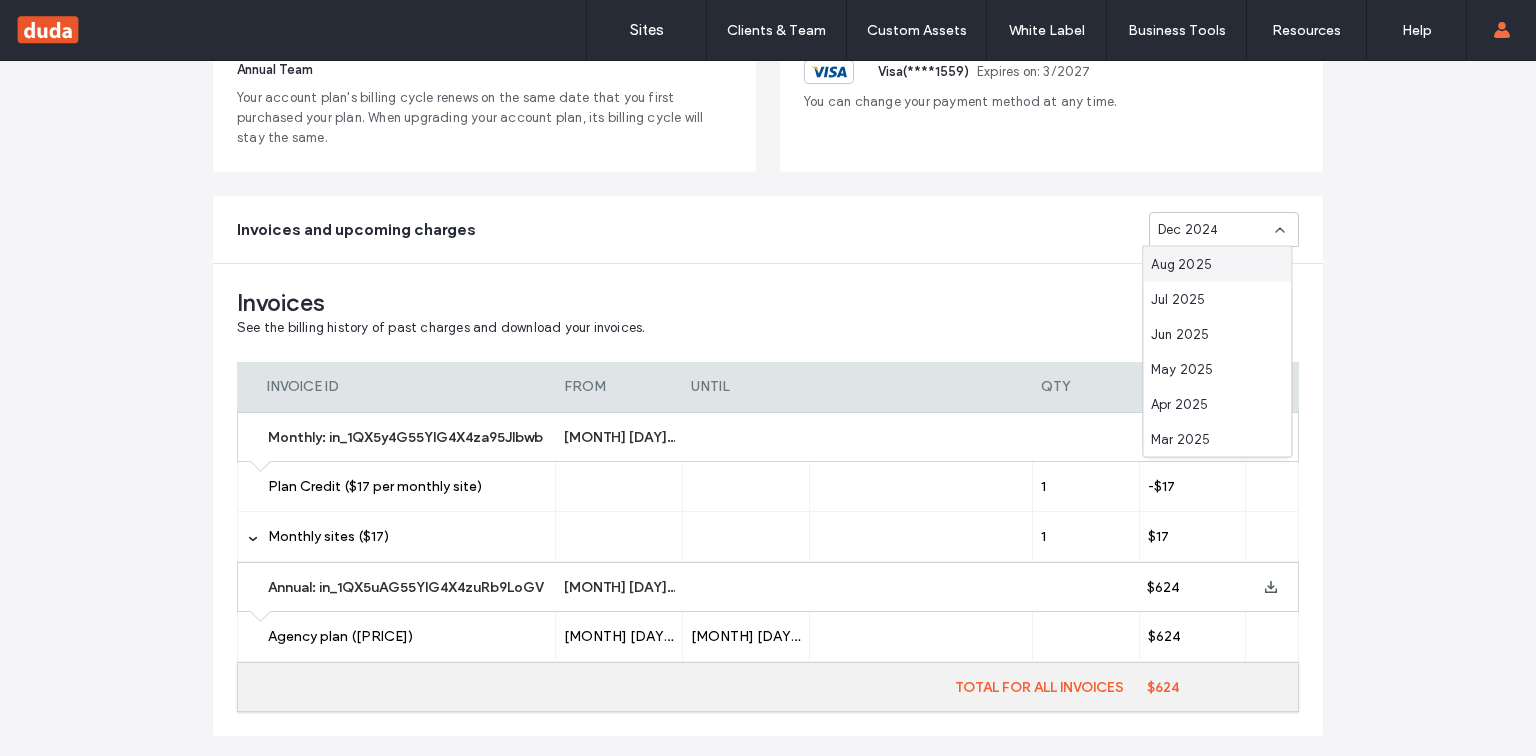 click on "Aug 2025" at bounding box center (1181, 264) 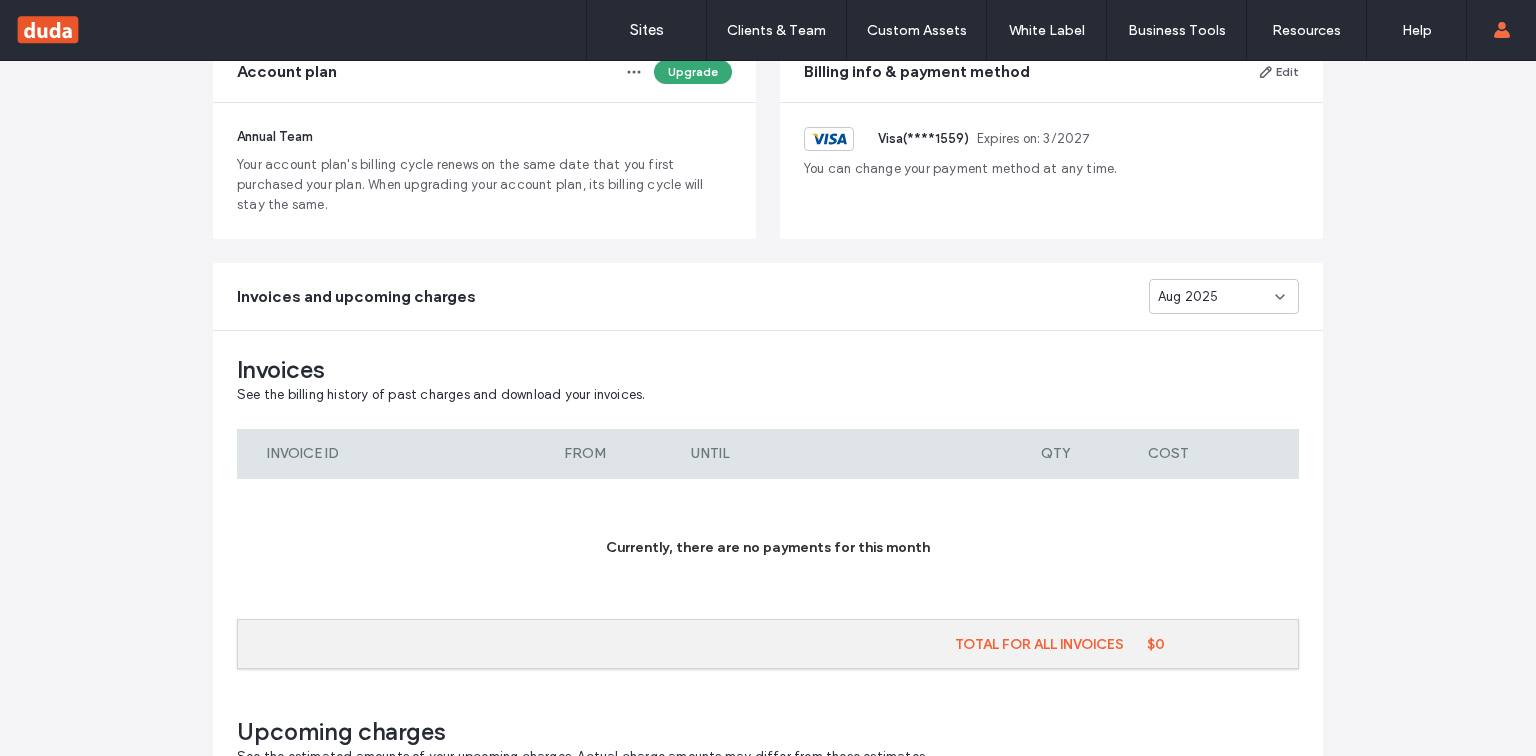 scroll, scrollTop: 152, scrollLeft: 0, axis: vertical 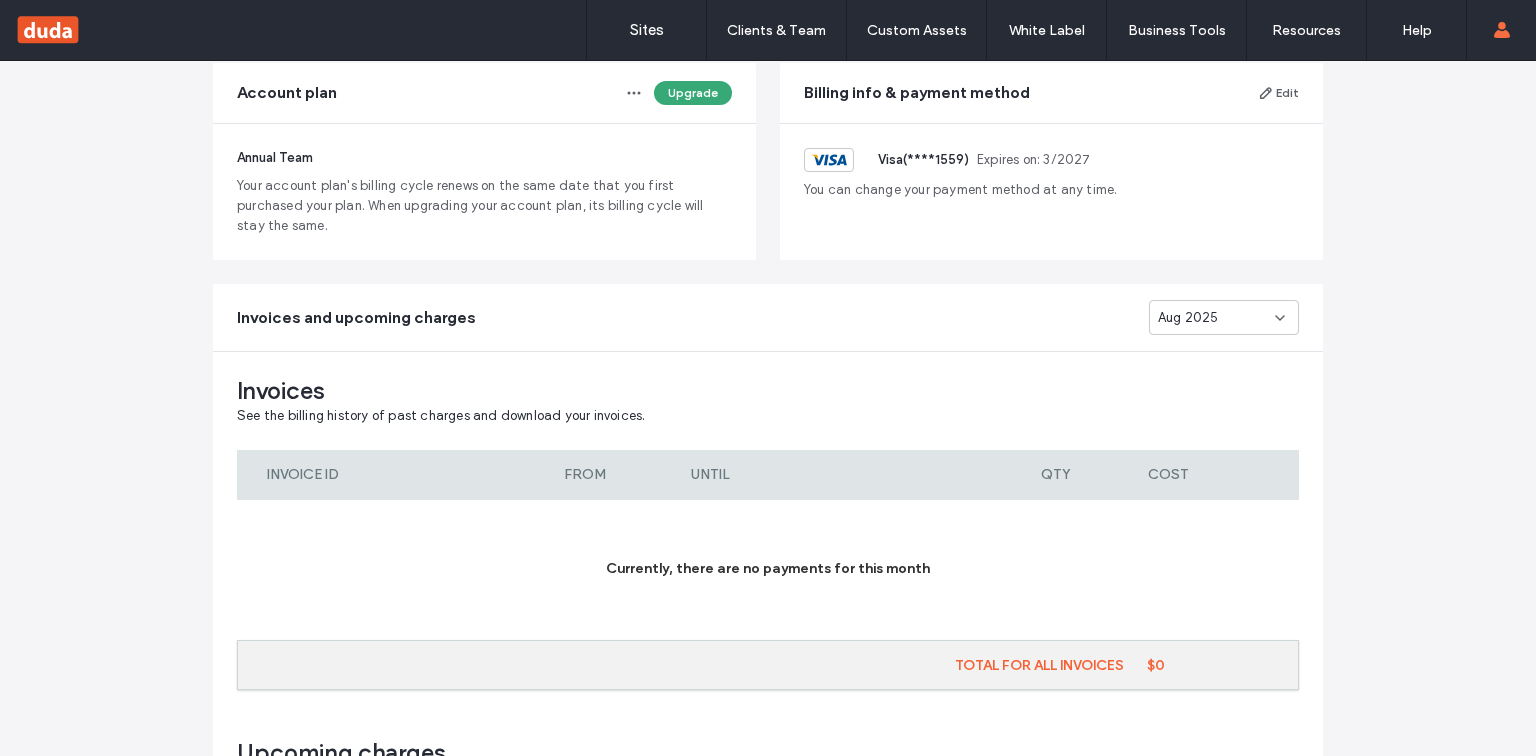 click 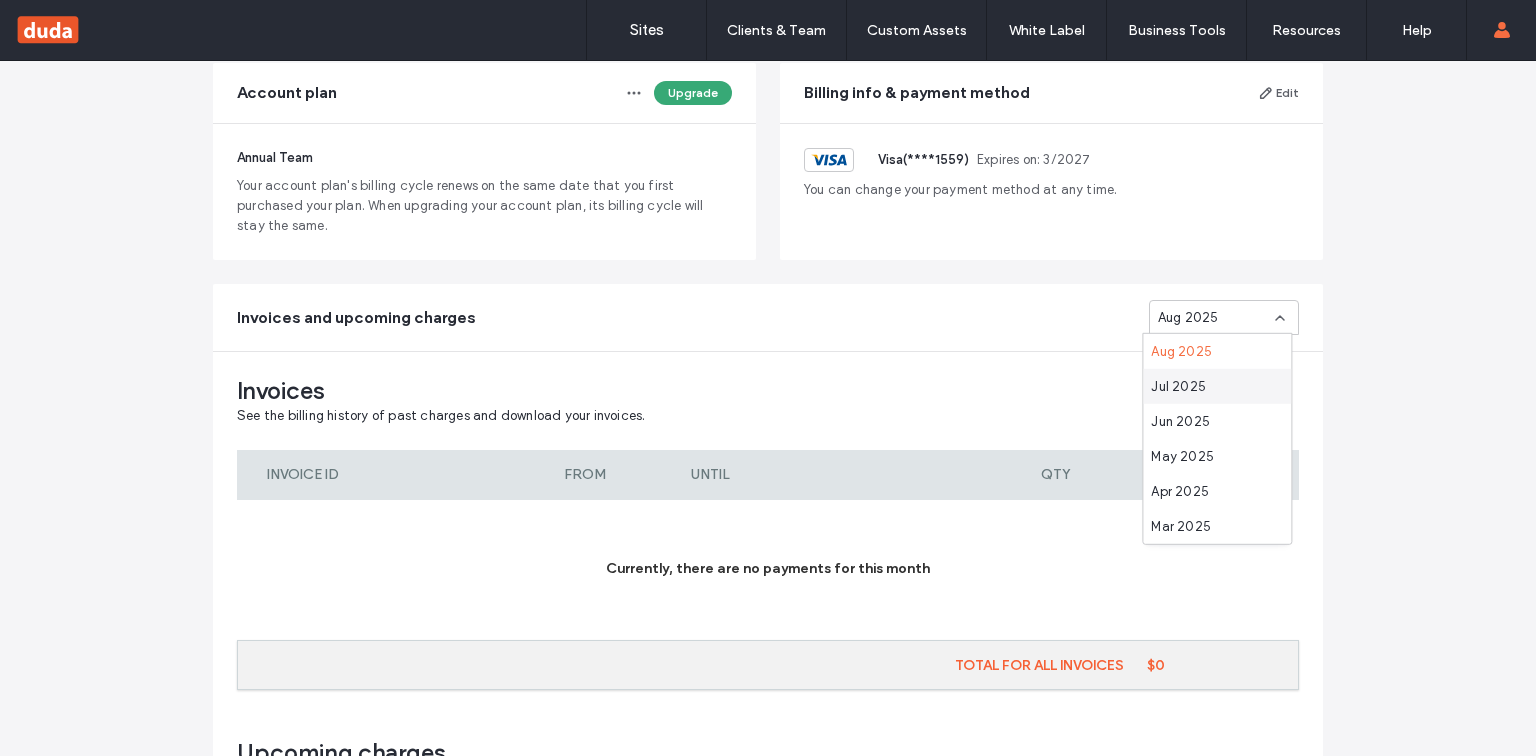click on "Jul 2025" at bounding box center [1178, 386] 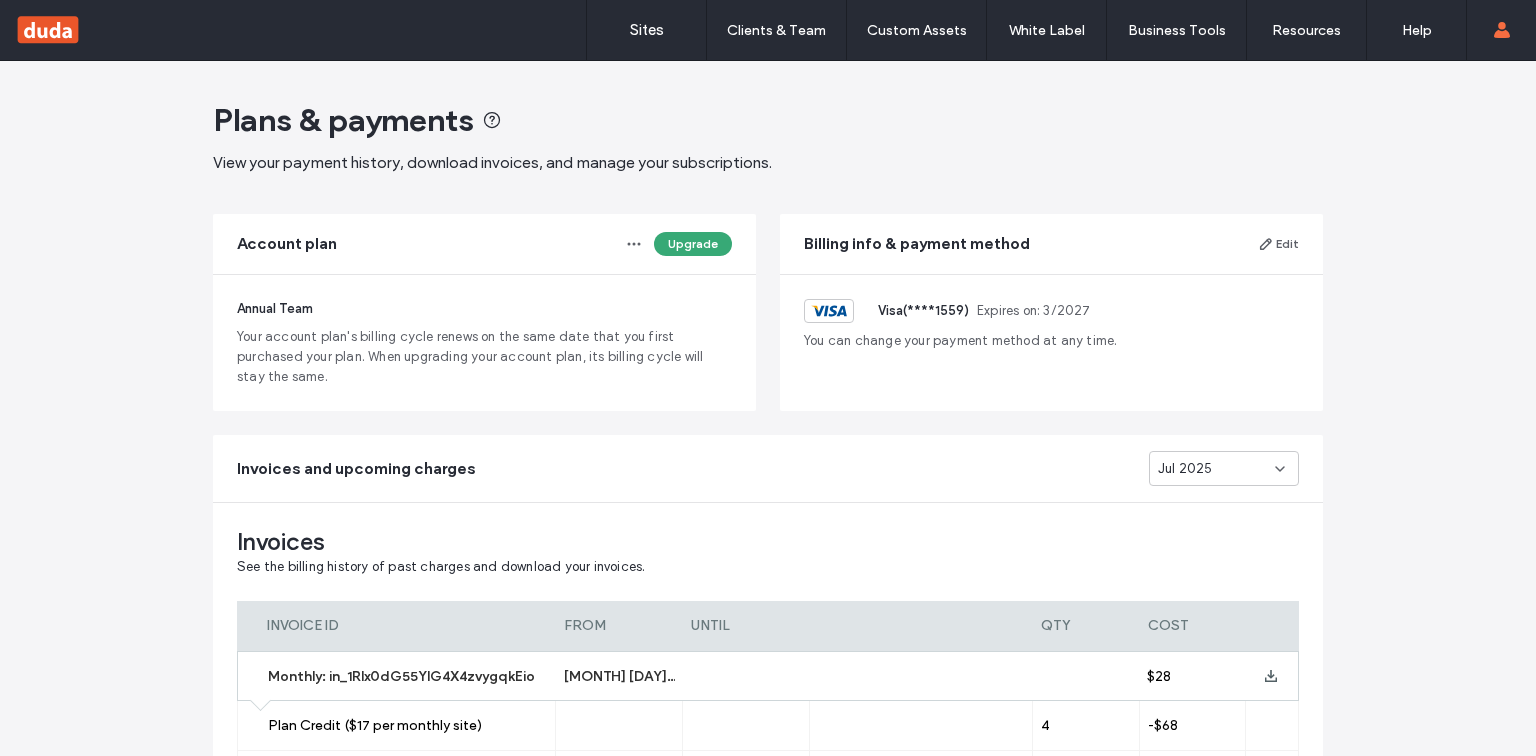 scroll, scrollTop: 0, scrollLeft: 0, axis: both 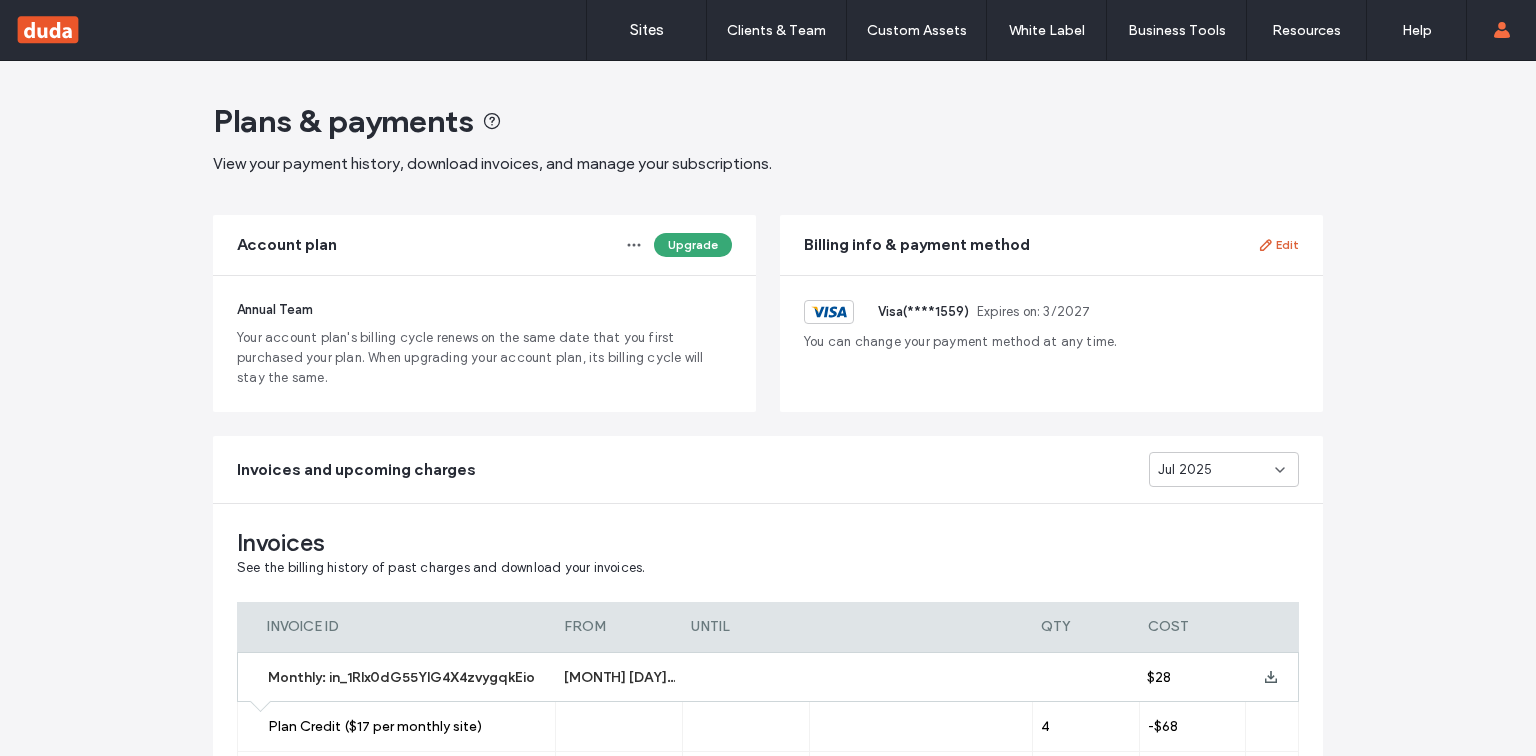 click on "Edit" at bounding box center (1278, 245) 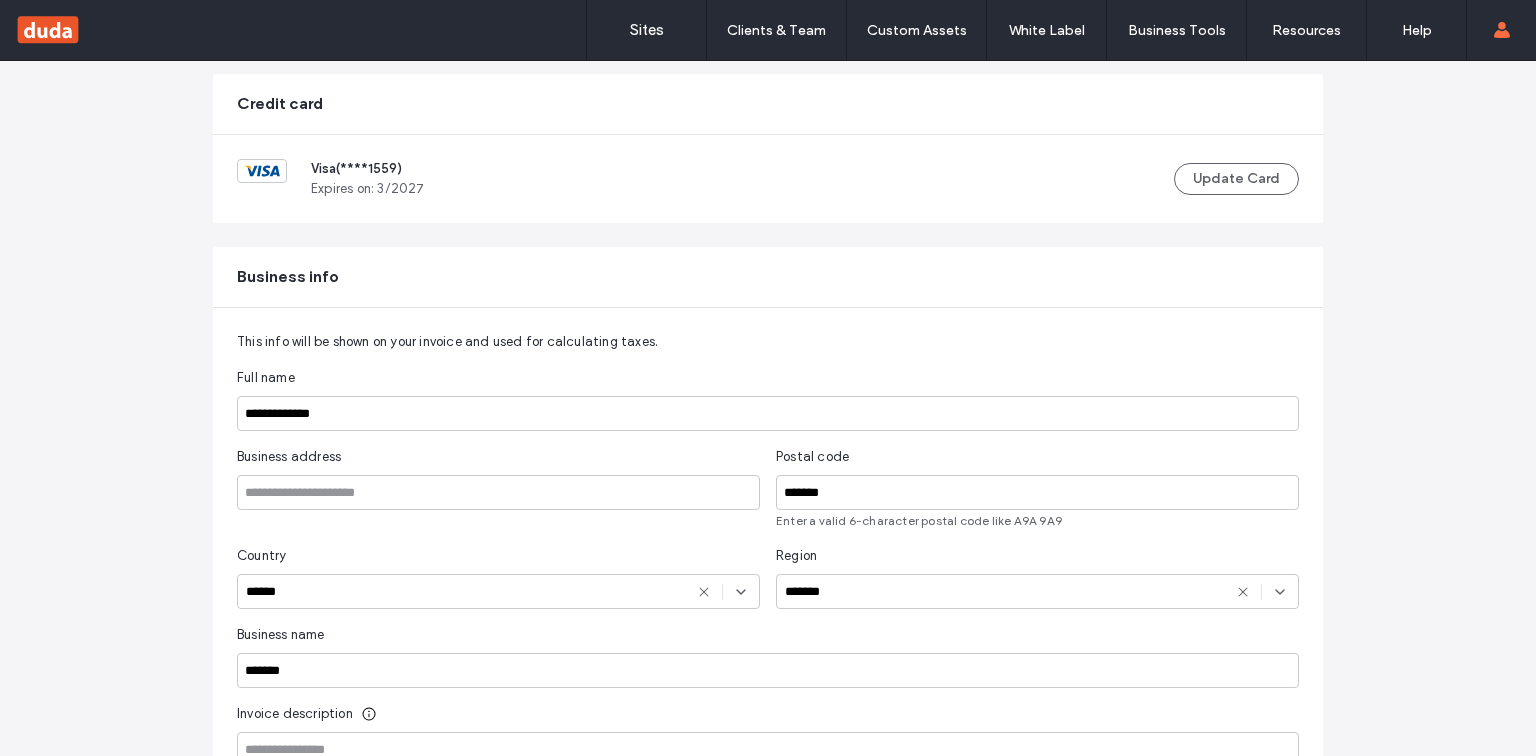 scroll, scrollTop: 160, scrollLeft: 0, axis: vertical 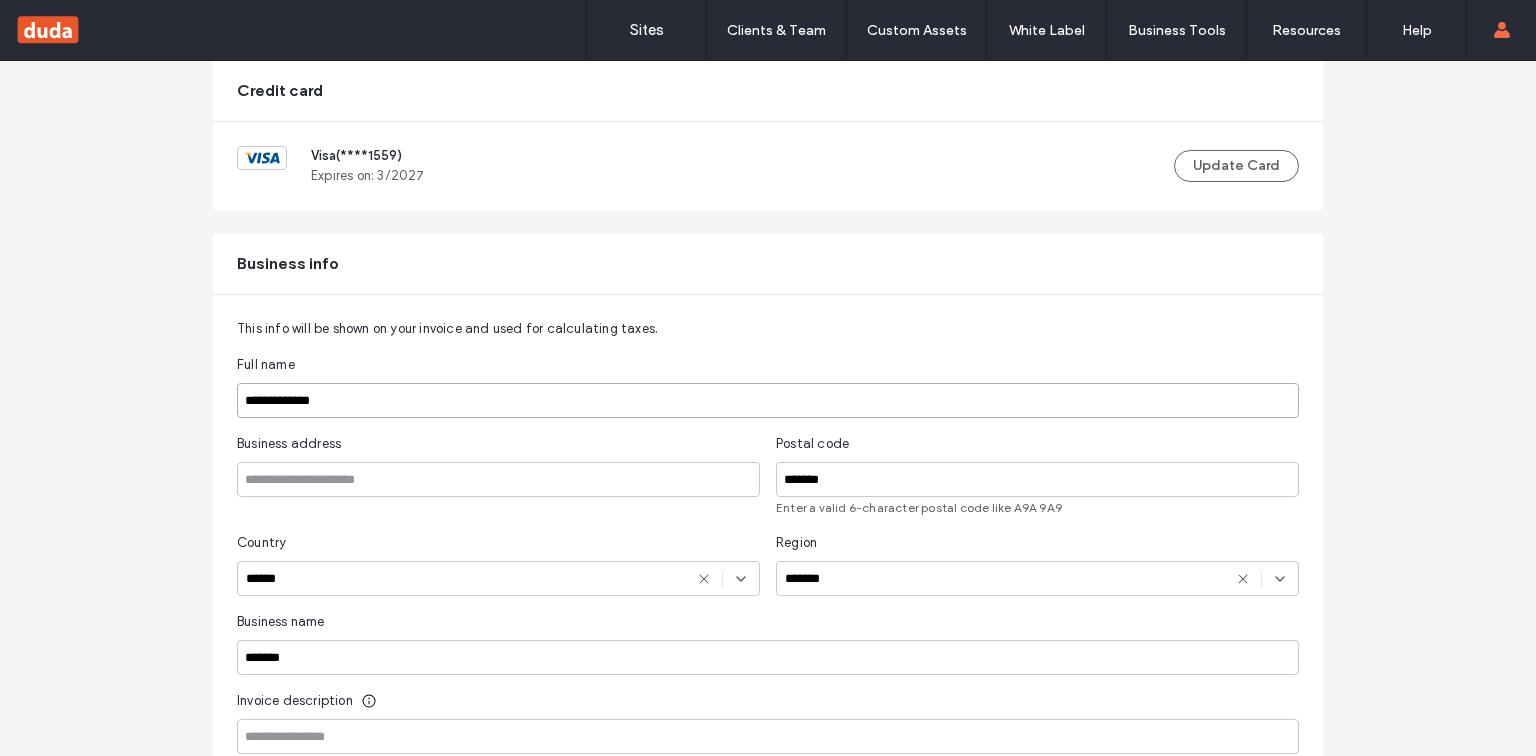 drag, startPoint x: 358, startPoint y: 411, endPoint x: 182, endPoint y: 408, distance: 176.02557 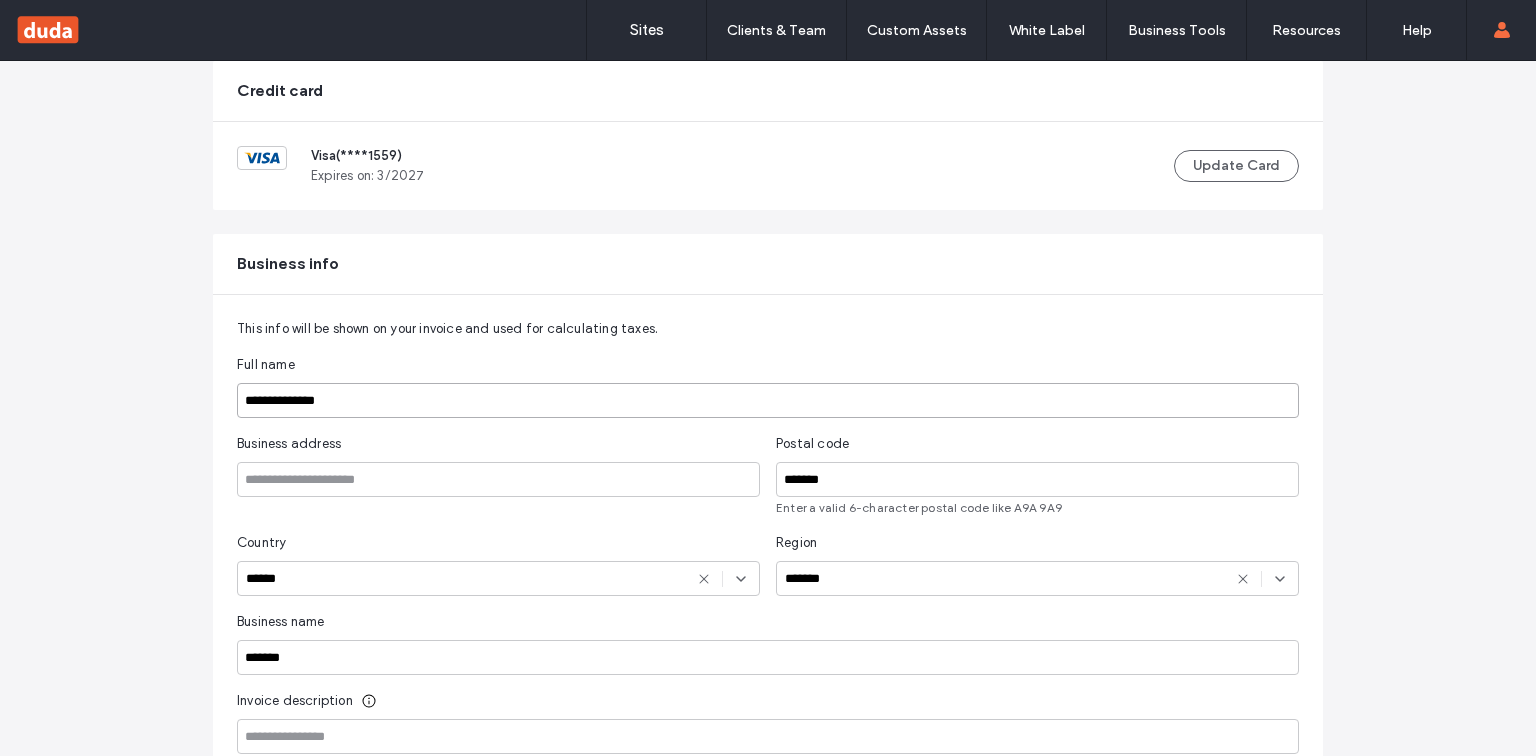 type on "**********" 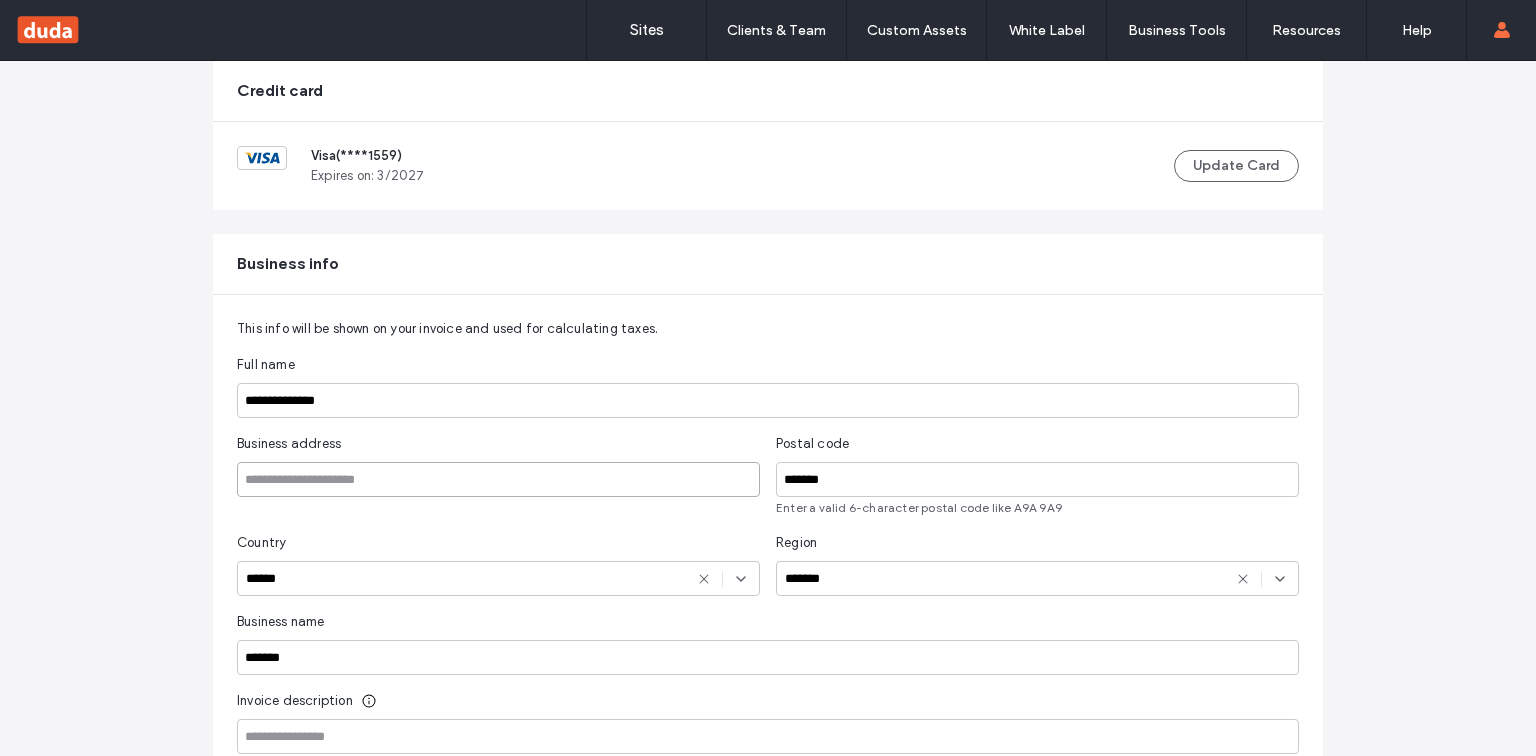 click at bounding box center [498, 479] 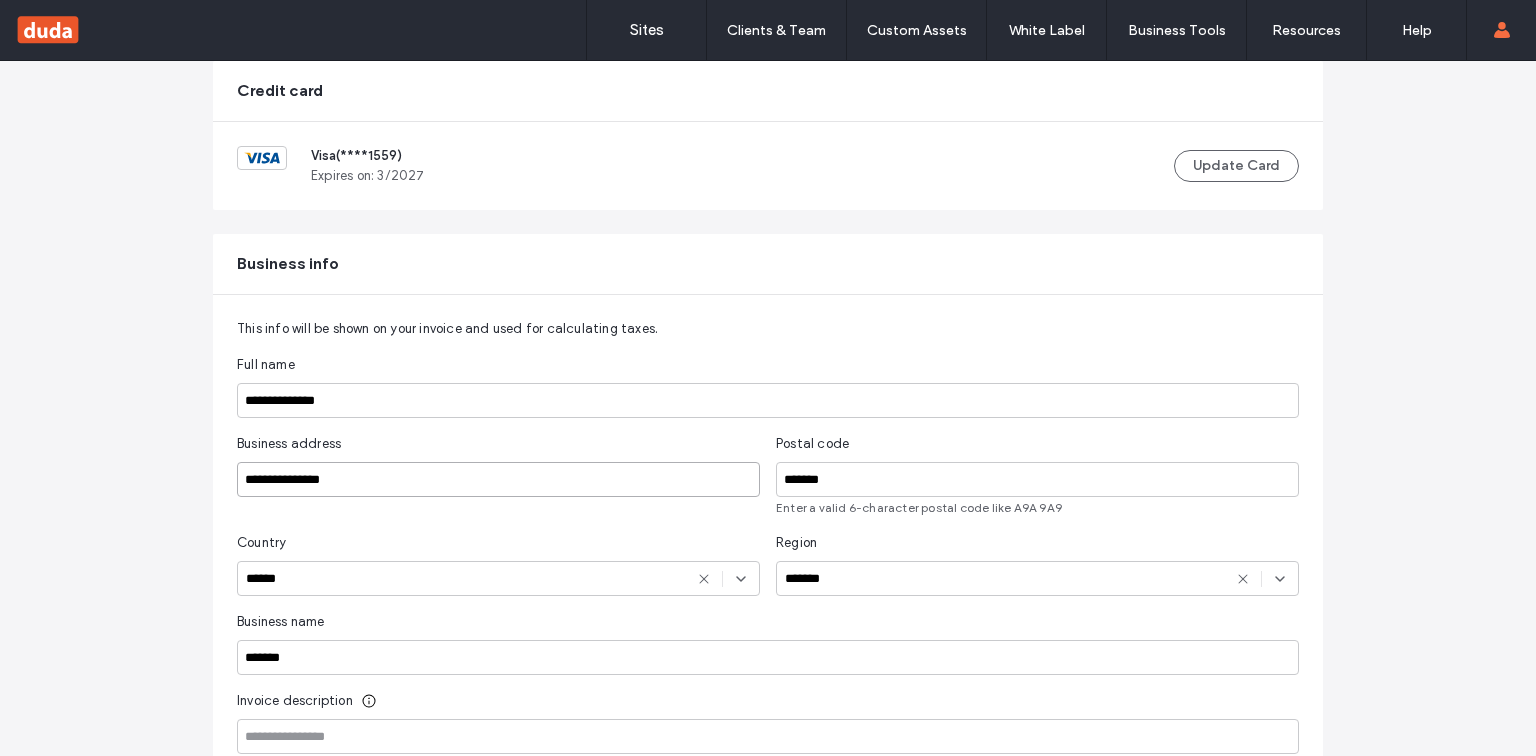 click on "**********" at bounding box center (498, 479) 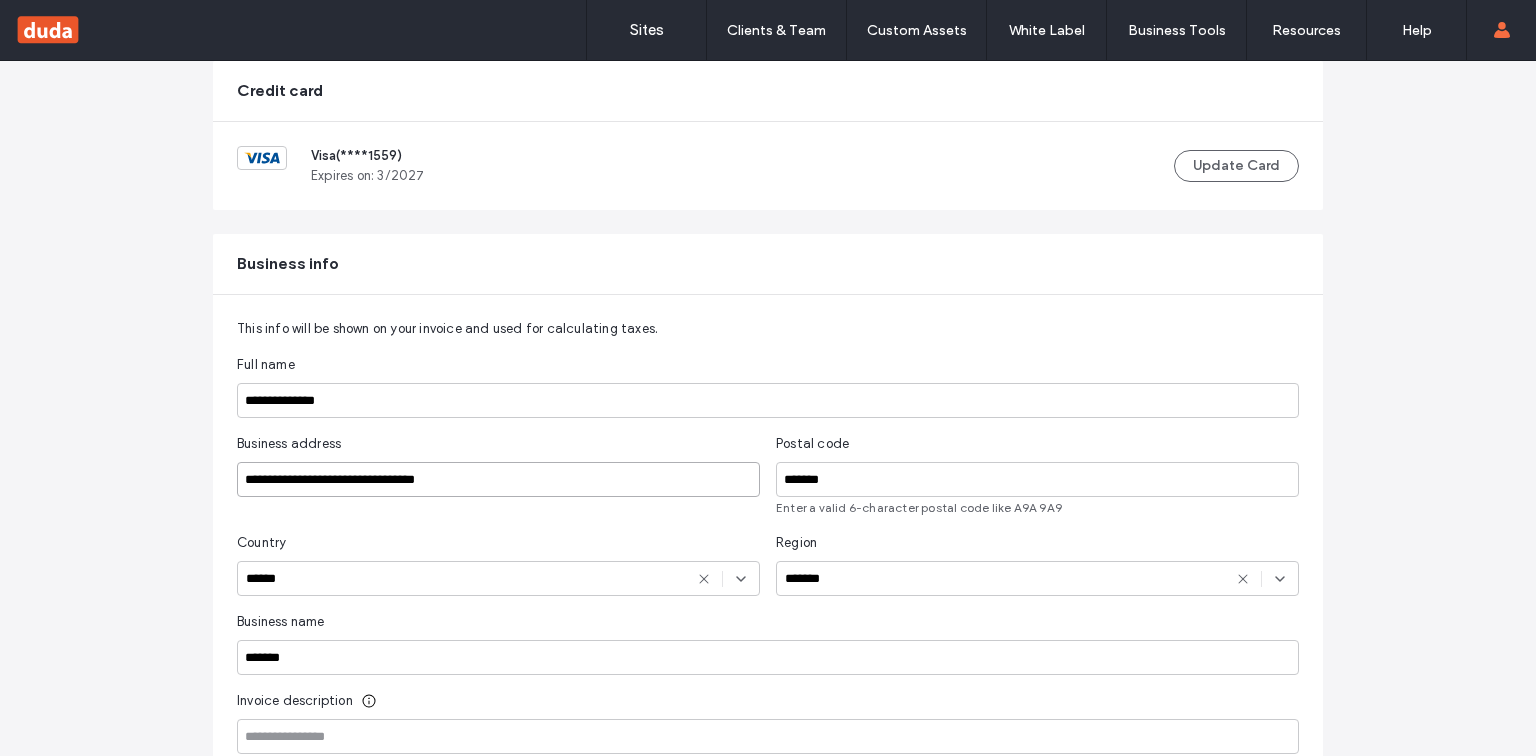type on "**********" 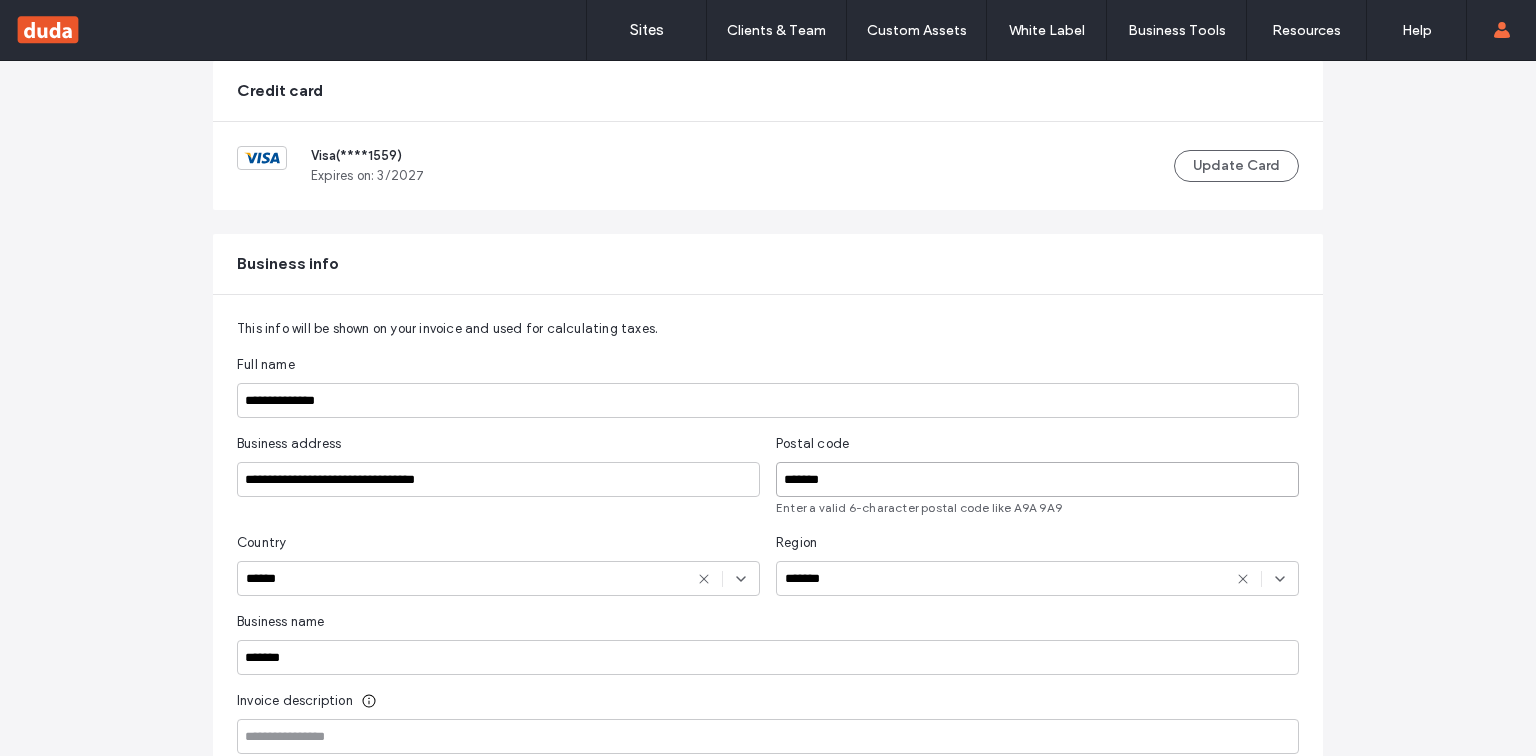 drag, startPoint x: 852, startPoint y: 484, endPoint x: 646, endPoint y: 487, distance: 206.02185 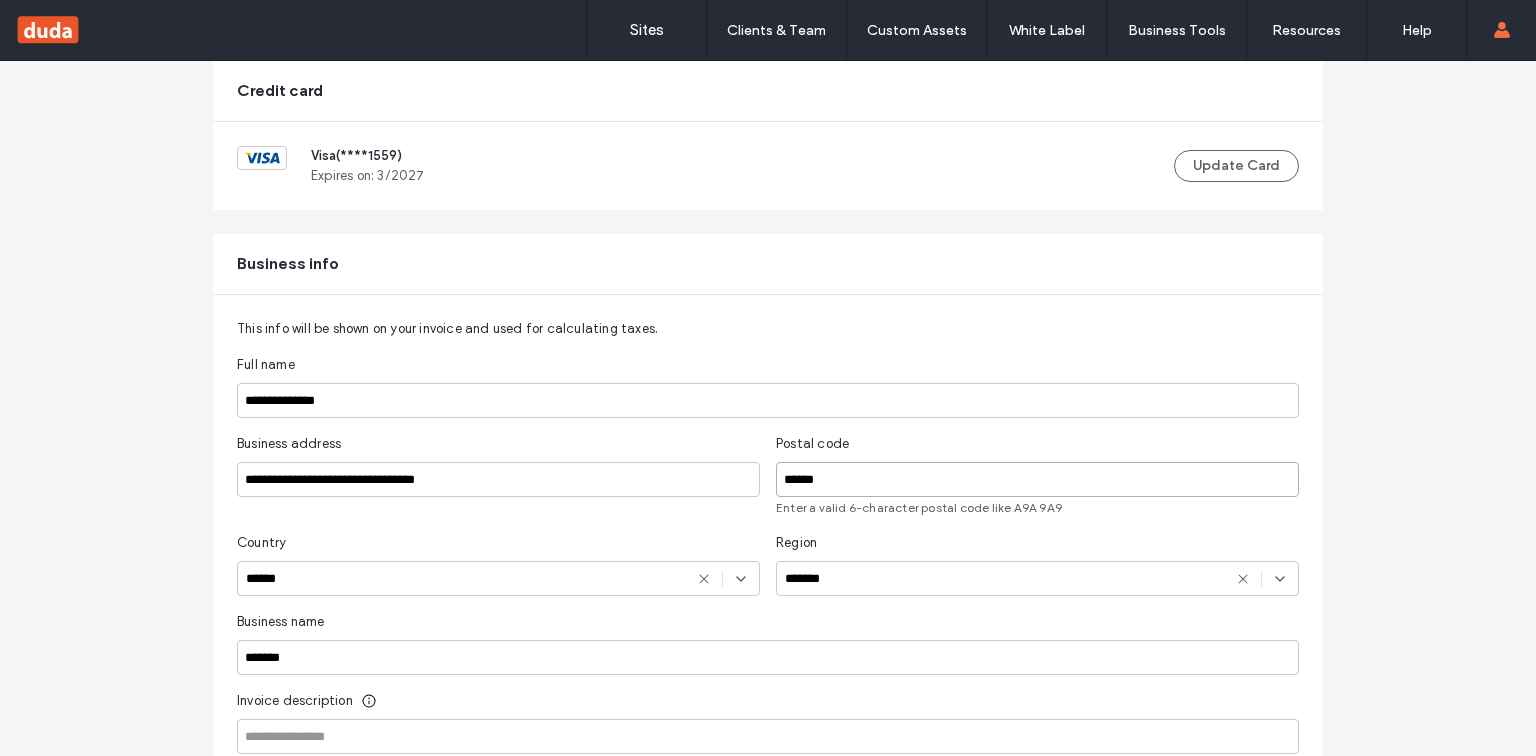 type on "******" 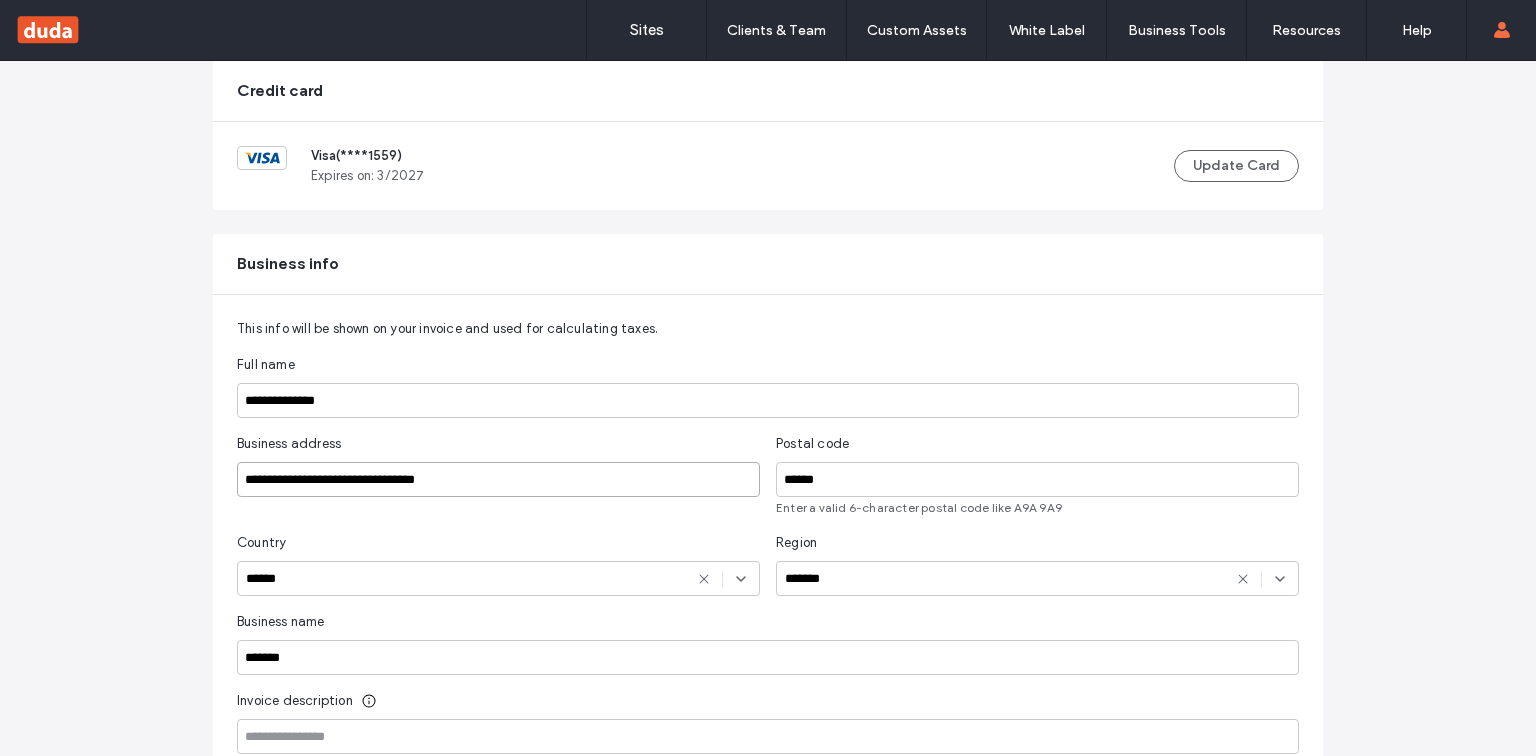 click on "**********" at bounding box center (498, 479) 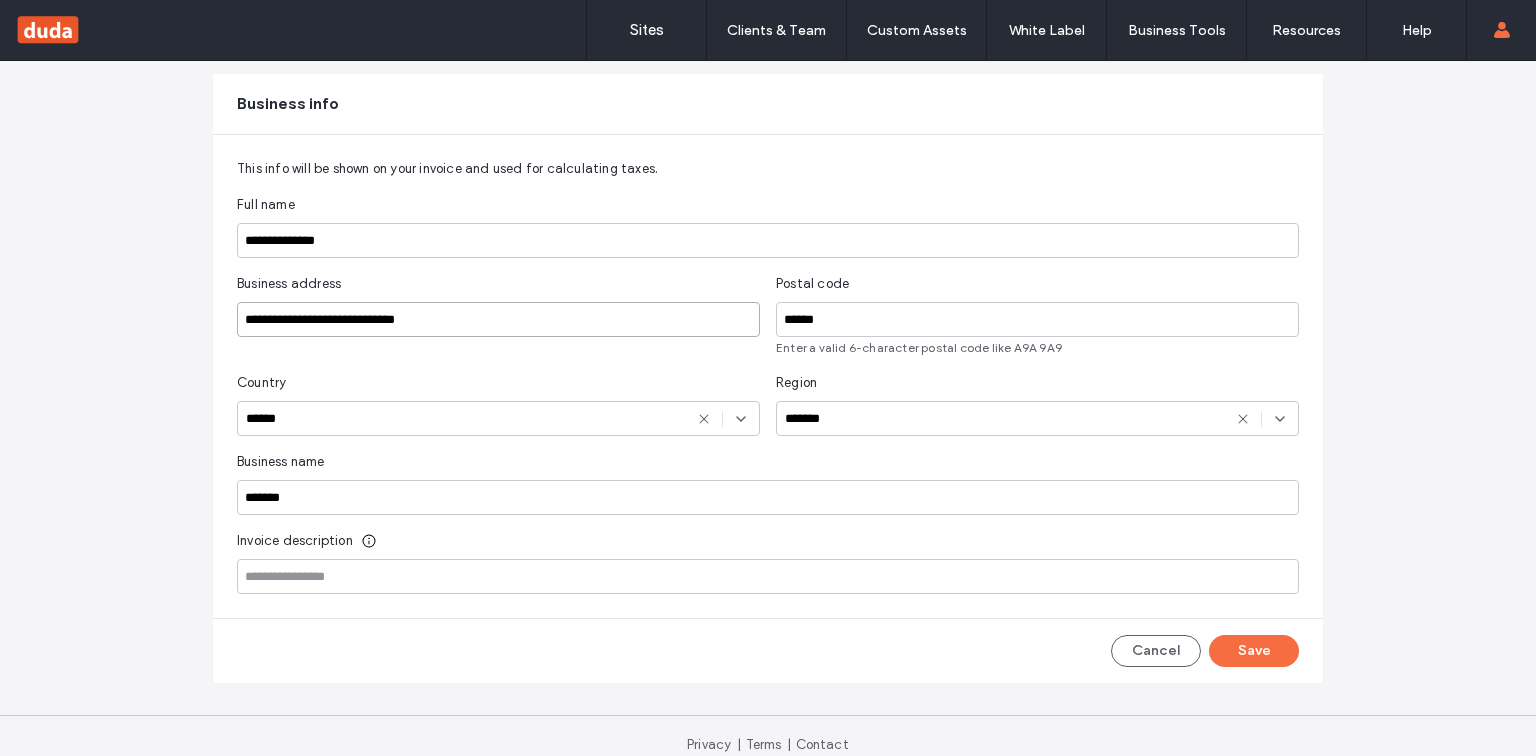 scroll, scrollTop: 337, scrollLeft: 0, axis: vertical 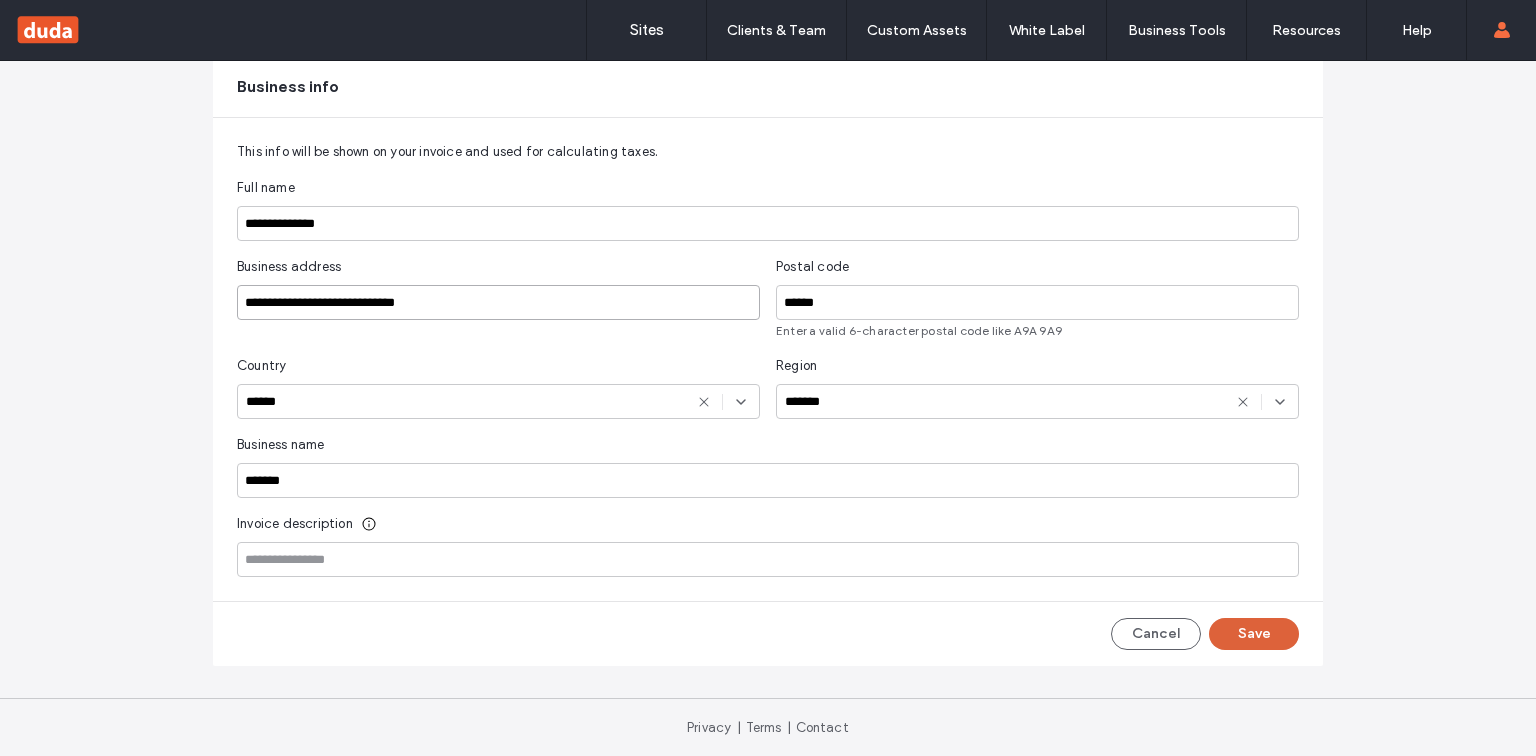 type on "**********" 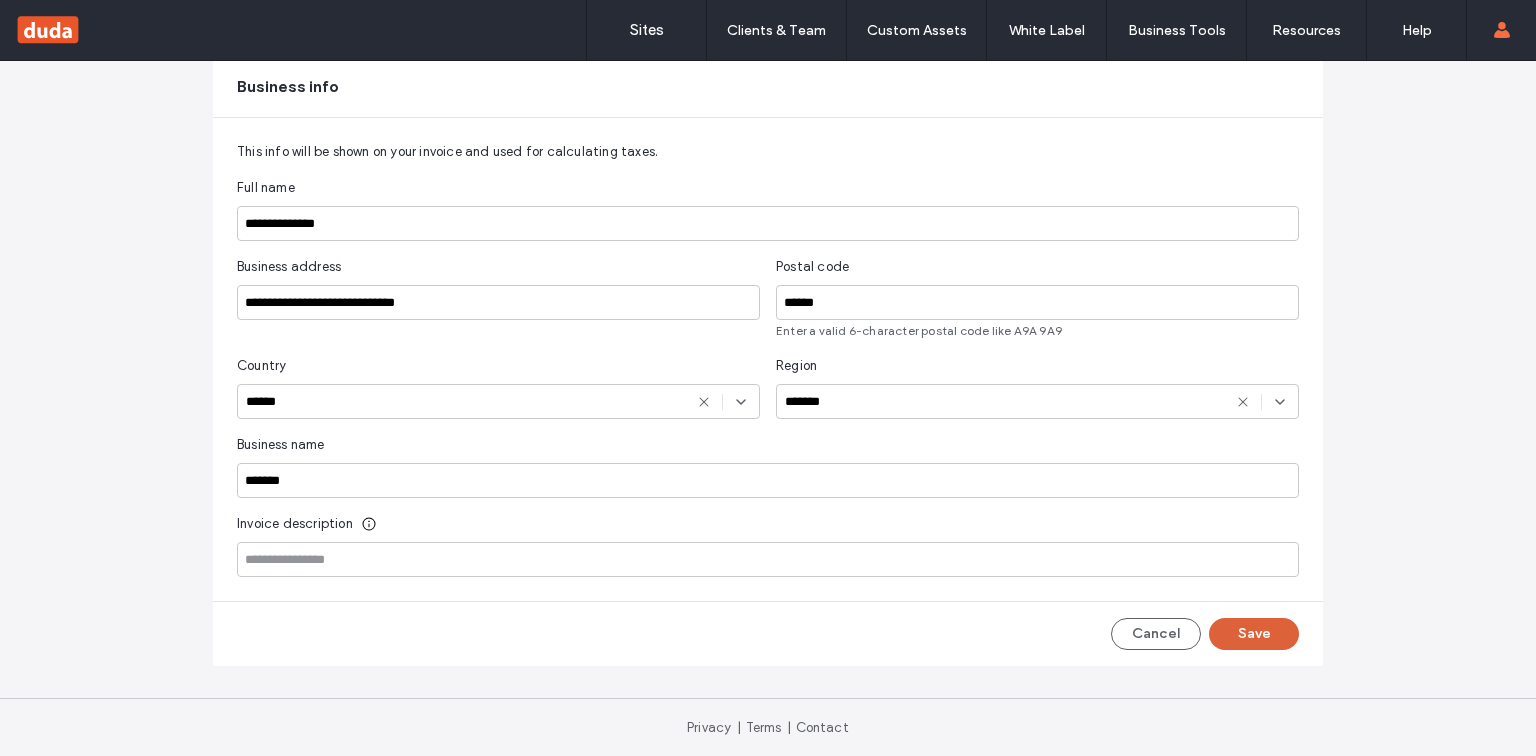 click on "Save" at bounding box center (1254, 634) 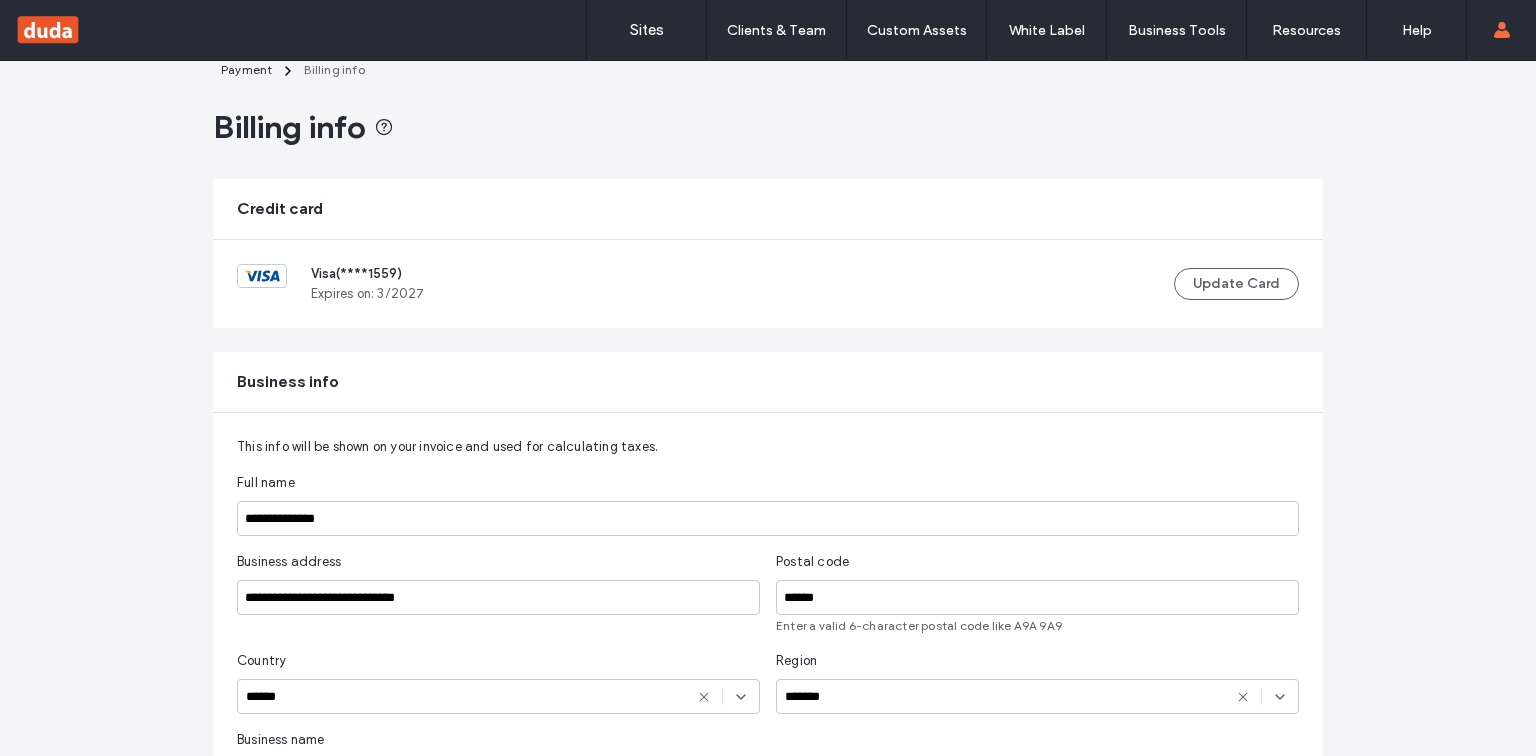 scroll, scrollTop: 17, scrollLeft: 0, axis: vertical 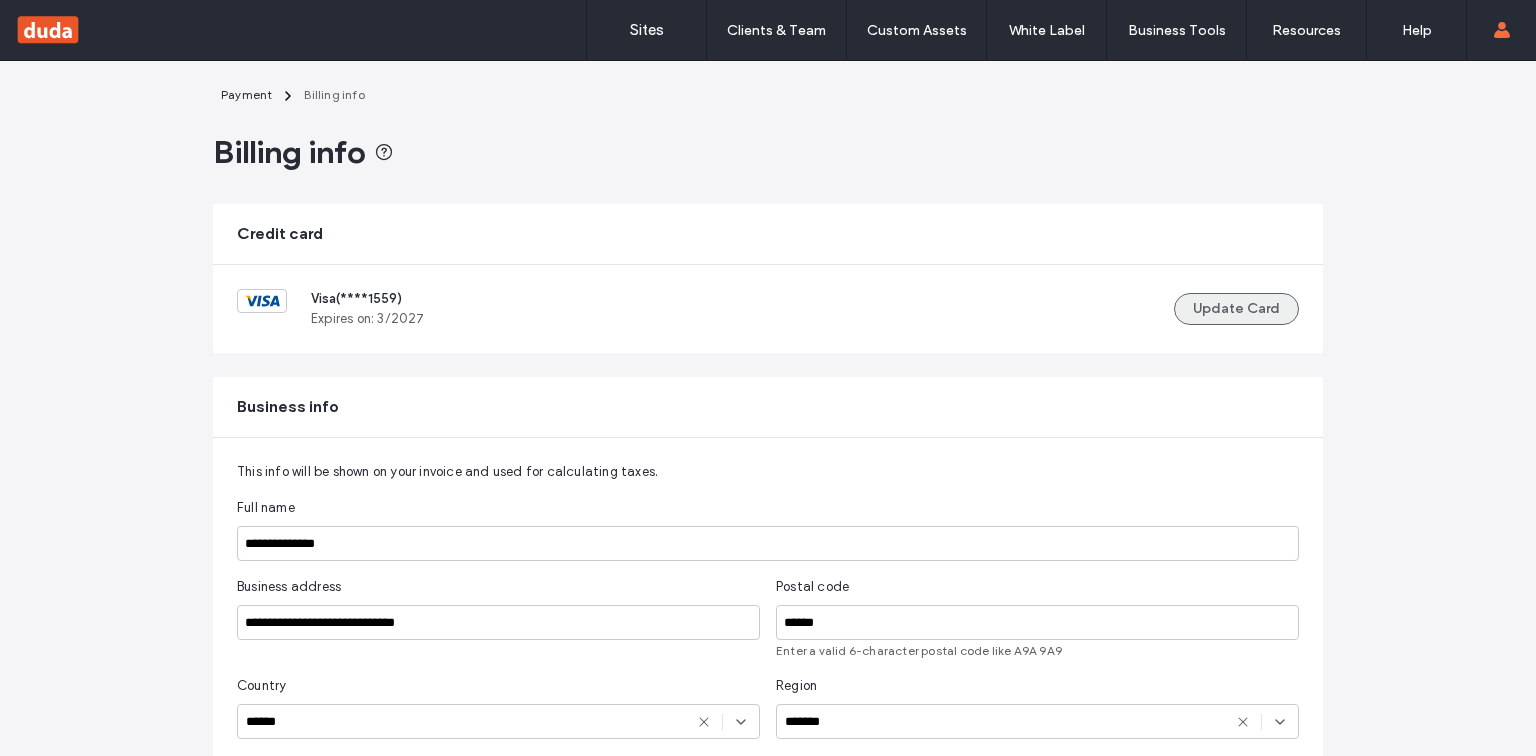 click on "Update Card" at bounding box center [1236, 309] 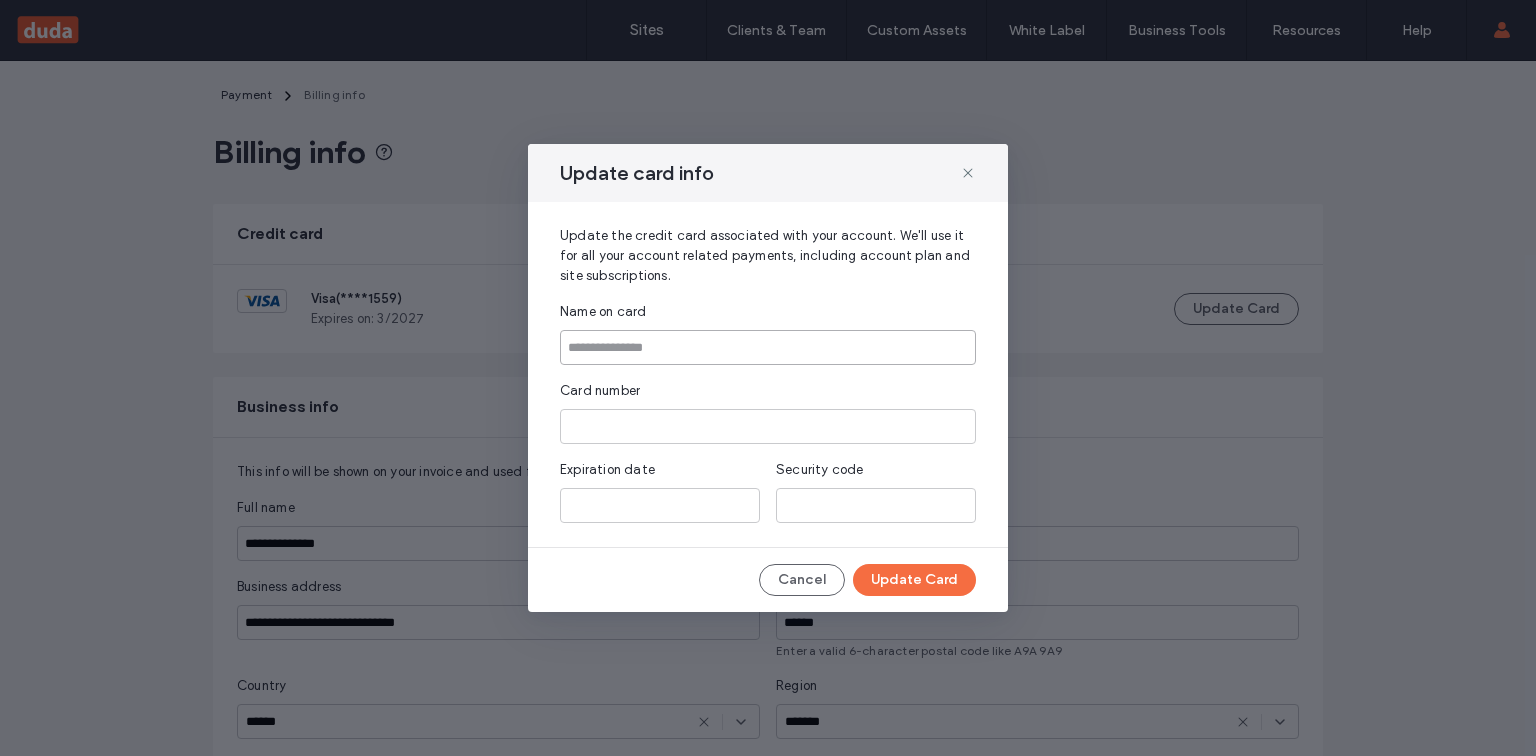 click at bounding box center (768, 347) 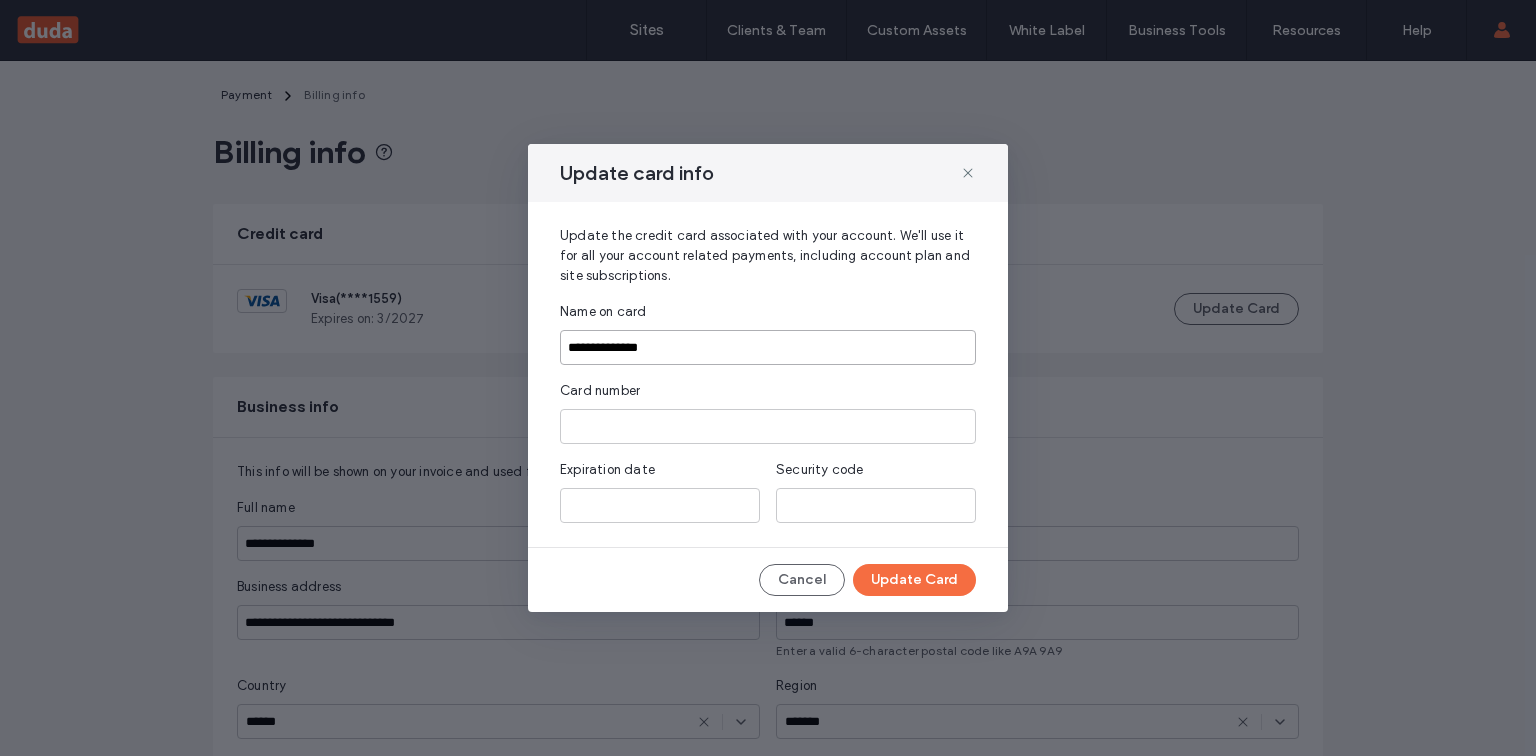 type on "**********" 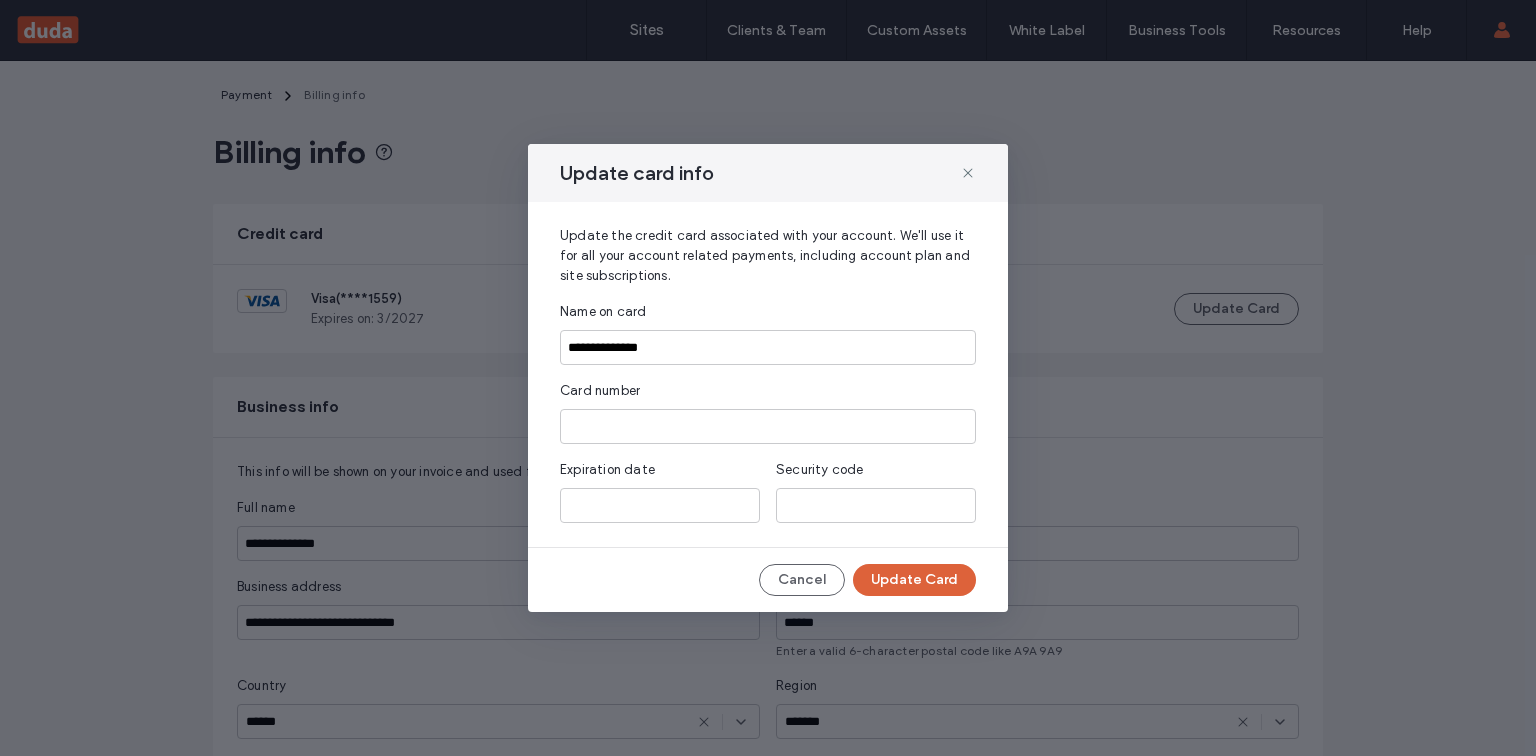 click on "Update Card" at bounding box center (914, 580) 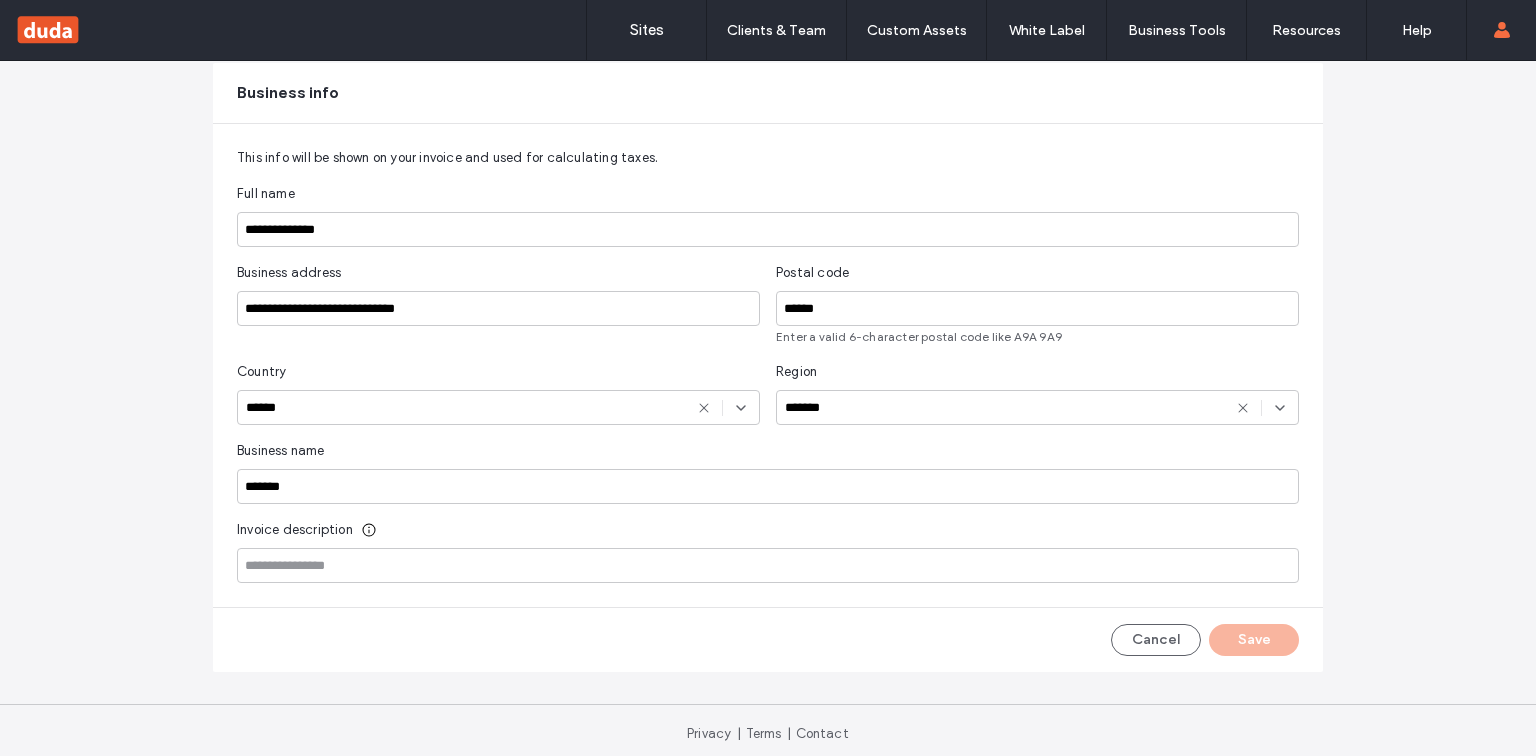 scroll, scrollTop: 337, scrollLeft: 0, axis: vertical 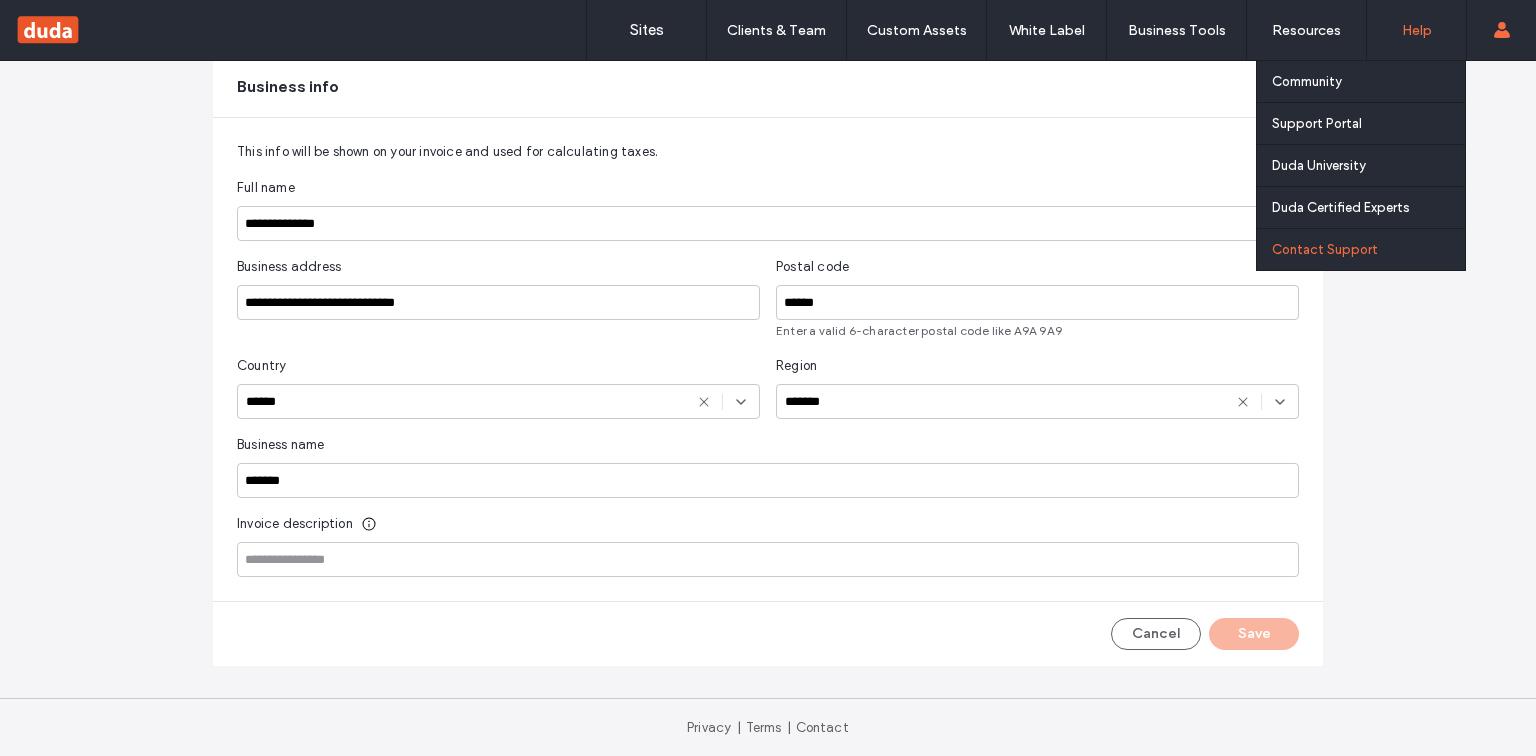 click on "Contact Support" at bounding box center [1325, 249] 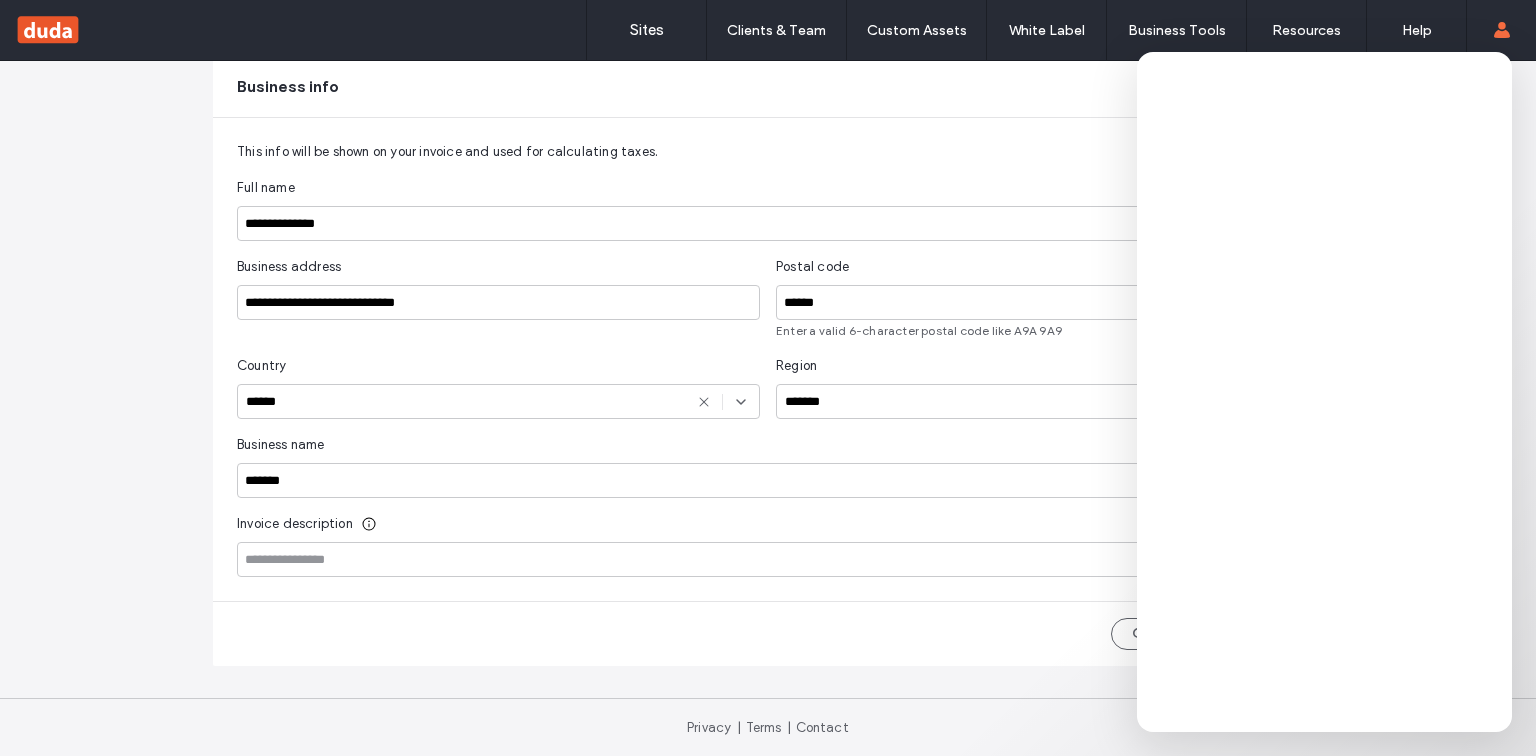 click on "This info will be shown on your invoice and used for calculating taxes.   Full name [FULL_NAME] Business address [ADDRESS] Postal code [POSTAL_CODE] Enter a valid 6-character postal code like A9A 9A9 Country [COUNTRY] Region [REGION] Business name [BUSINESS_NAME] Invoice description" at bounding box center (768, 359) 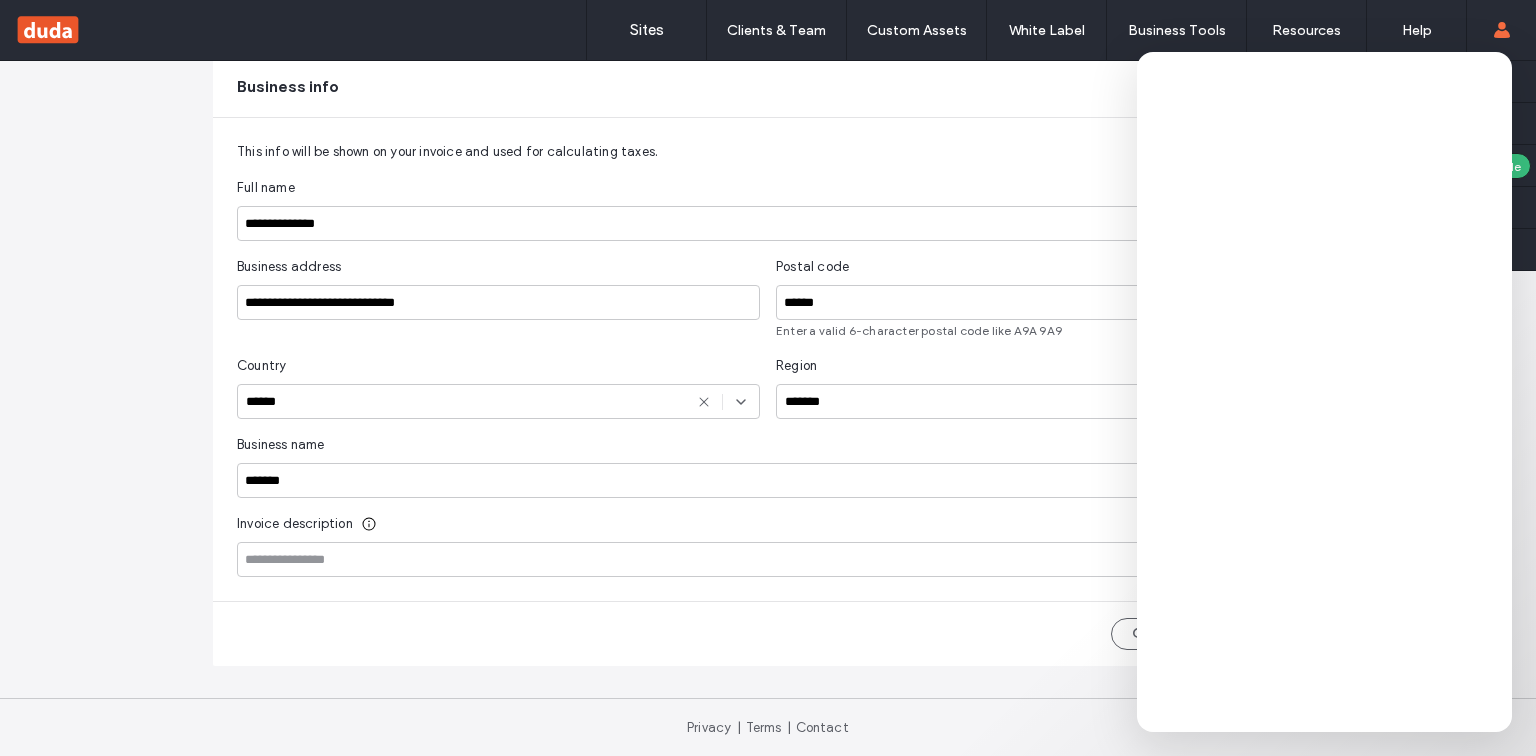 click 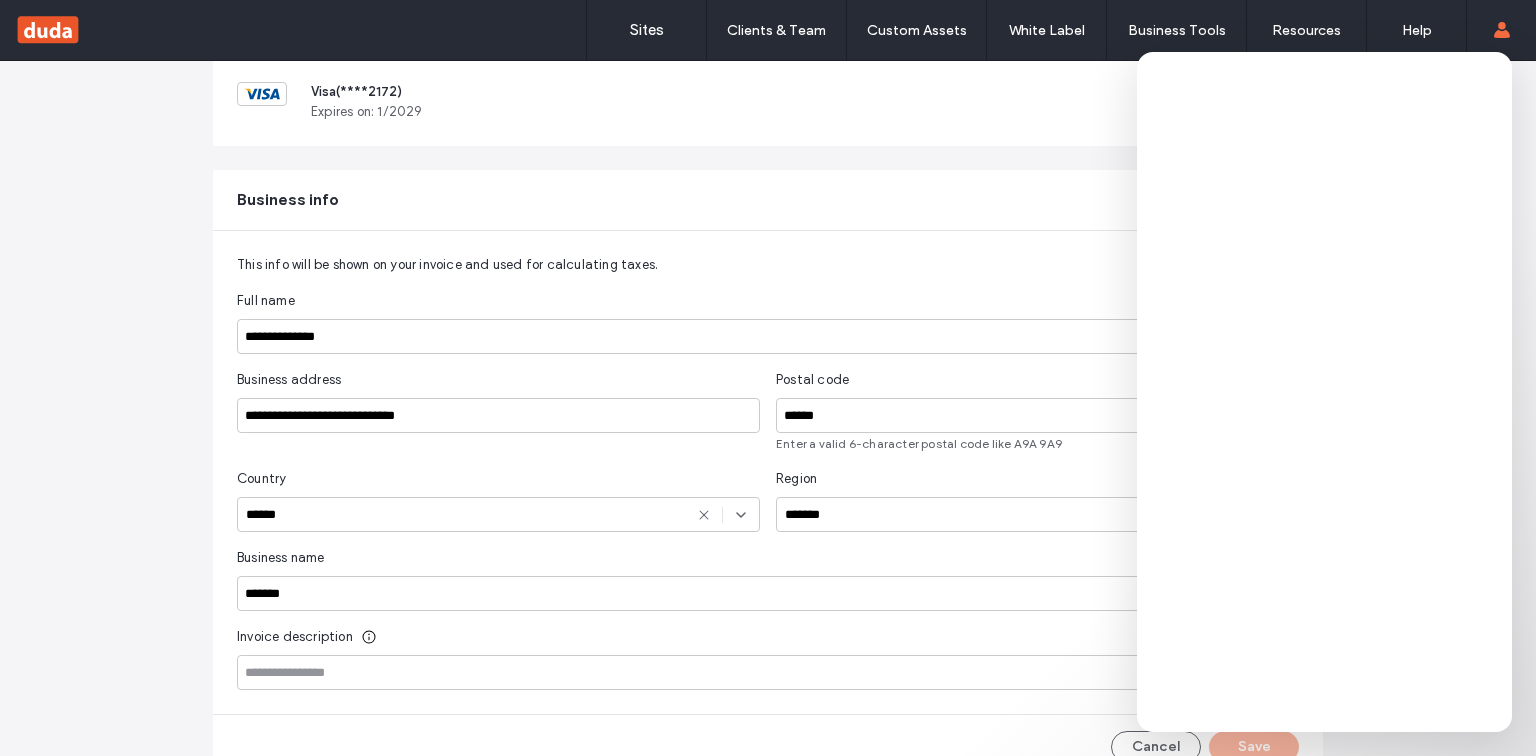 scroll, scrollTop: 17, scrollLeft: 0, axis: vertical 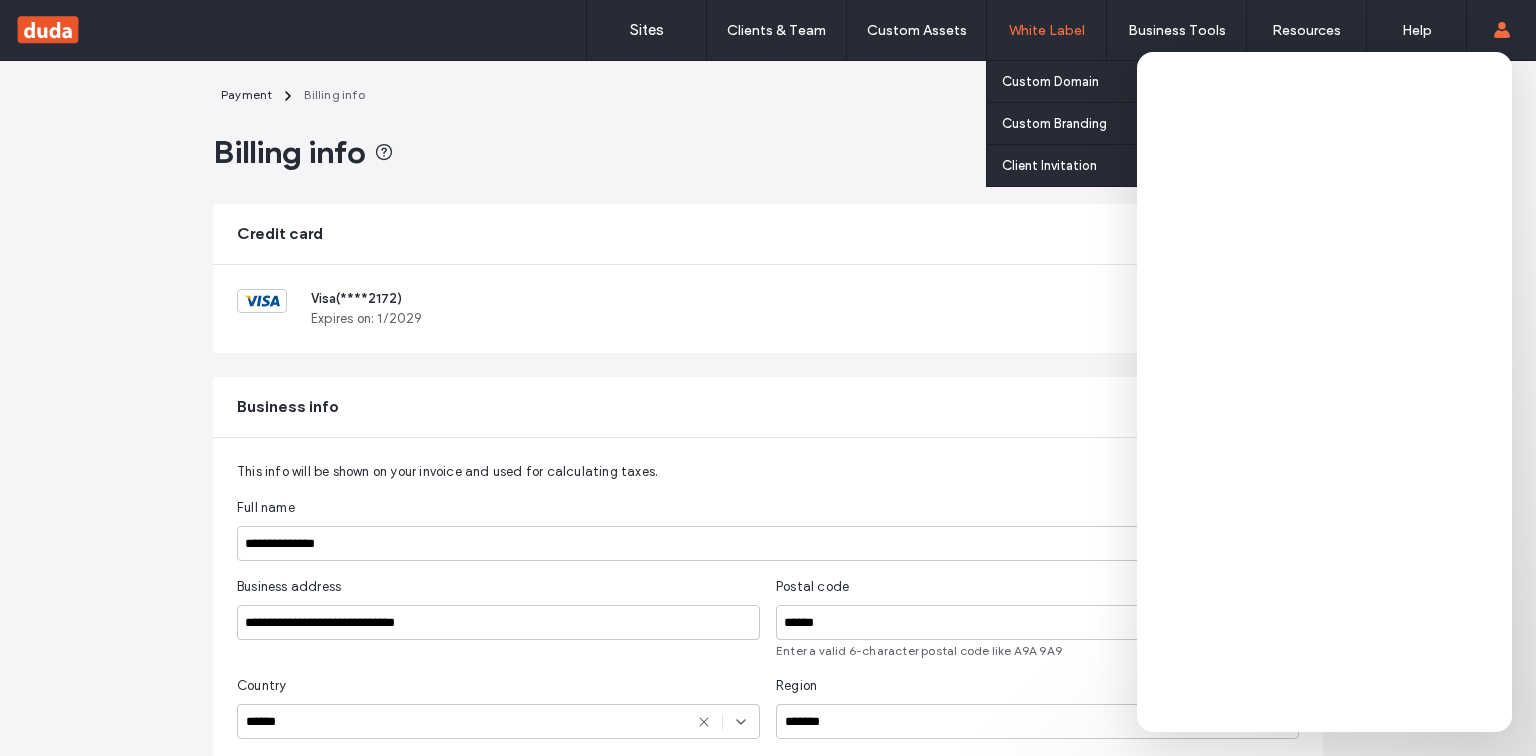 click on "White Label" at bounding box center (1047, 30) 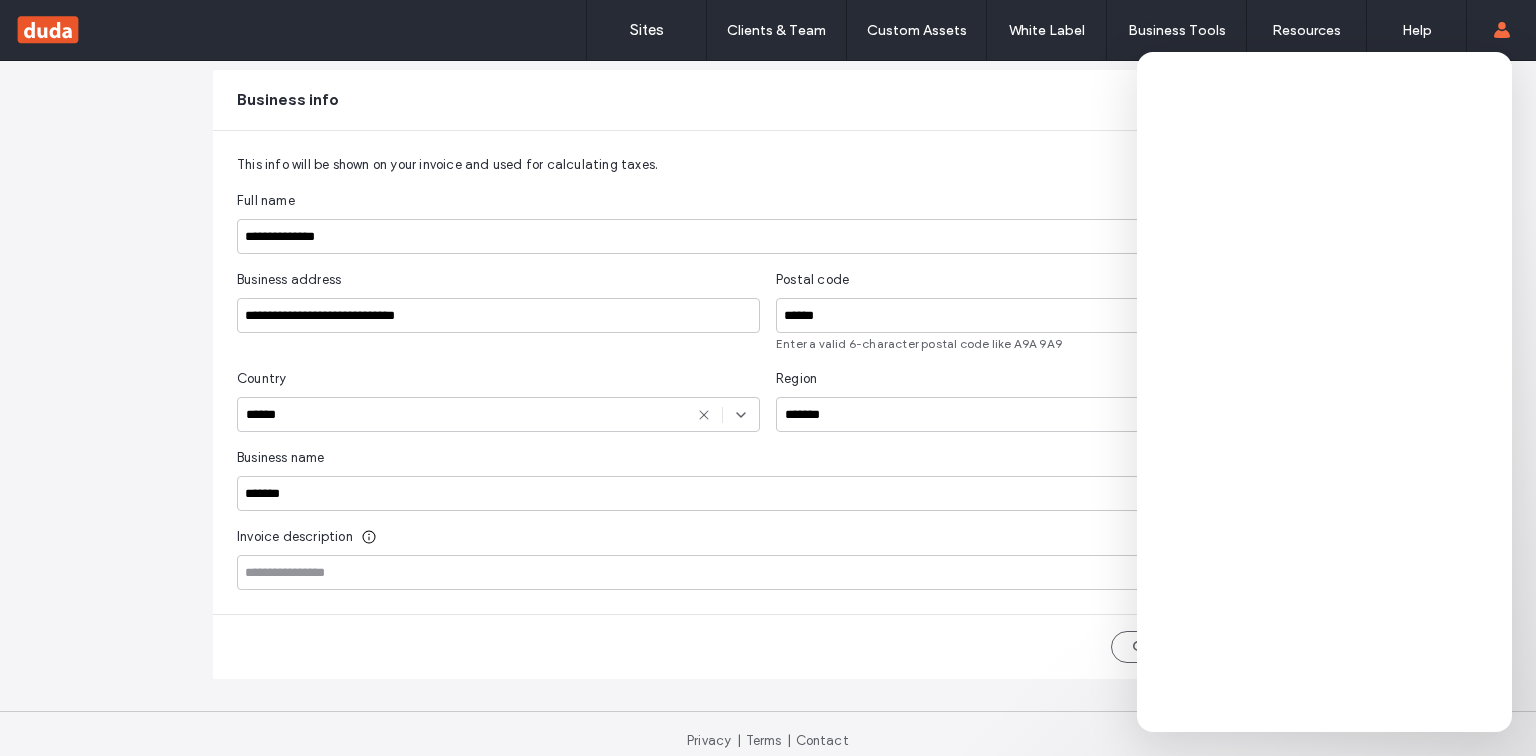 scroll, scrollTop: 337, scrollLeft: 0, axis: vertical 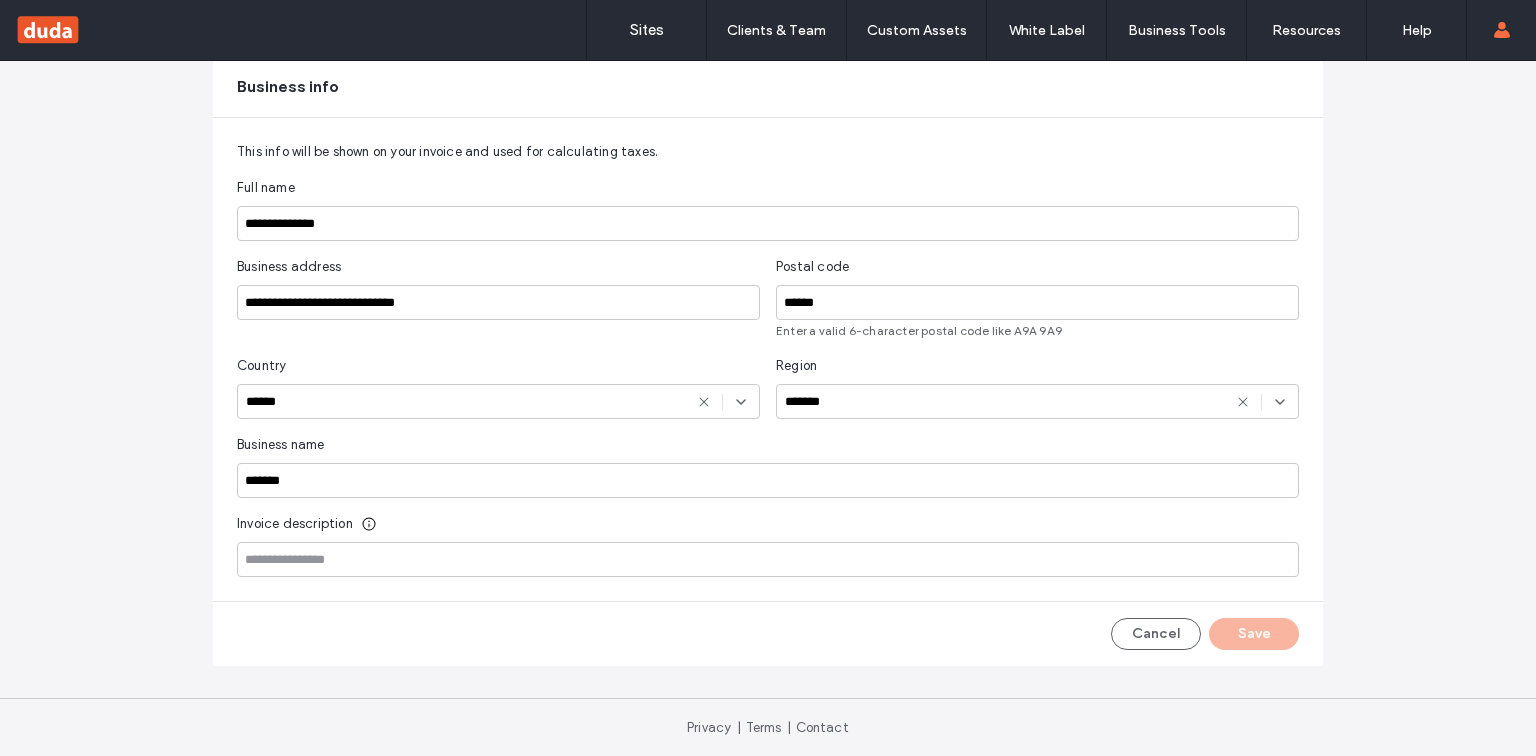 click on "Payment Billing info Billing info Credit card Visa   (**** [LAST_FOUR]) Expires on:   [MONTH] / [YEAR] Update Card Business info This info will be shown on your invoice and used for calculating taxes.   Full name [FULL_NAME] Business address [ADDRESS] Postal code [POSTAL_CODE] Enter a valid 6-character postal code like A9A 9A9 Country [COUNTRY] Region [REGION] Business name [BUSINESS_NAME] Invoice description Cancel Save Privacy | Terms | Contact" at bounding box center (768, 240) 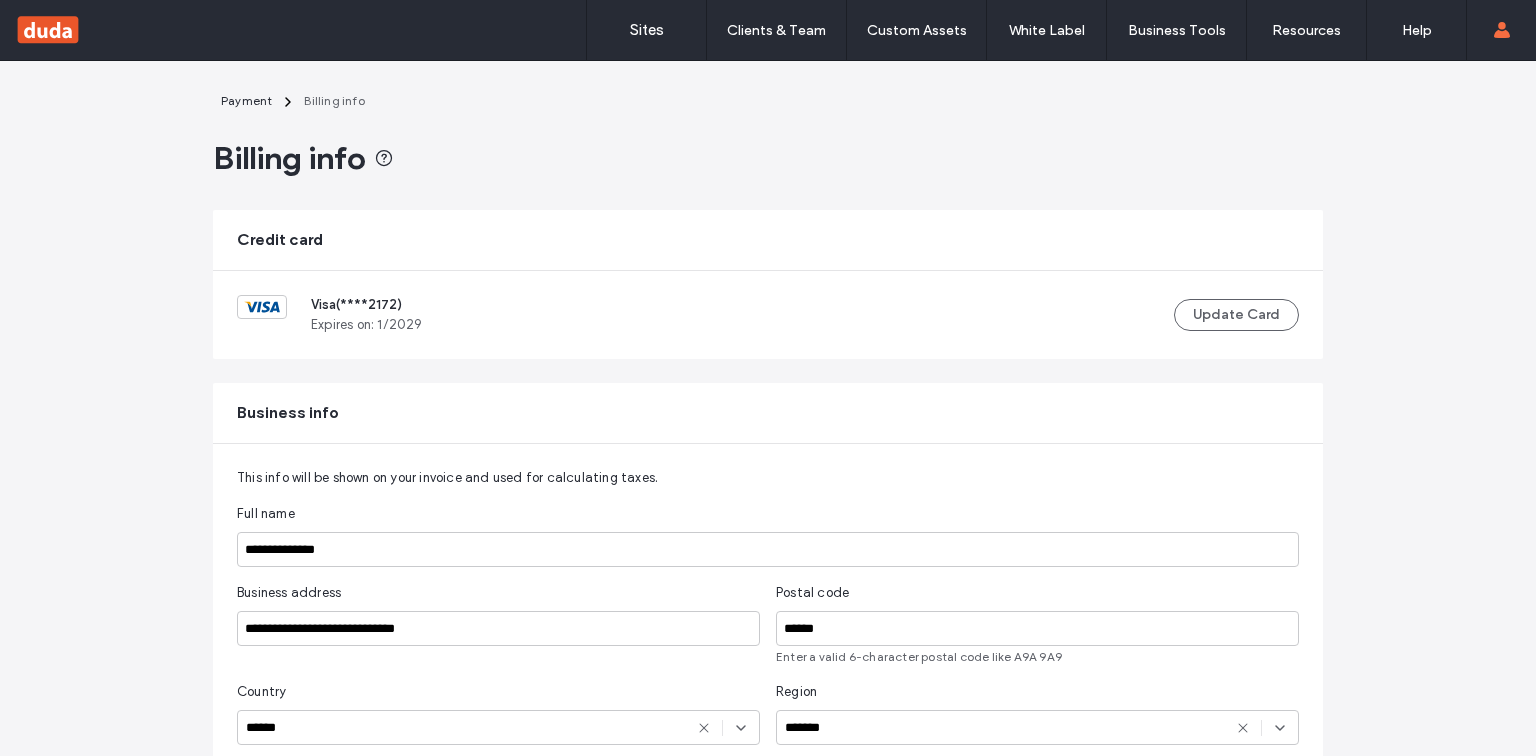 scroll, scrollTop: 0, scrollLeft: 0, axis: both 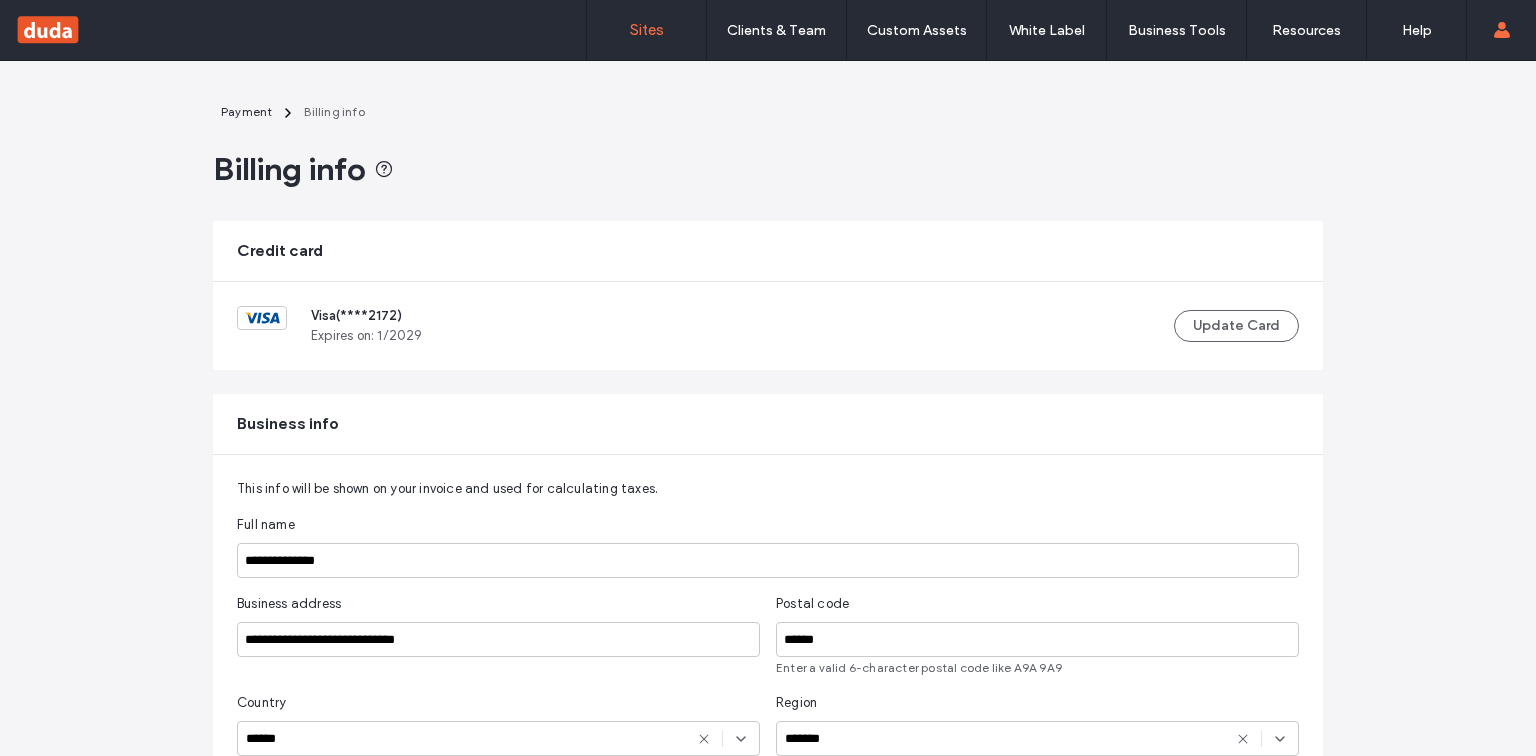 click on "Sites" at bounding box center [647, 30] 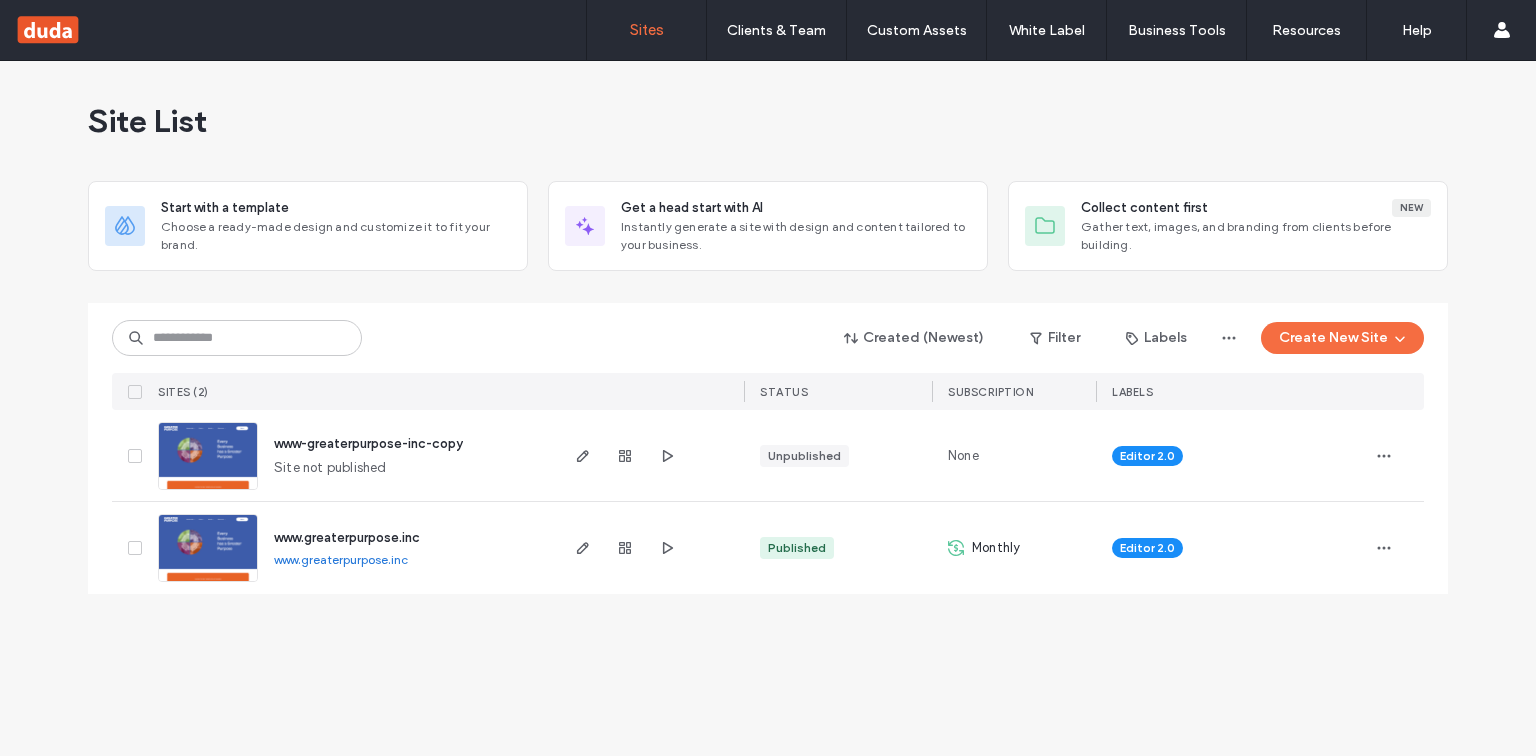 click on "www.greaterpurpose.inc" at bounding box center (347, 537) 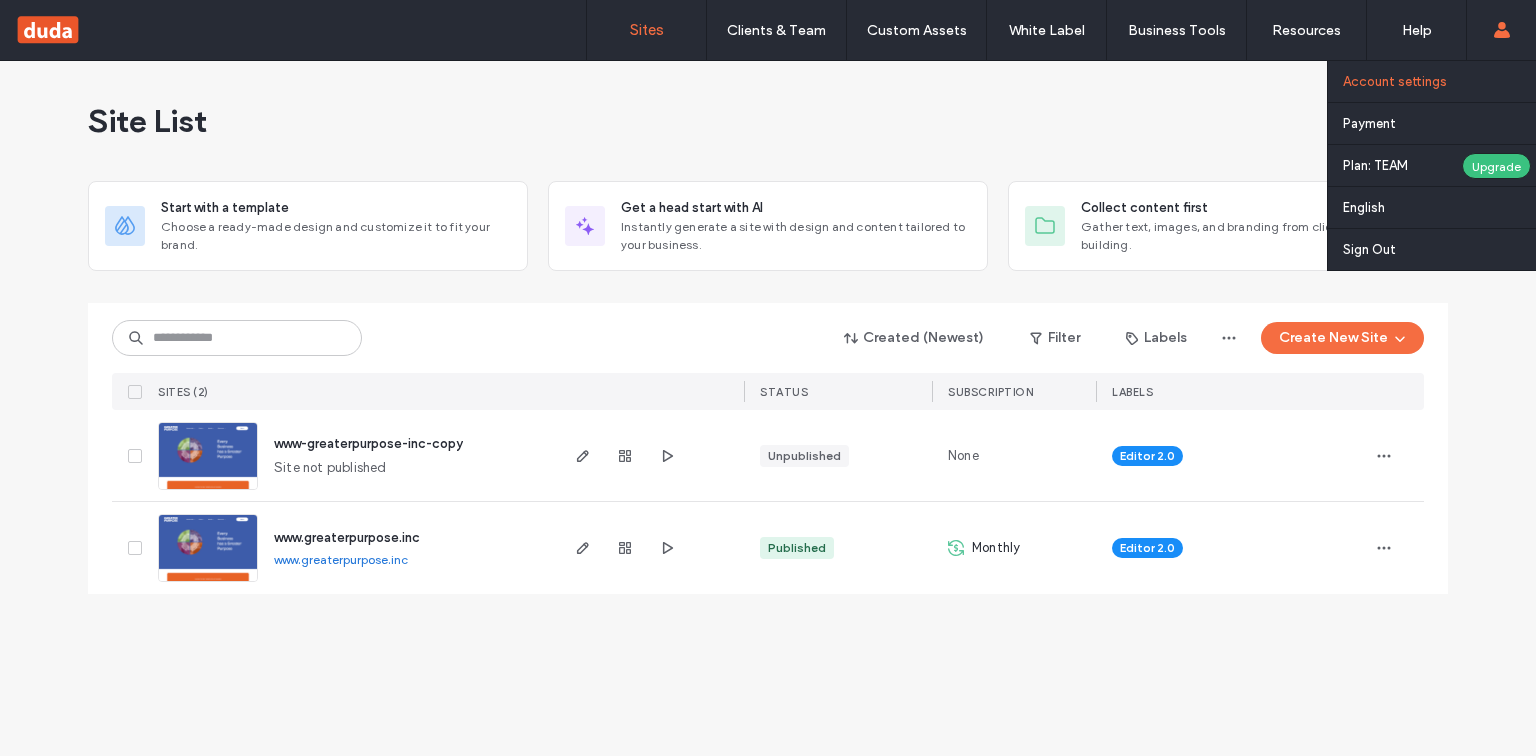 click on "Account settings" at bounding box center (1395, 81) 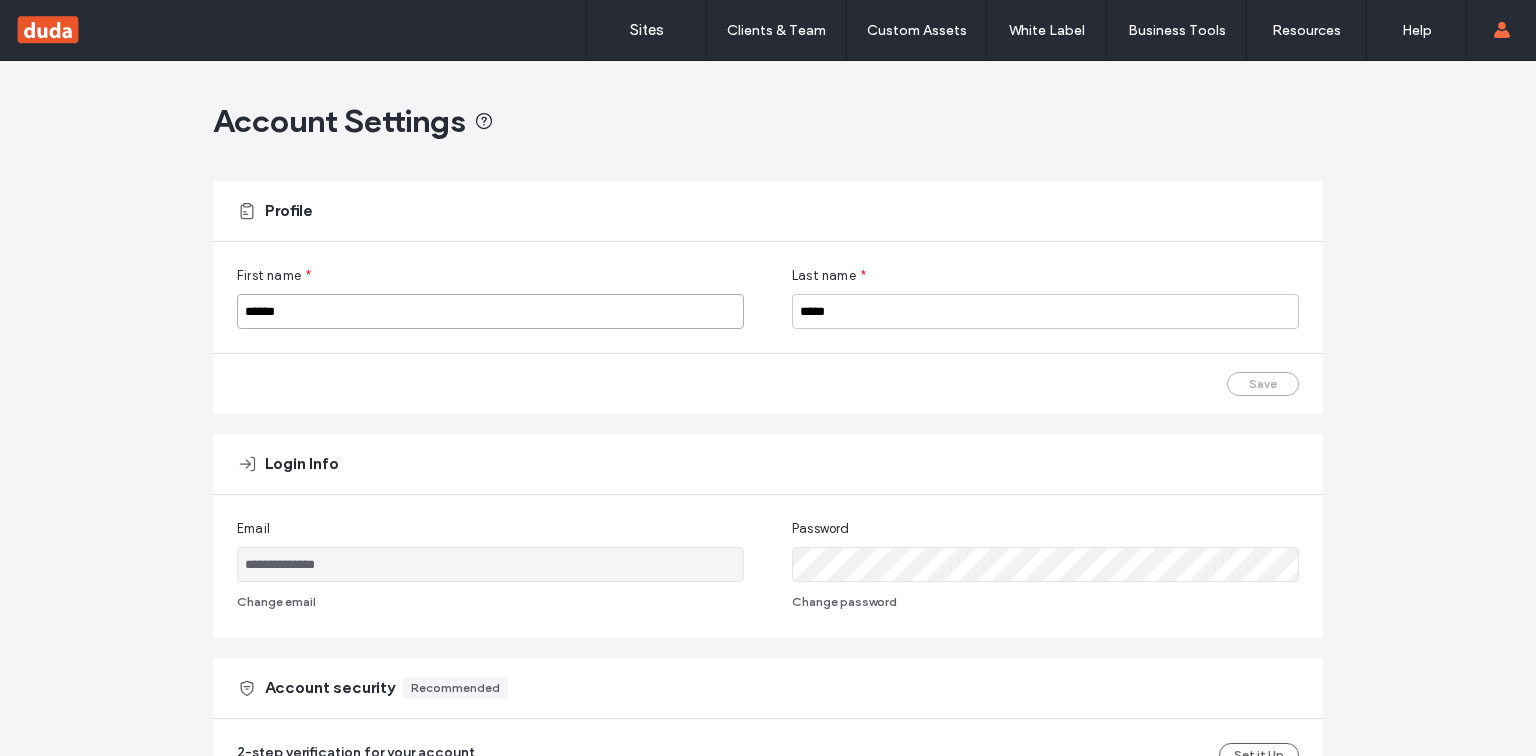 drag, startPoint x: 332, startPoint y: 306, endPoint x: 163, endPoint y: 320, distance: 169.57889 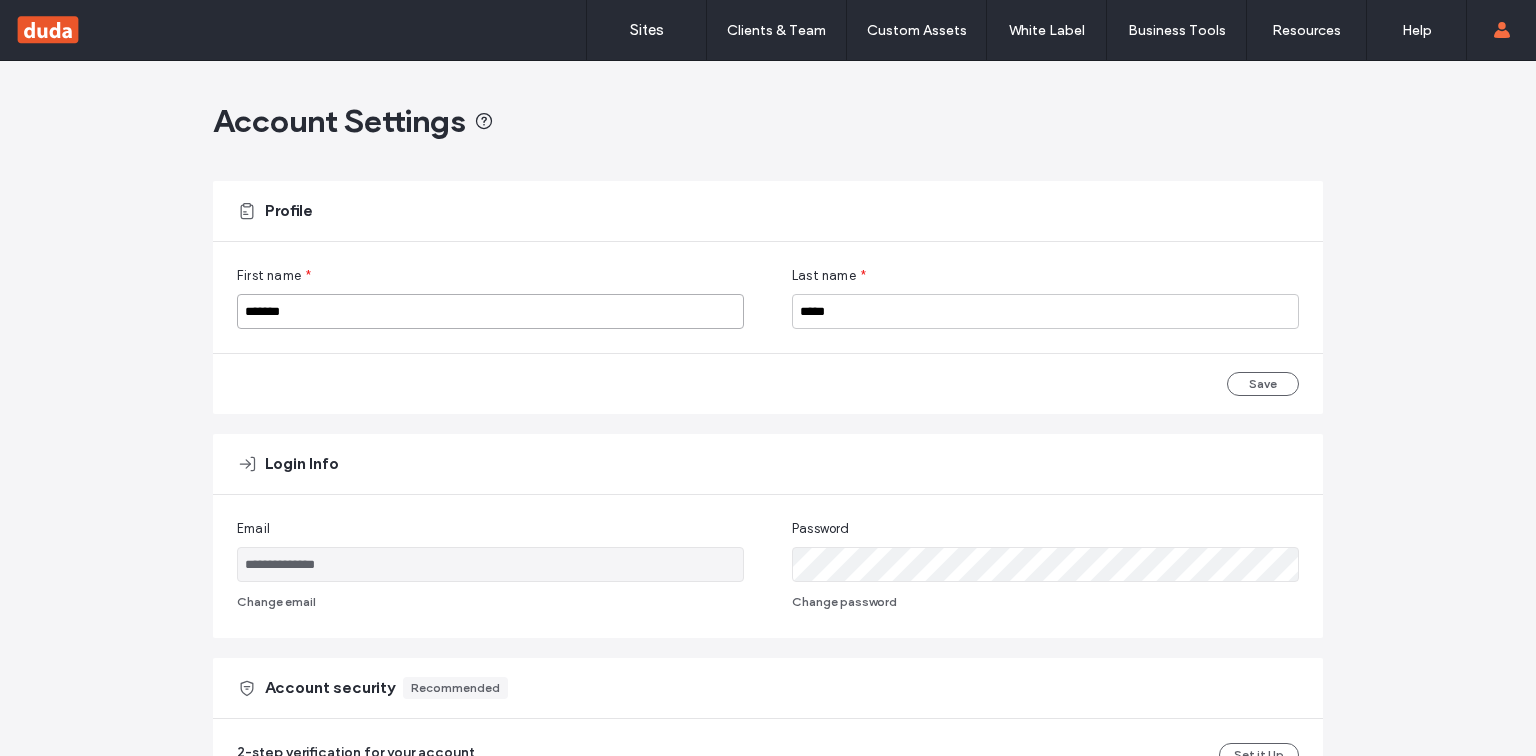 type on "*******" 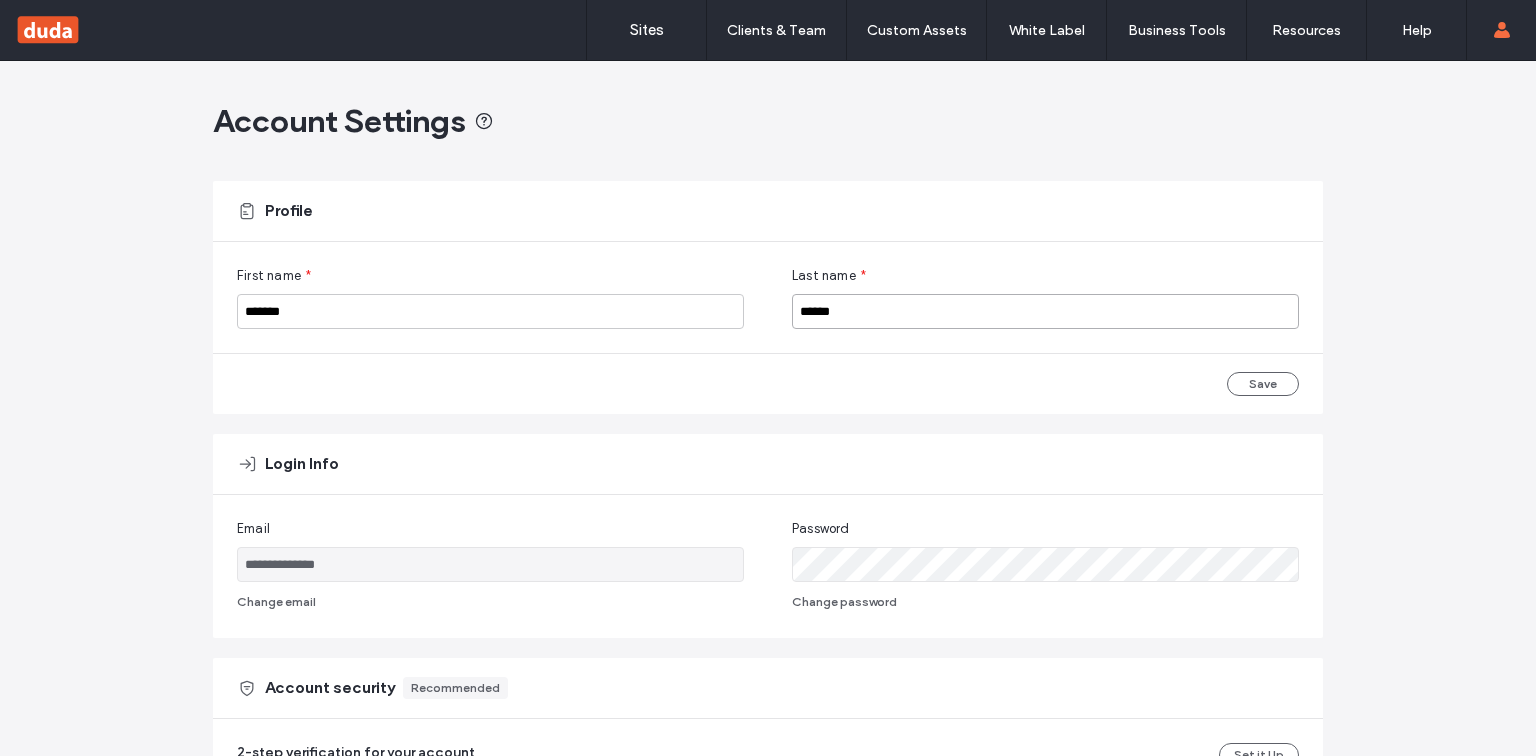 type on "******" 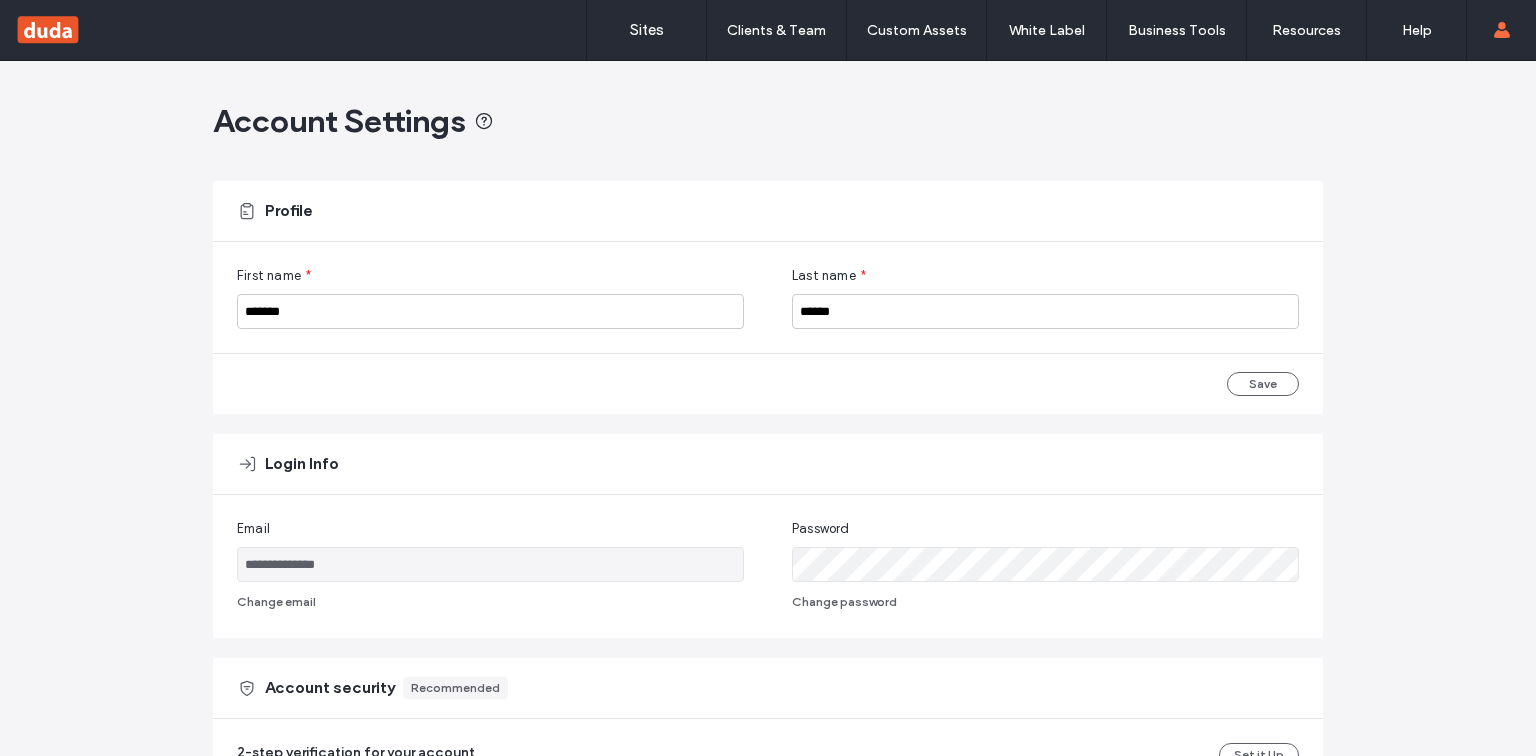 type 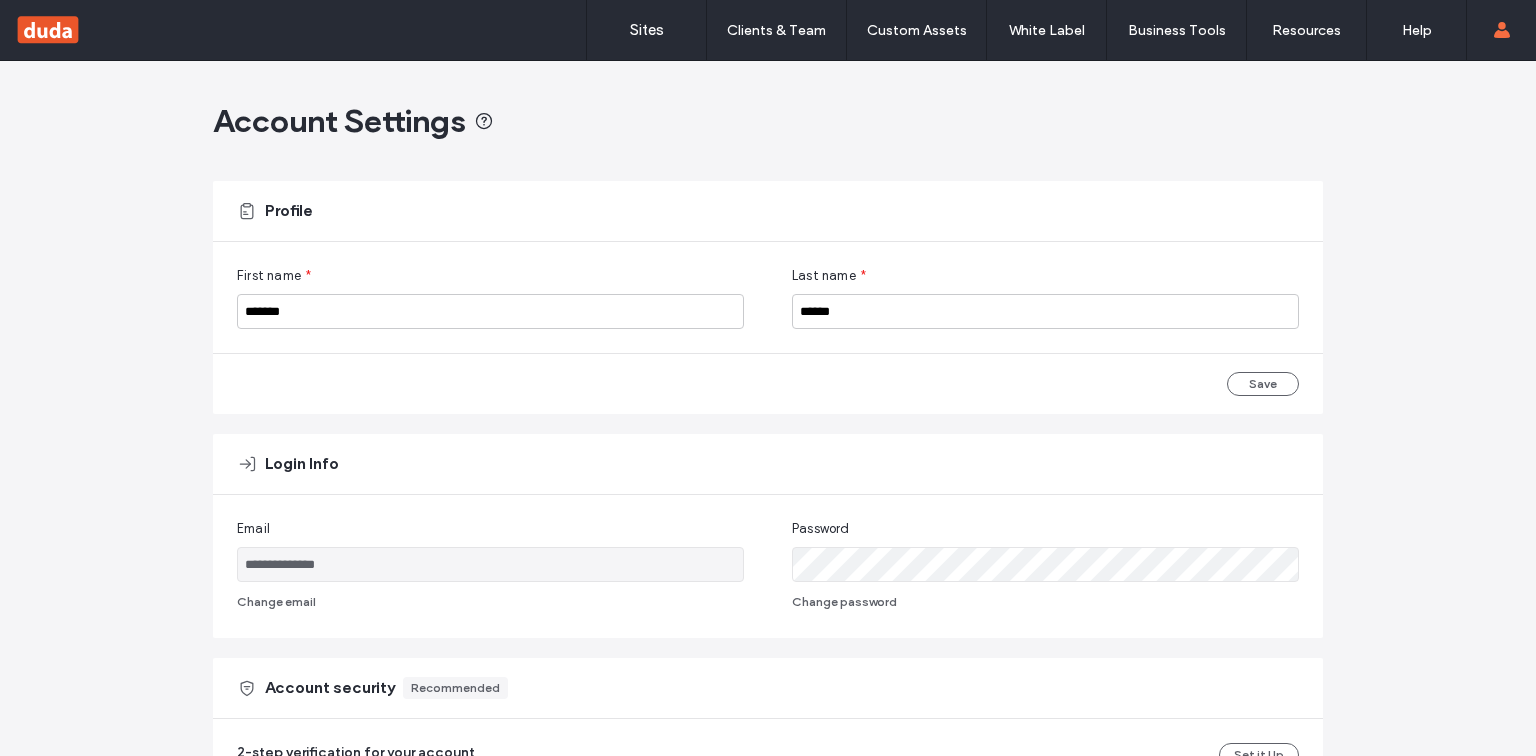 click on "**********" at bounding box center [768, 808] 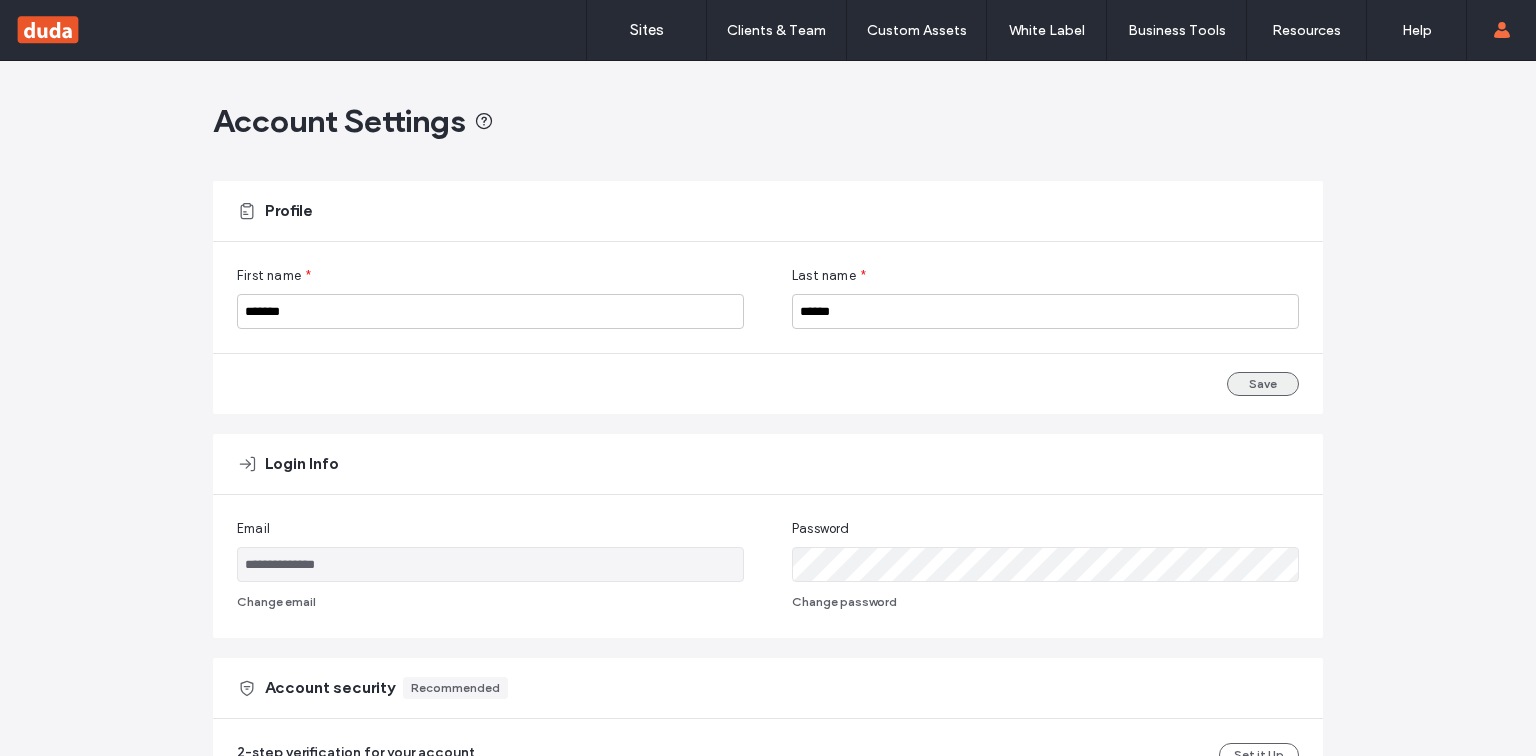 click on "Save" at bounding box center [1263, 384] 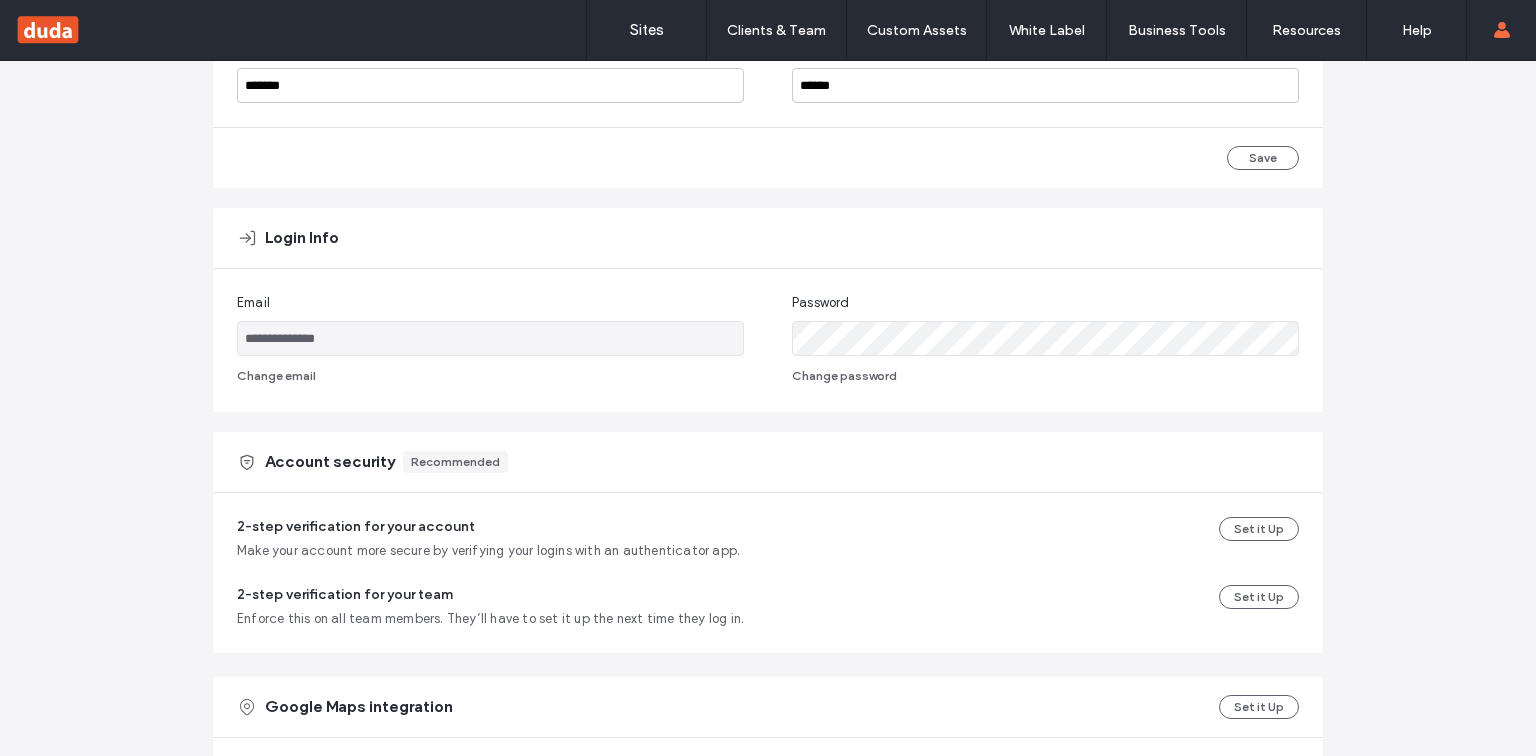 scroll, scrollTop: 240, scrollLeft: 0, axis: vertical 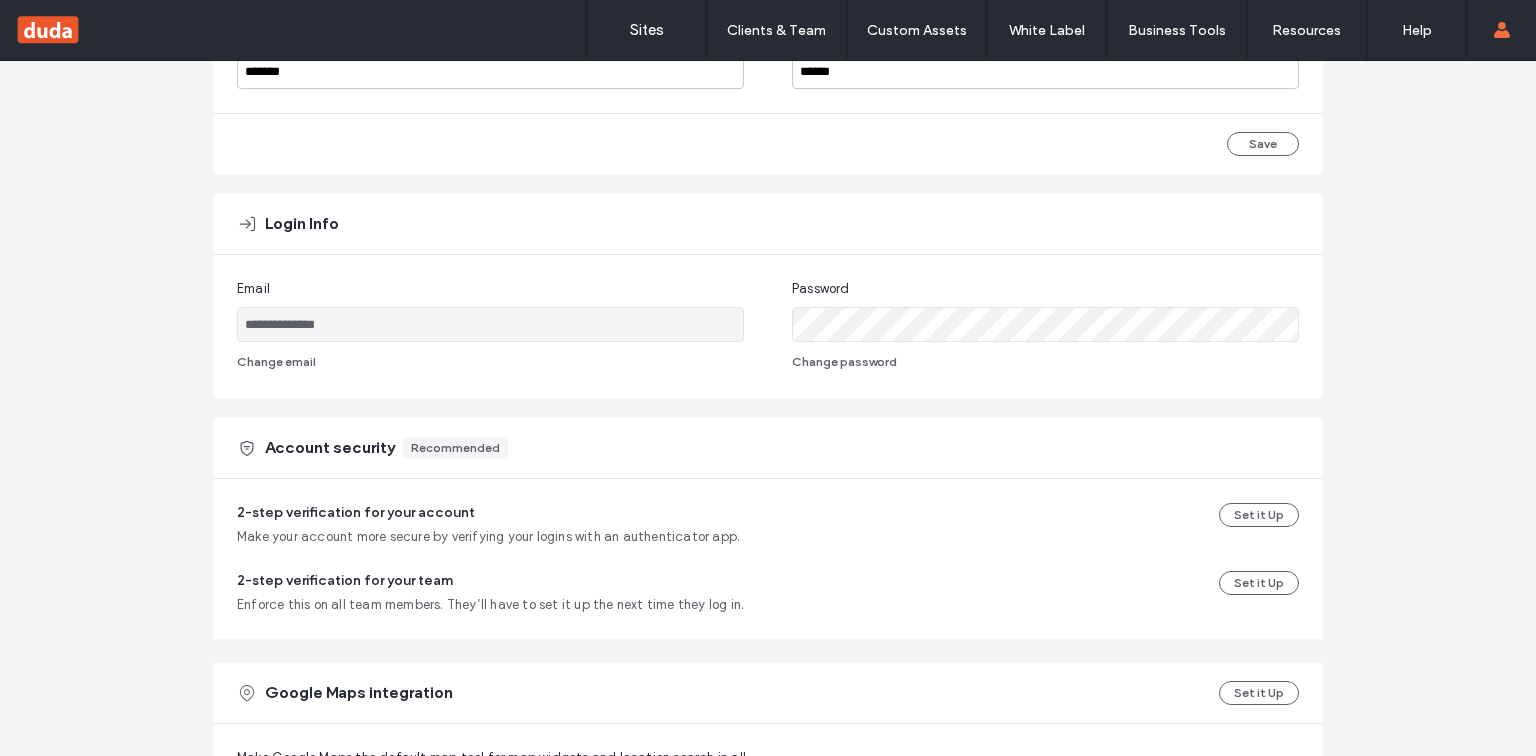 click on "**********" at bounding box center [490, 326] 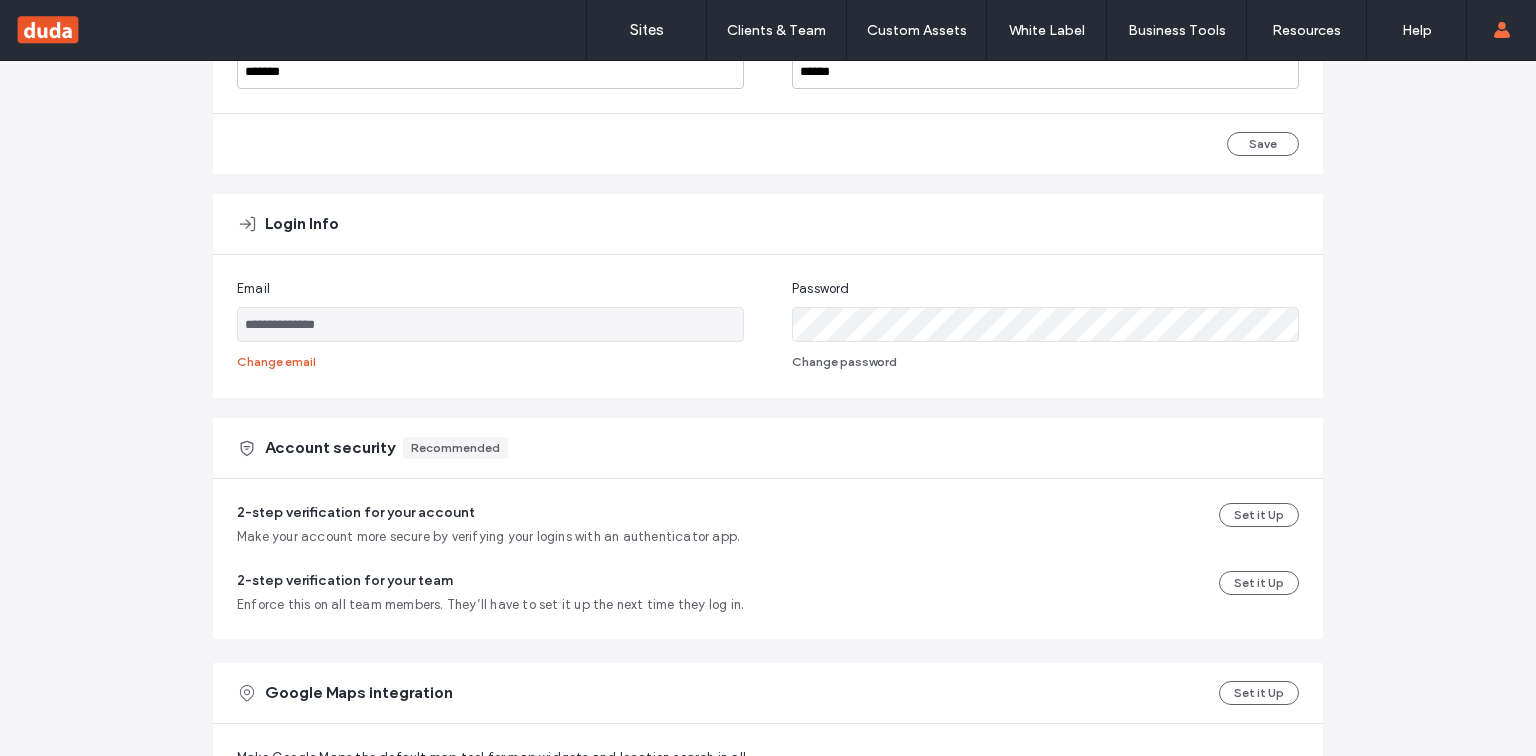 click on "Change email" at bounding box center (276, 362) 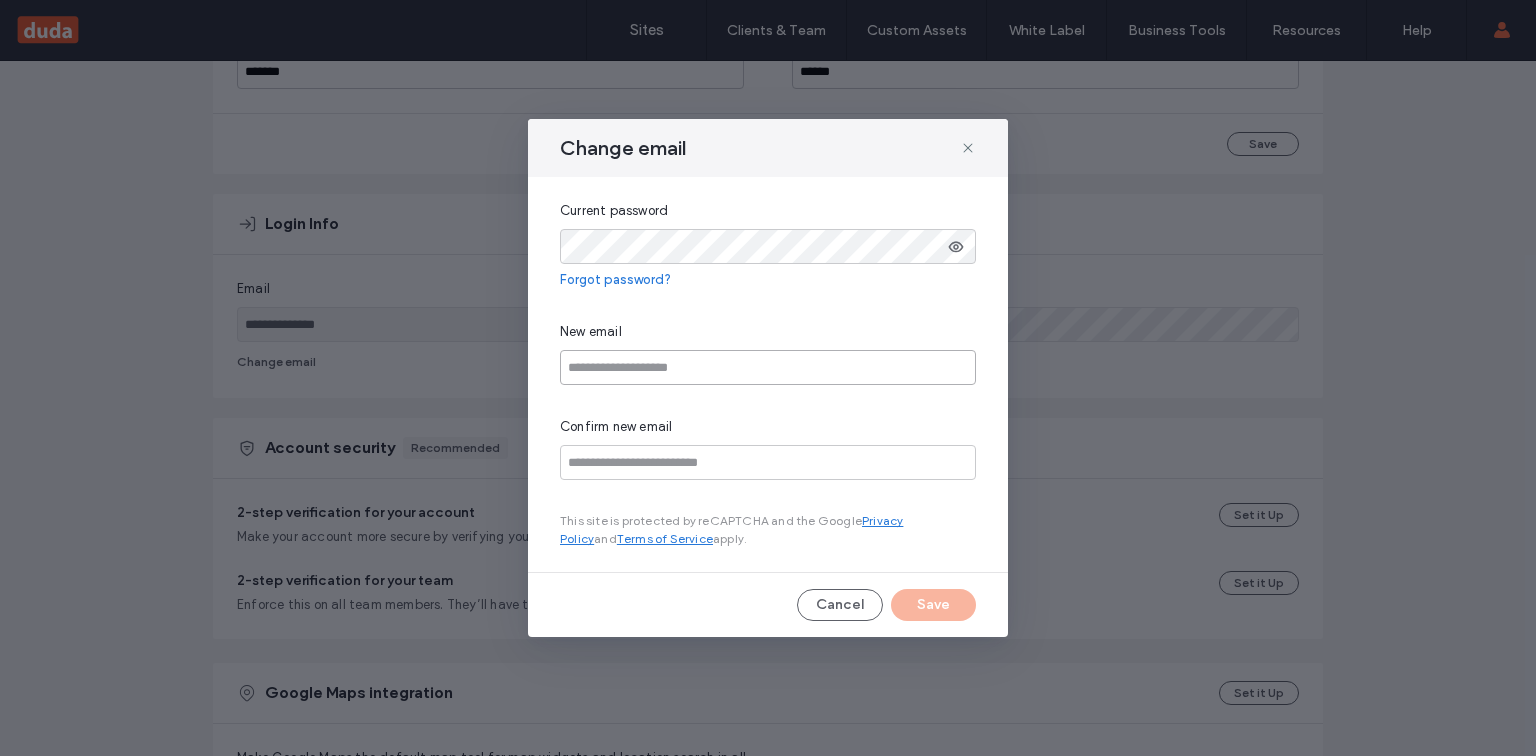 click at bounding box center (768, 367) 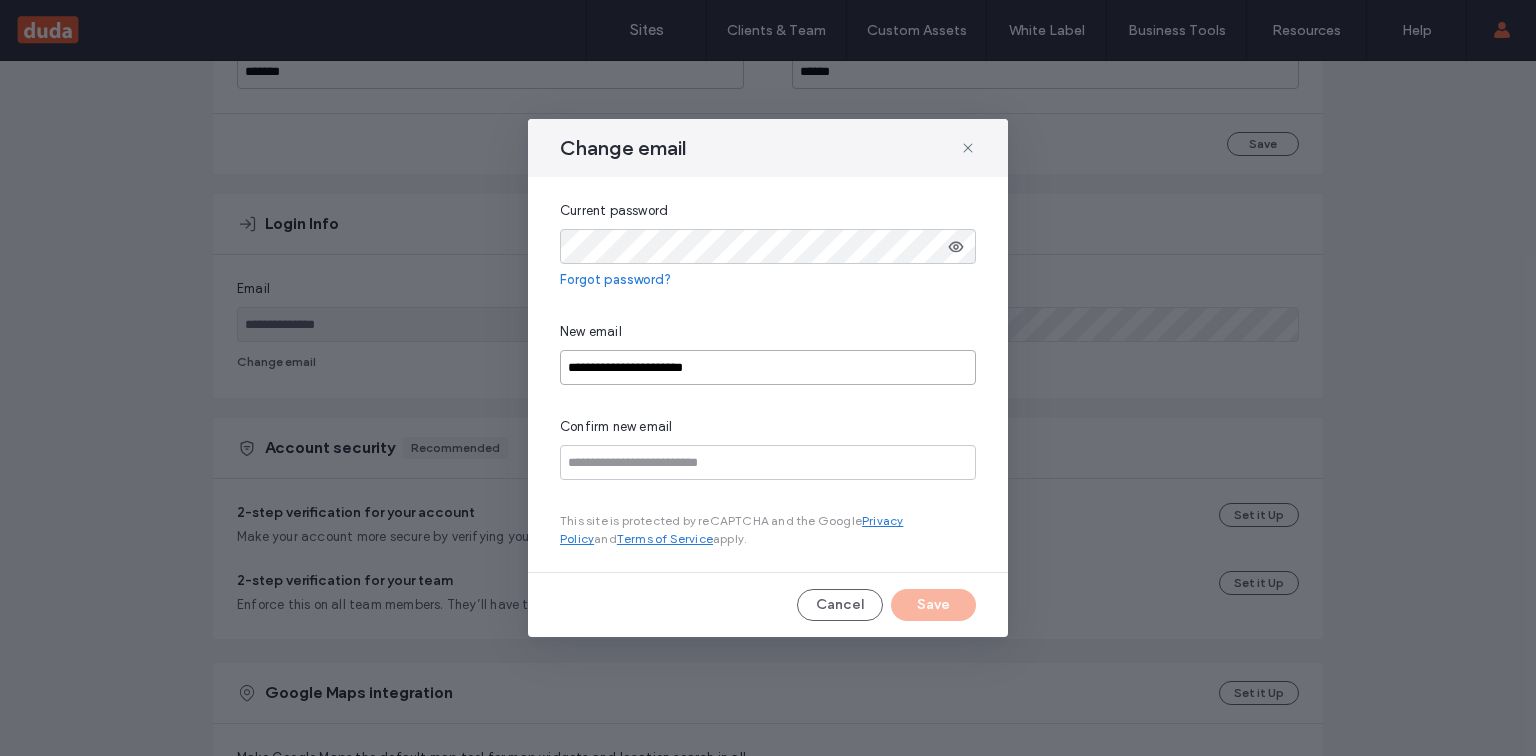 type on "**********" 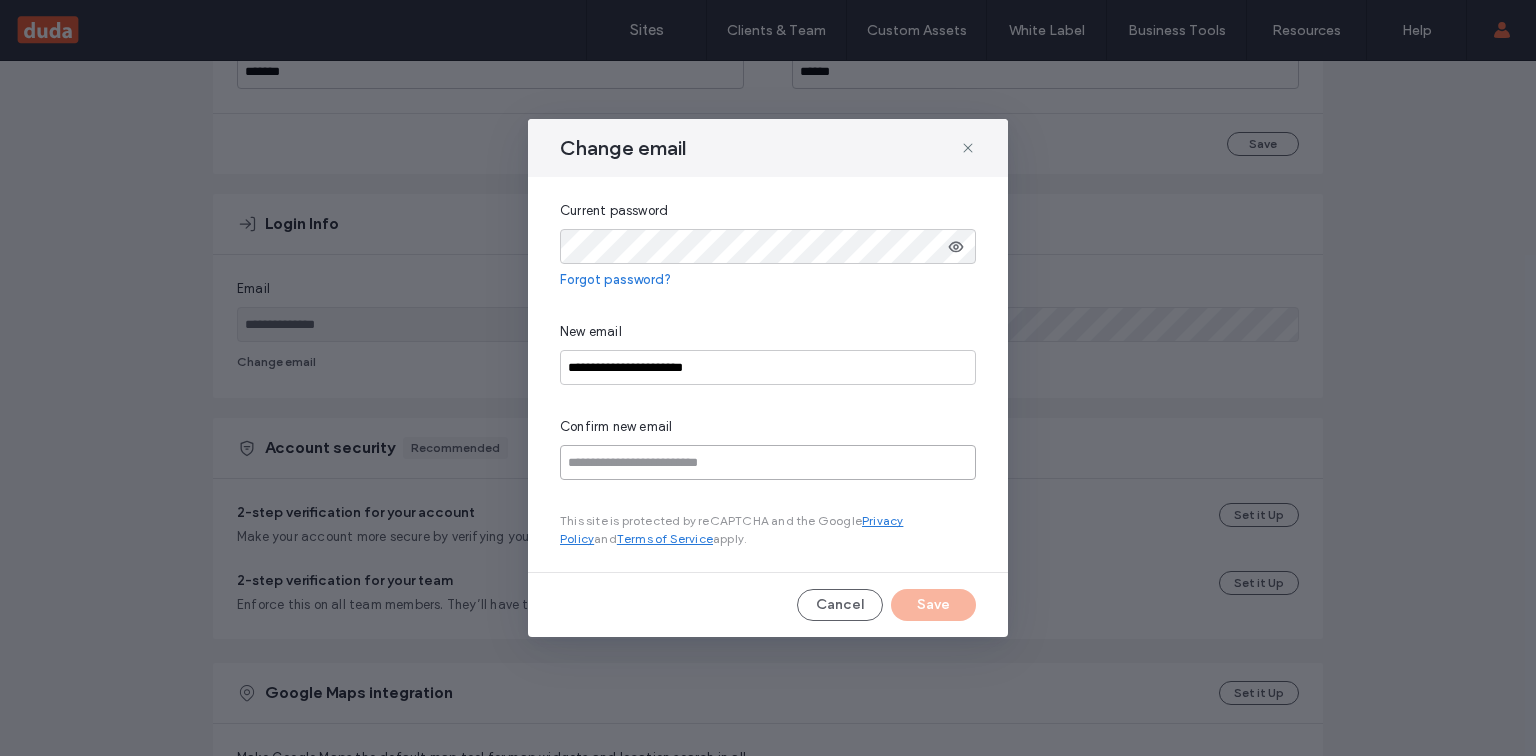 click at bounding box center (768, 462) 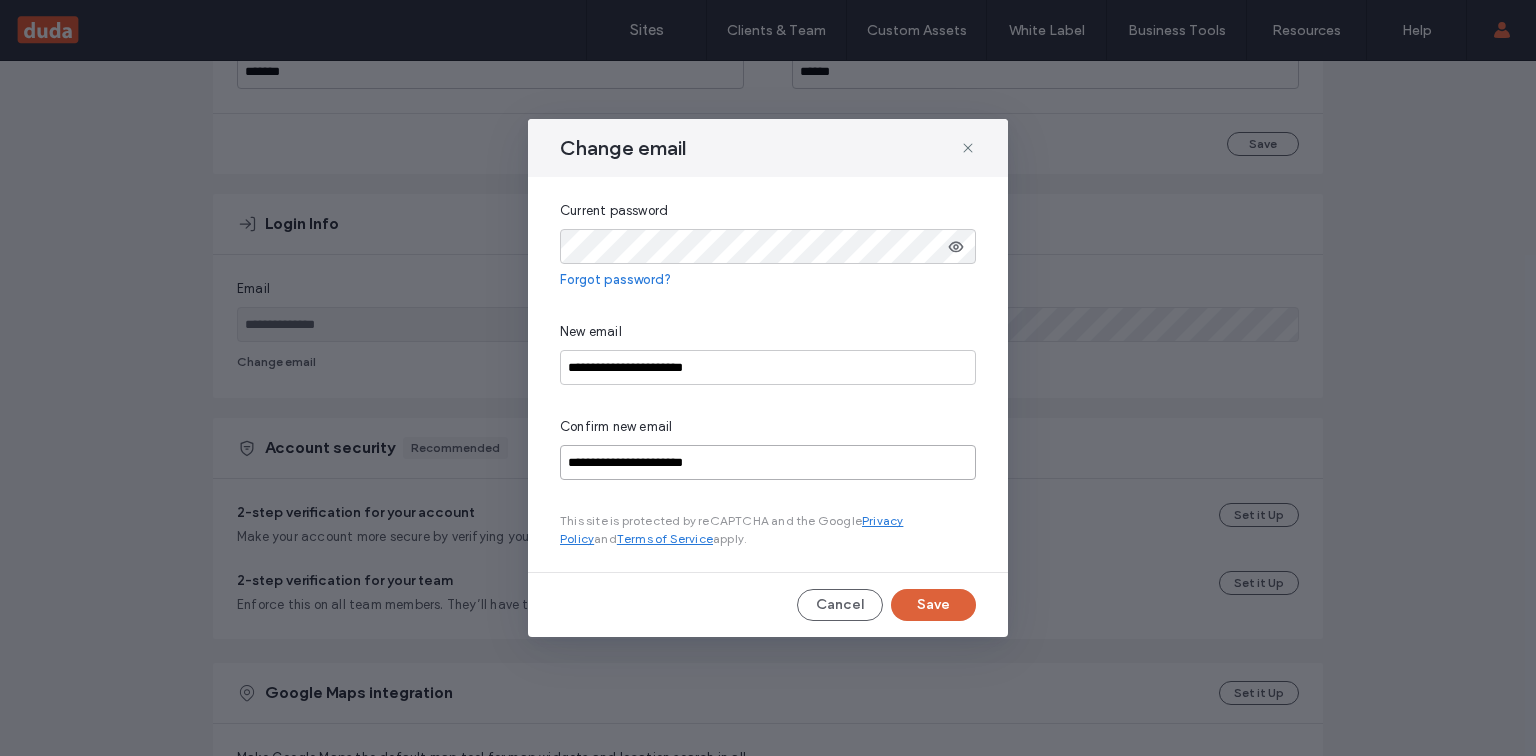 type on "**********" 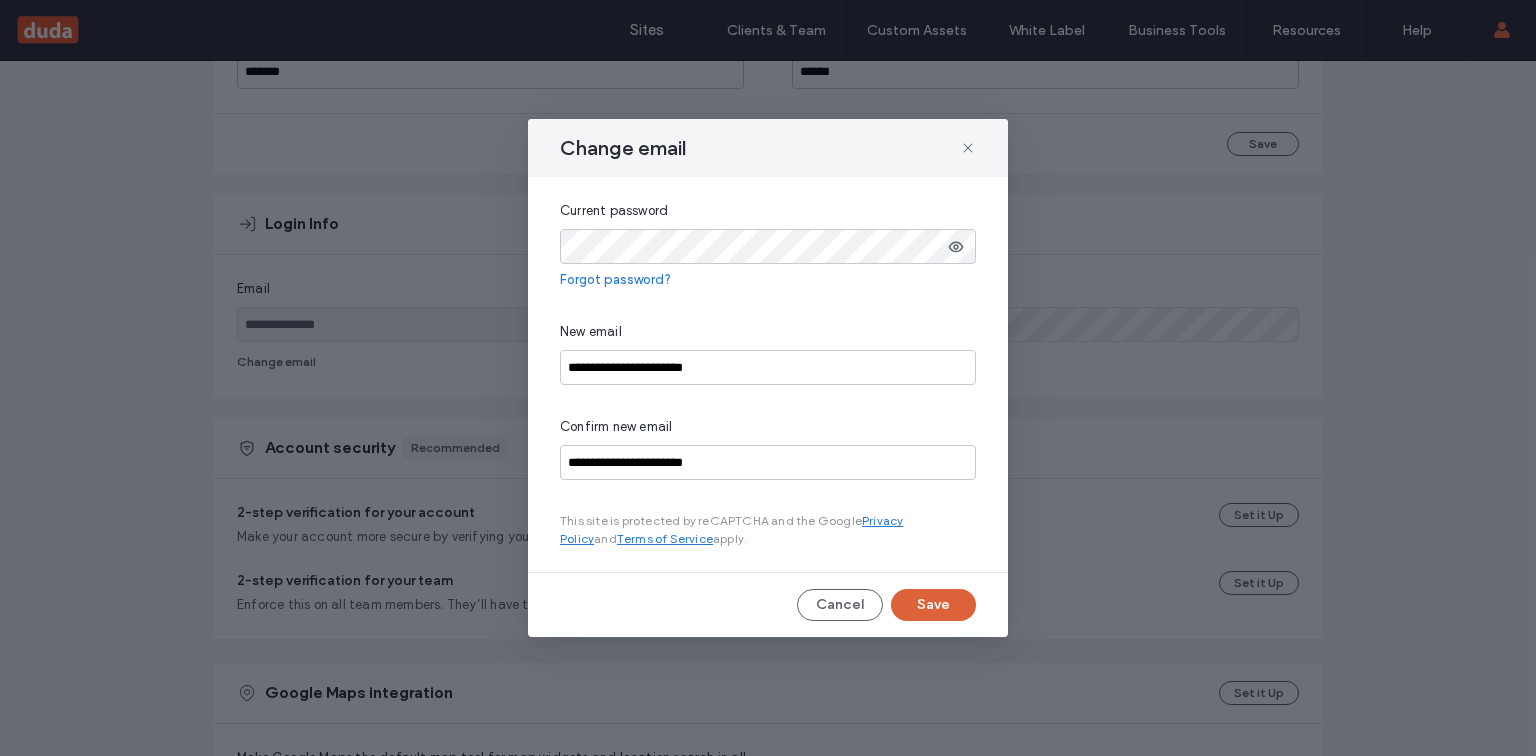 click on "Save" at bounding box center [933, 605] 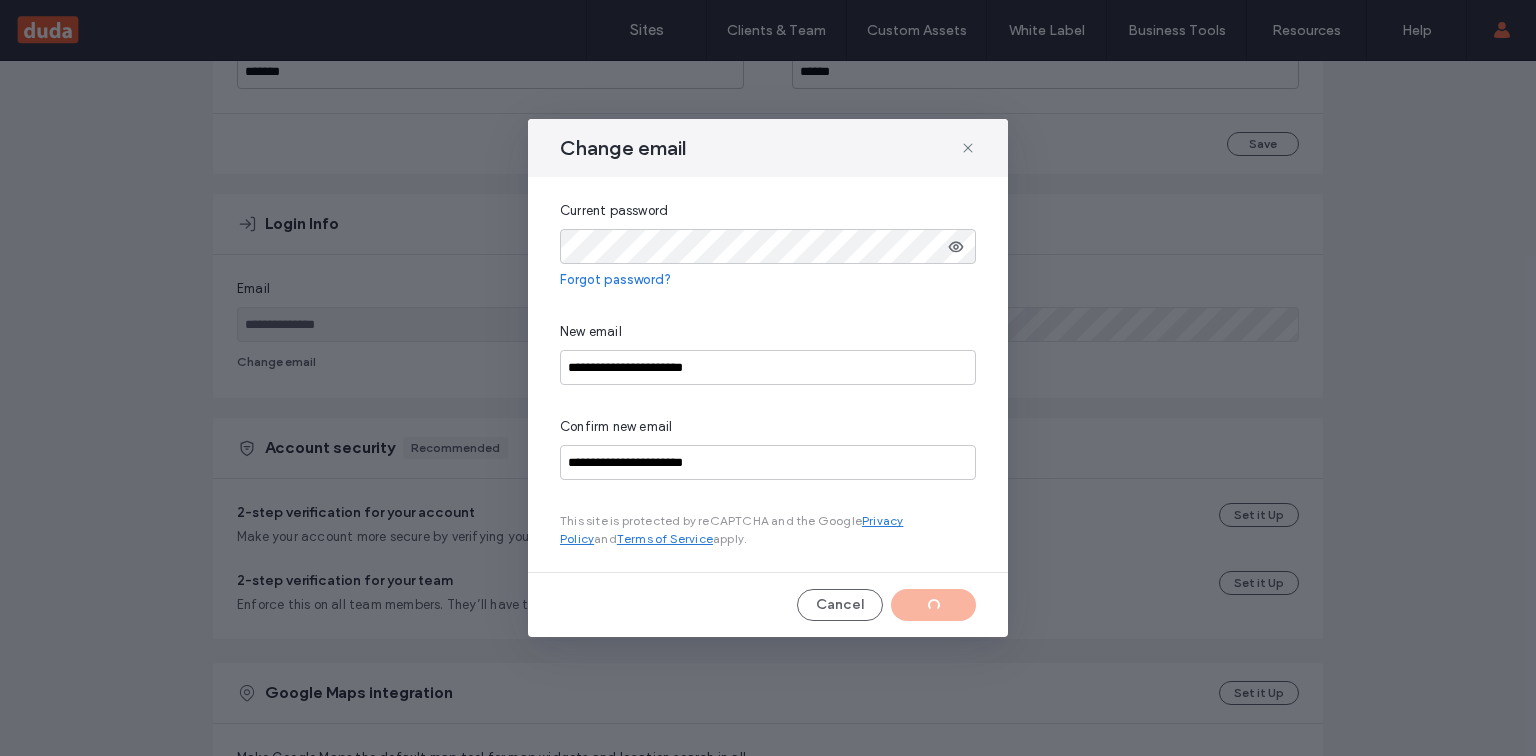 type on "**********" 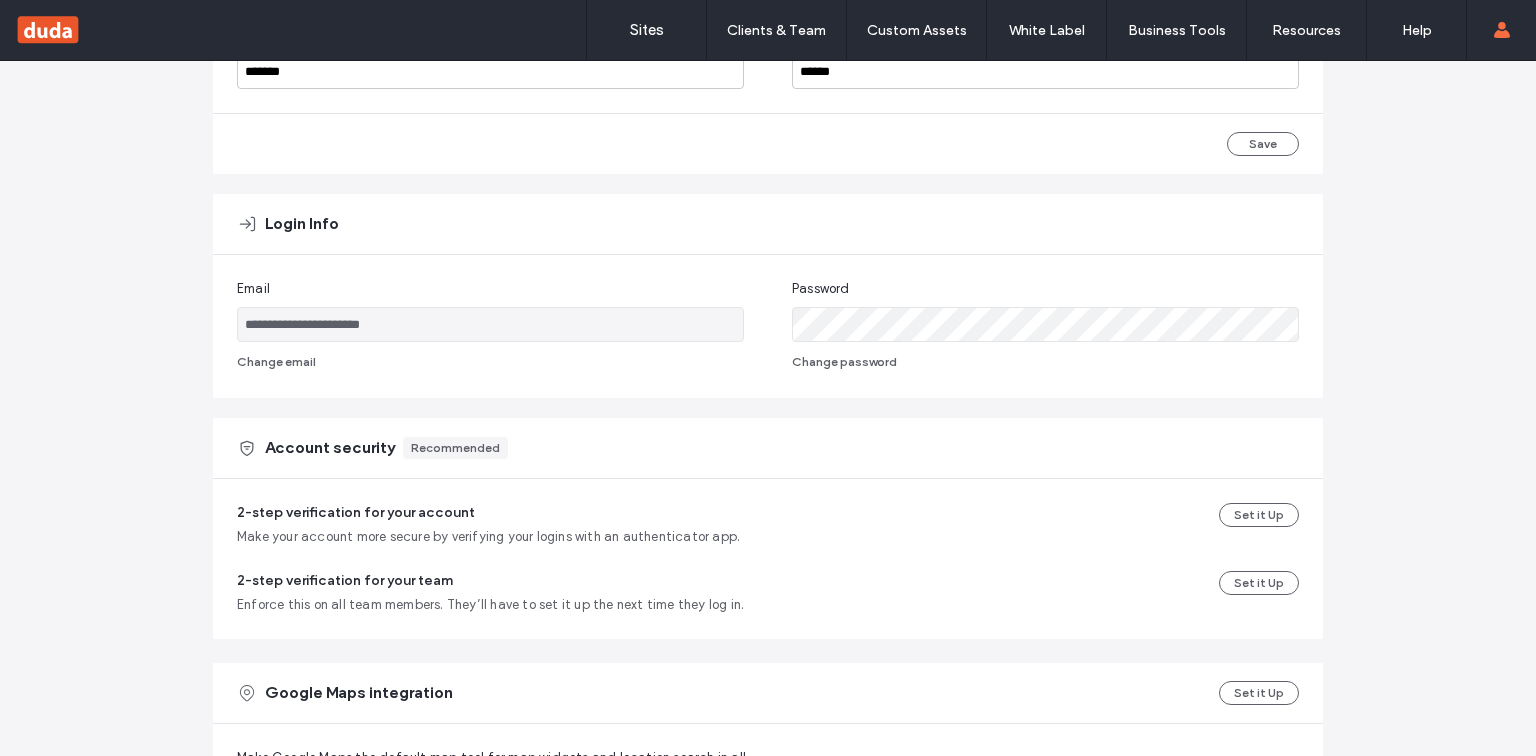 click on "Login Info" at bounding box center (768, 224) 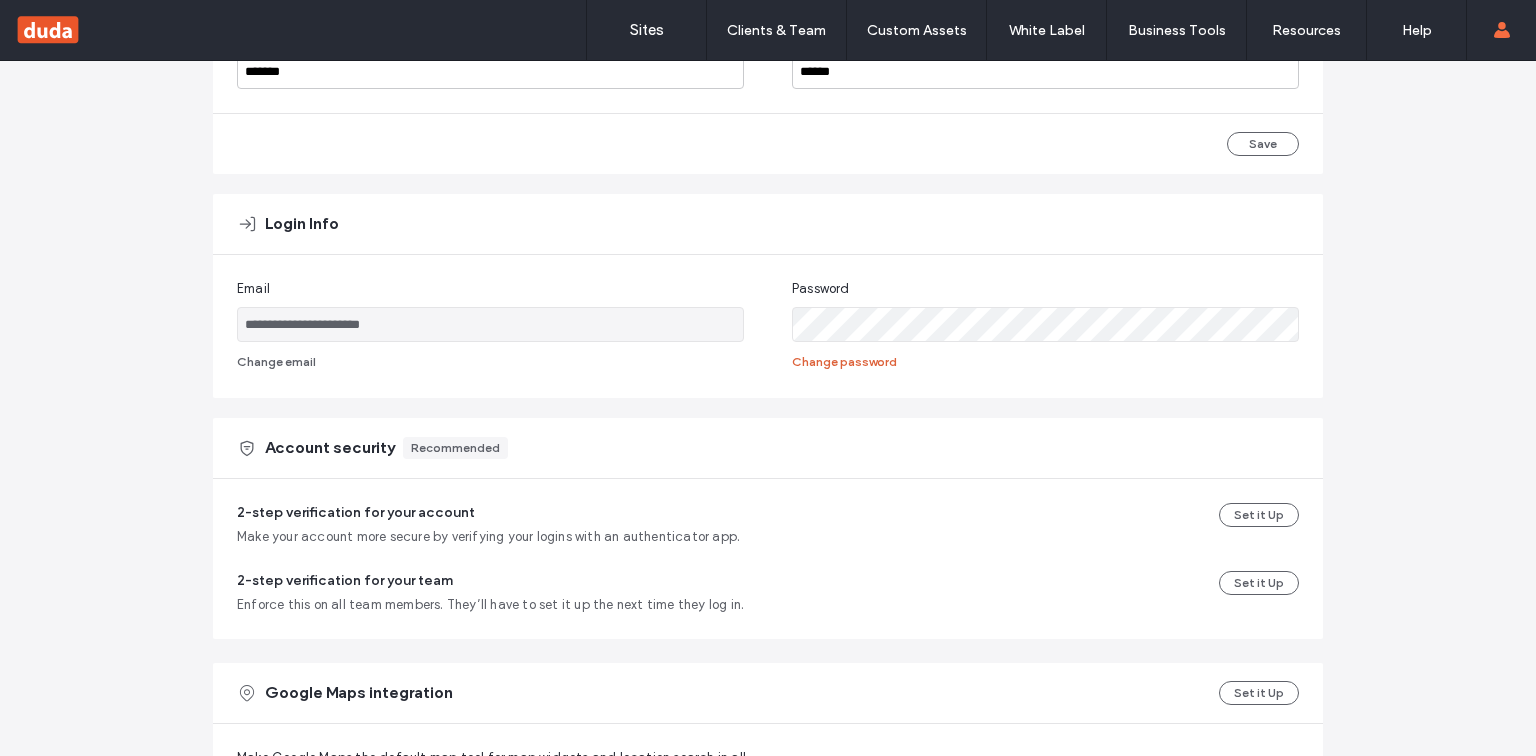 click on "Change password" at bounding box center (844, 362) 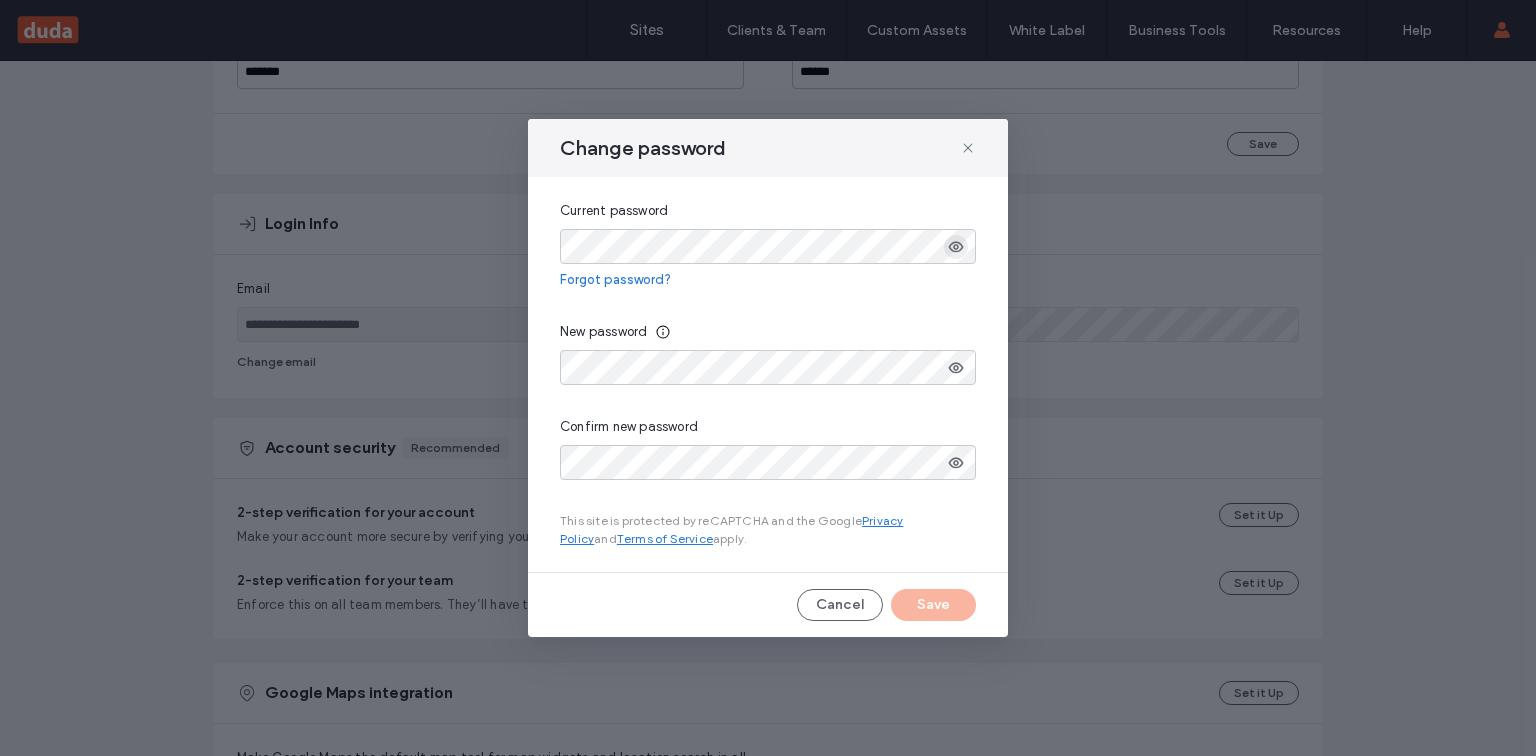 click 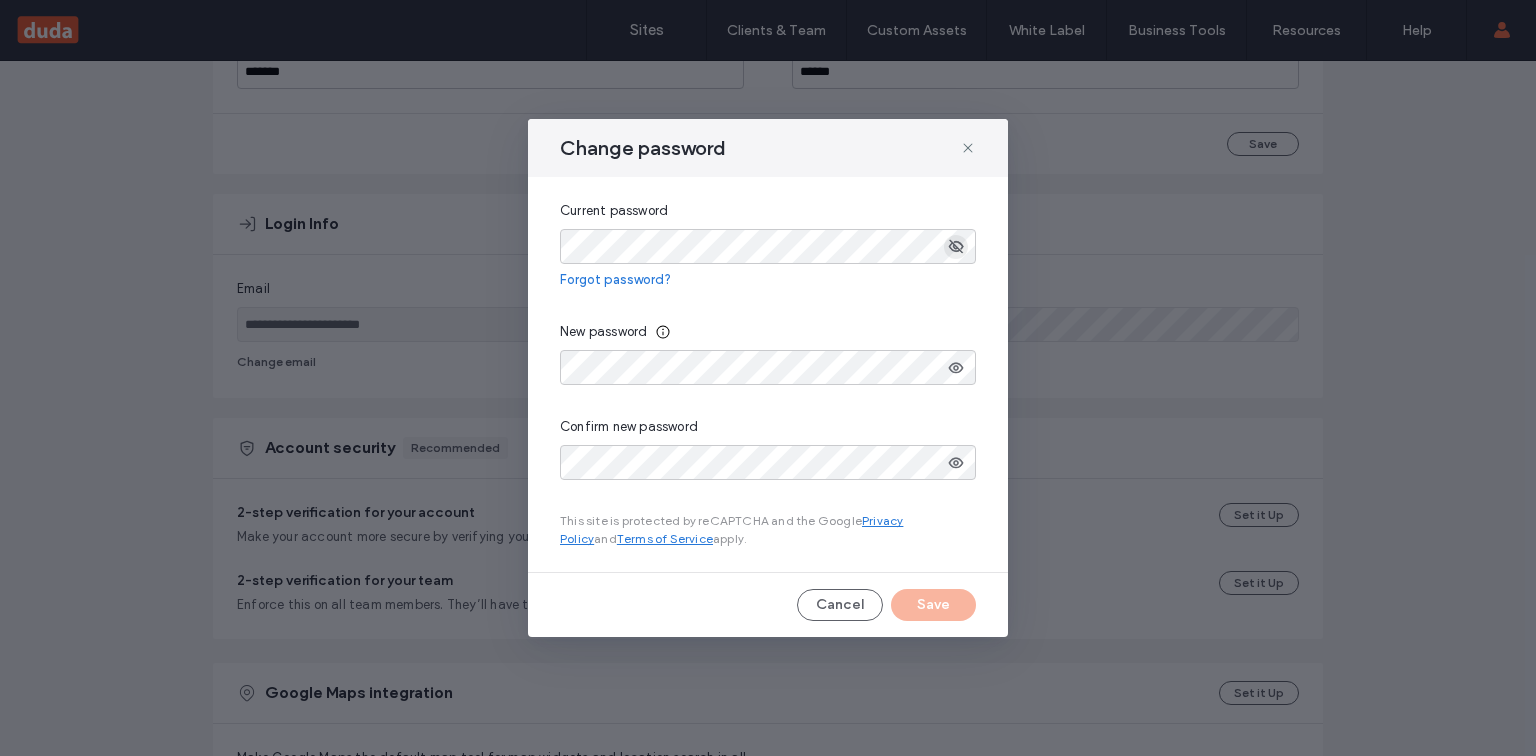 click 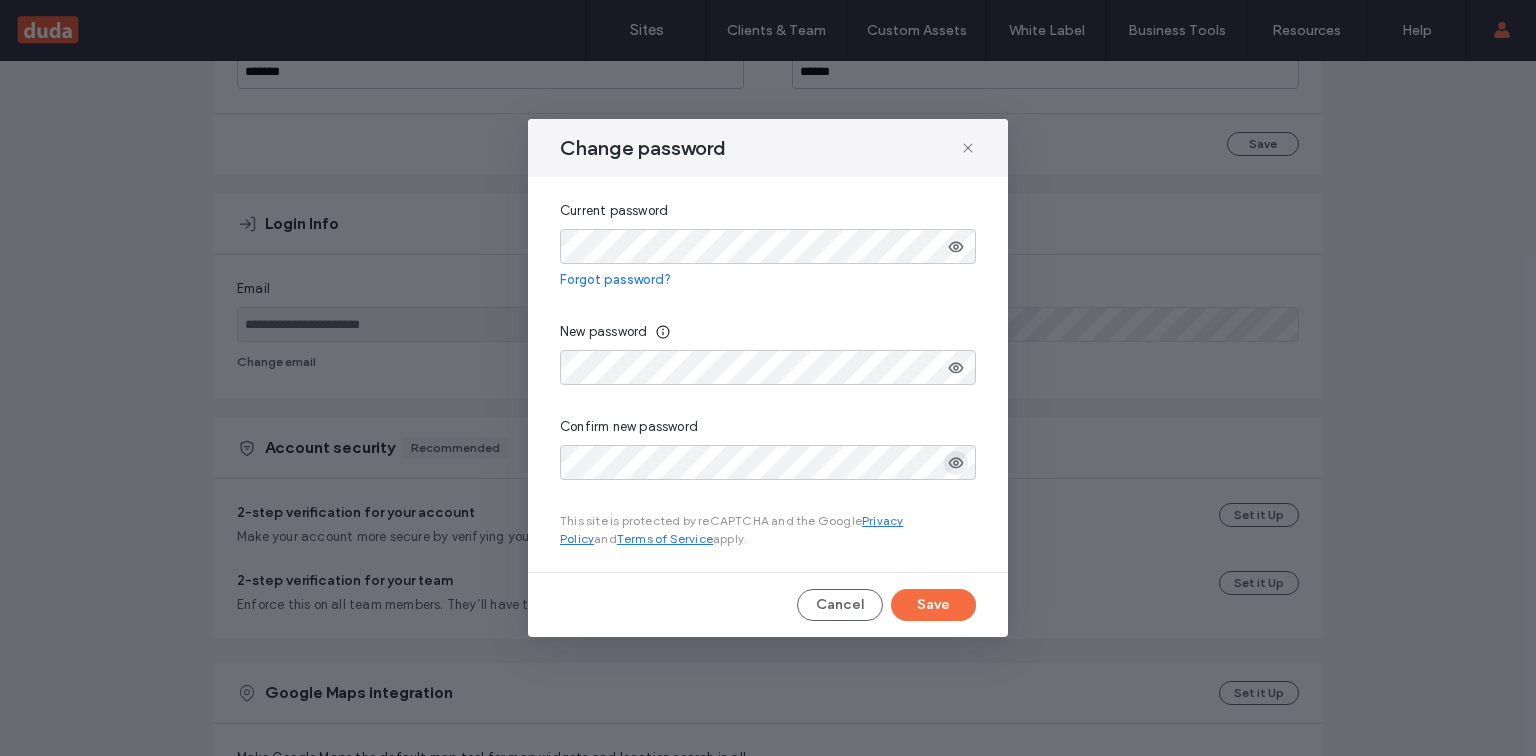 click 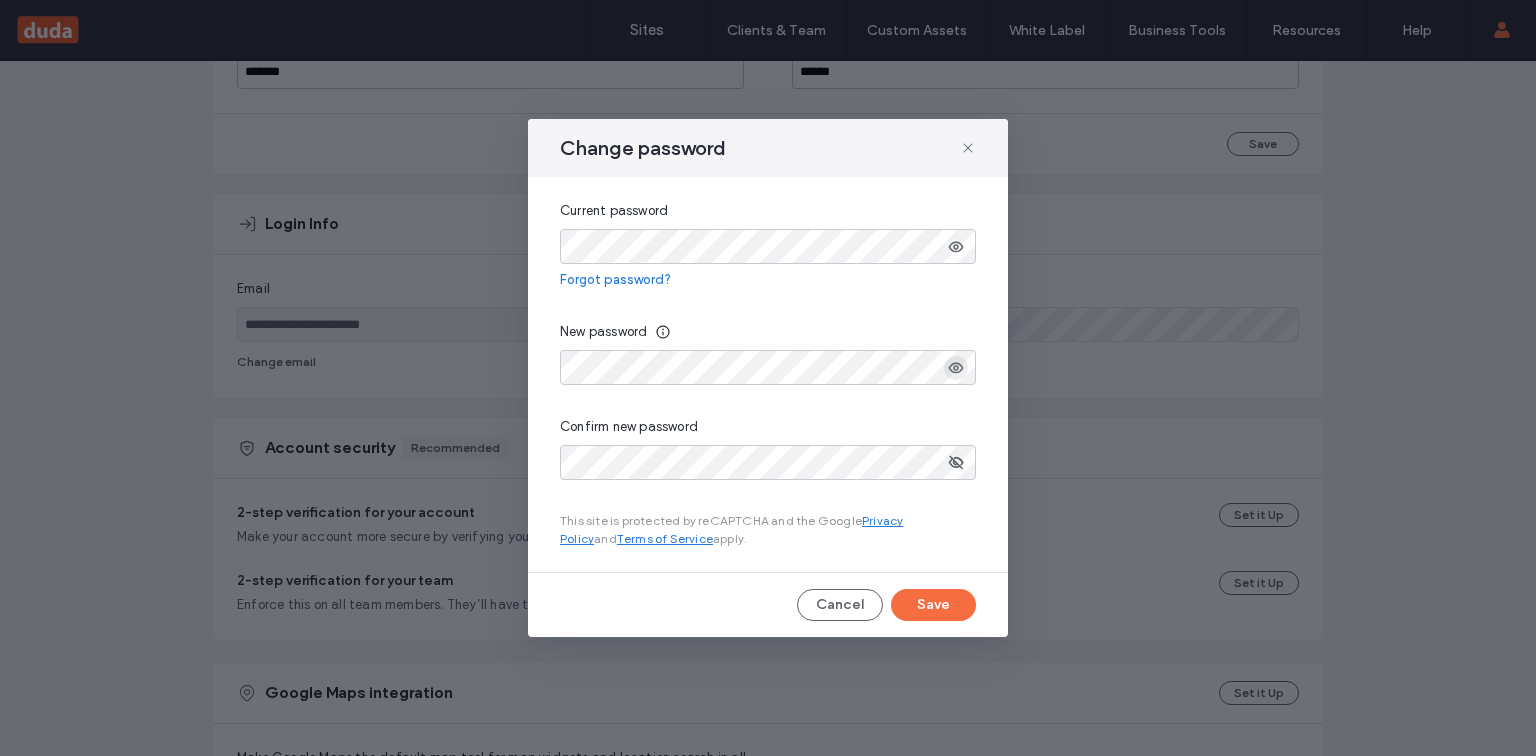 click 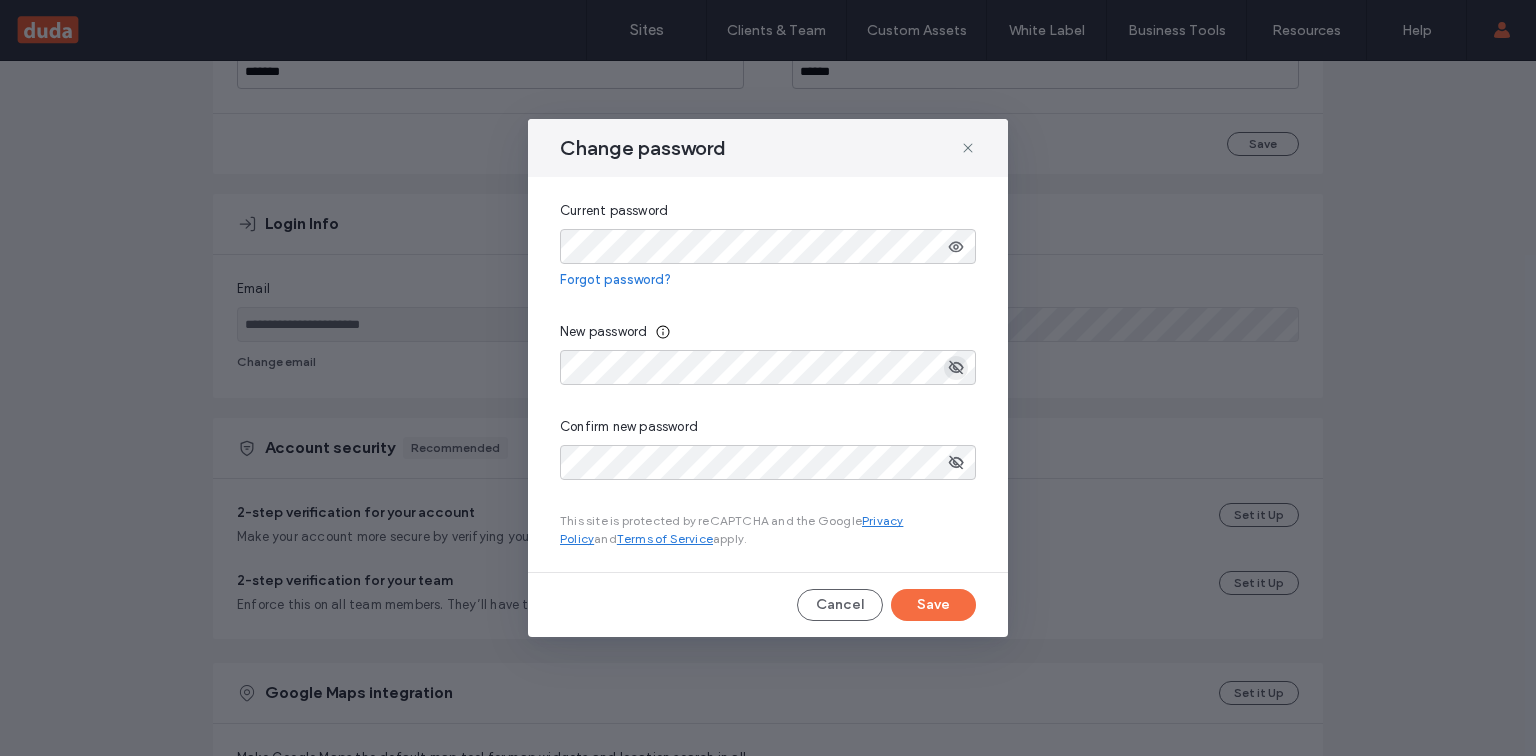 click 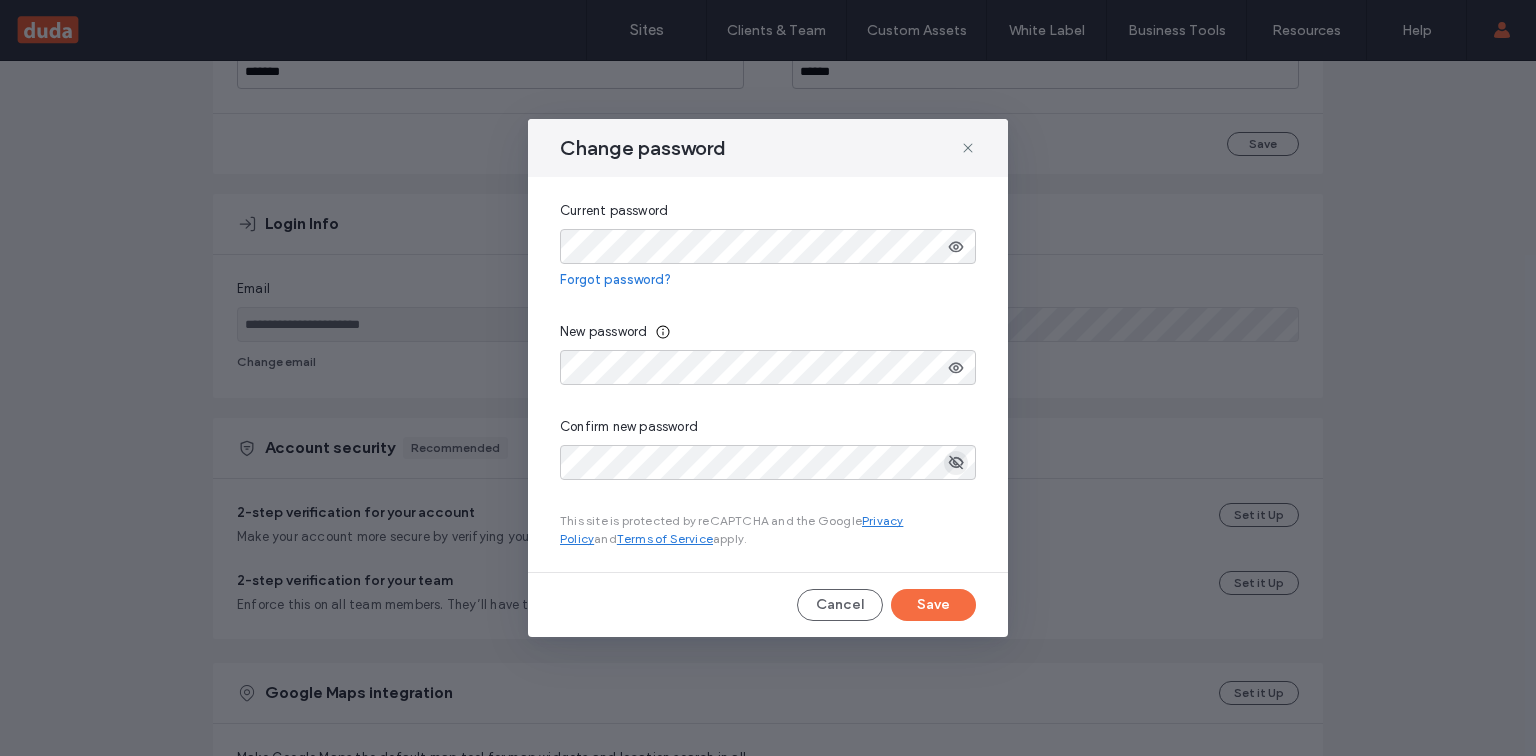 click 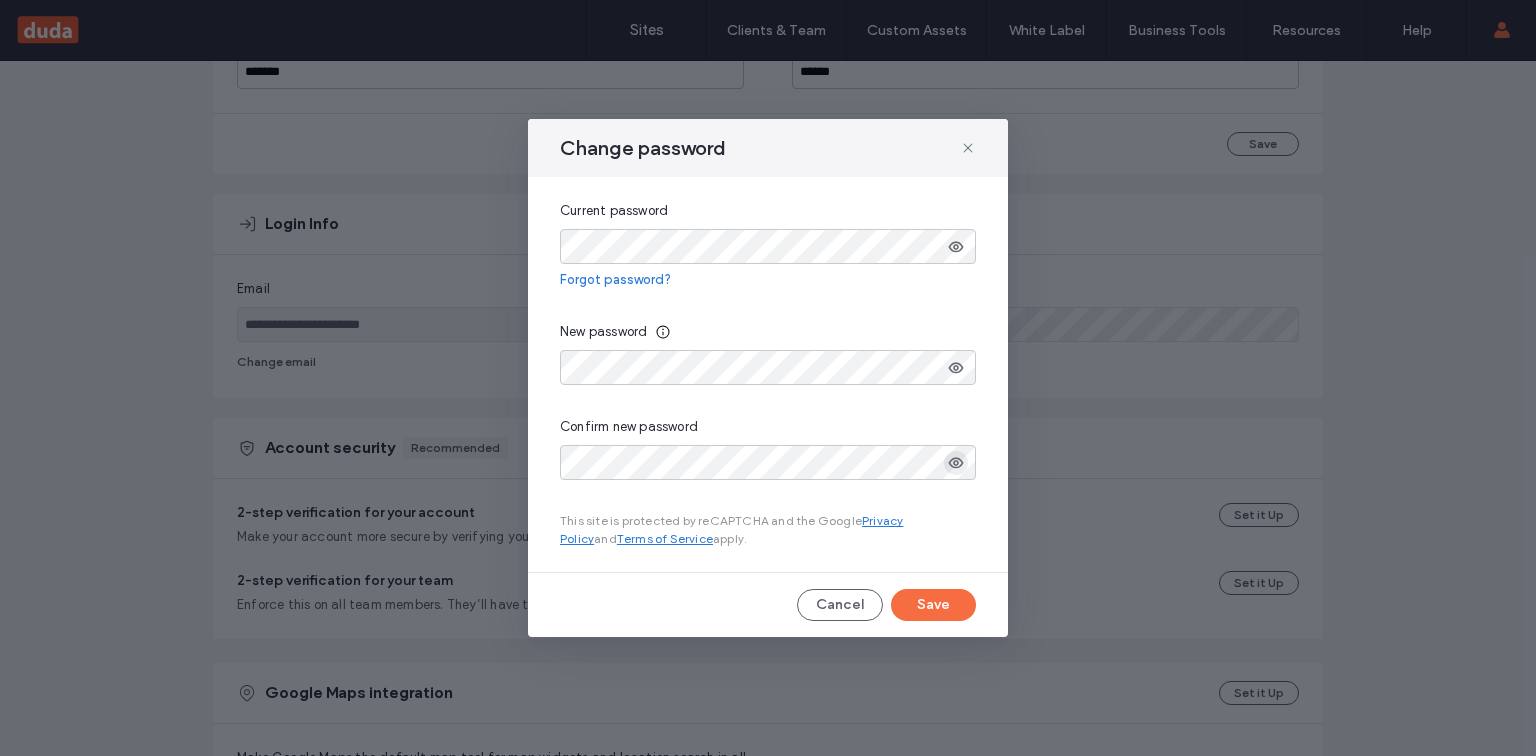 click 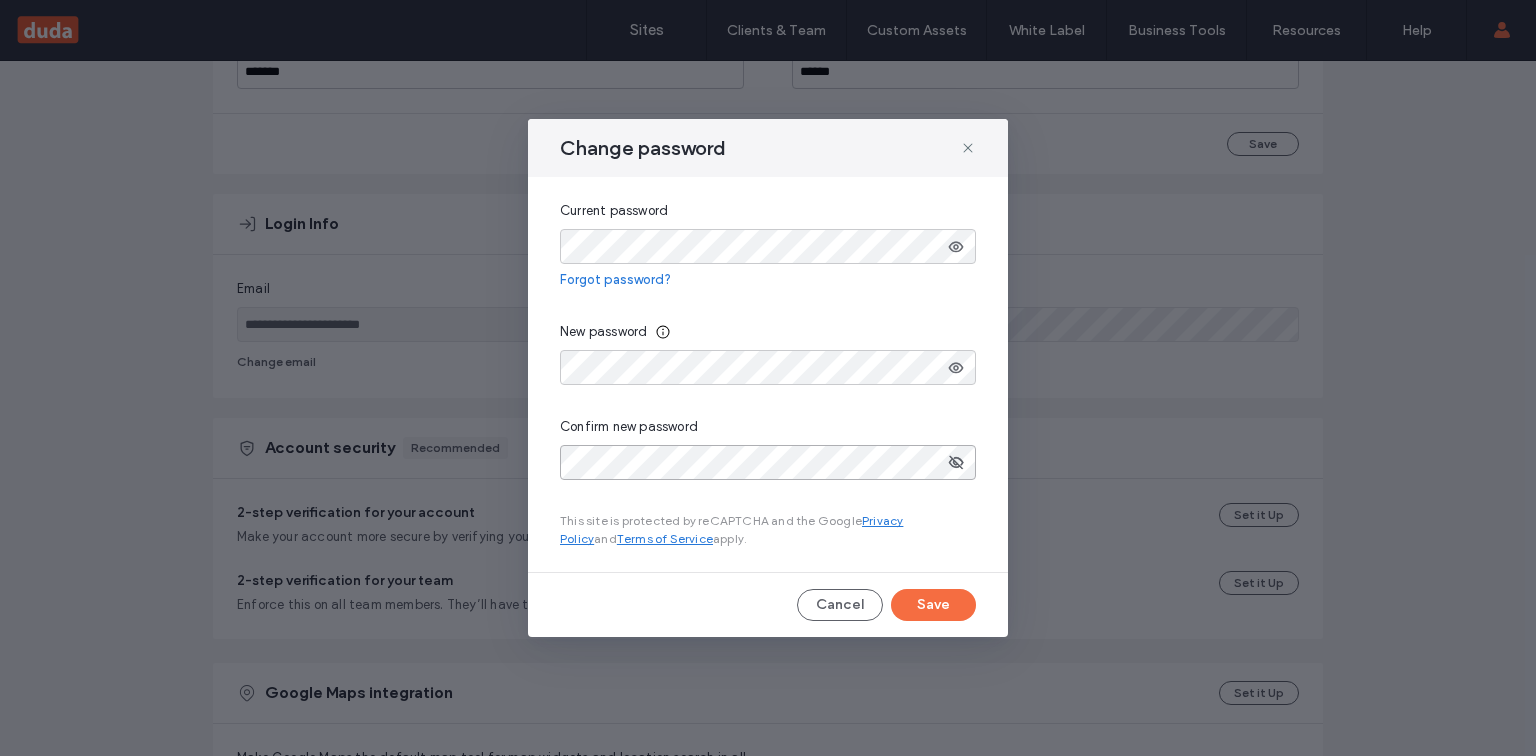 click on "Change password Current password Forgot password? New password Confirm new password This site is protected by reCAPTCHA and the Google  Privacy Policy  and  Terms of Service  apply. Cancel Save" at bounding box center (768, 378) 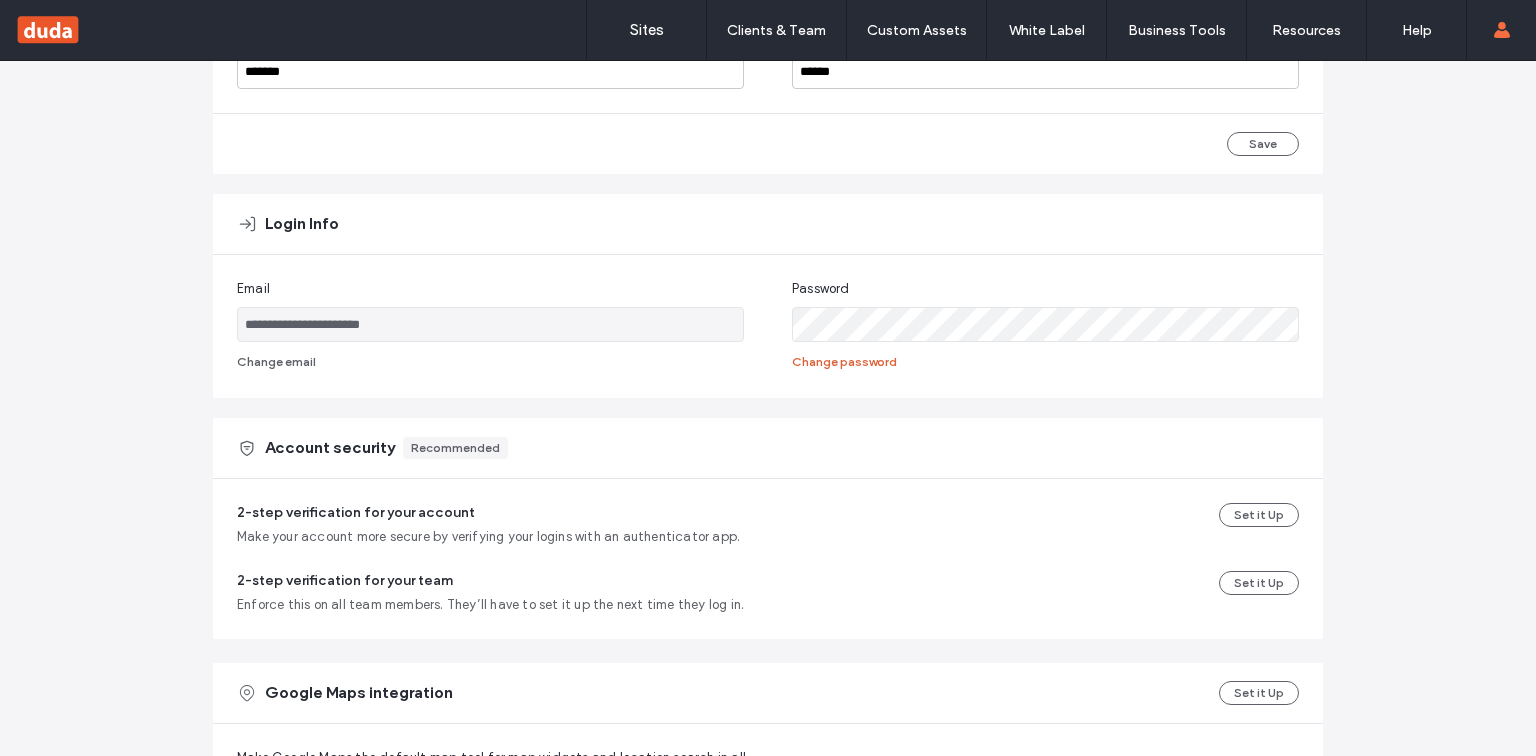 click on "Change password" at bounding box center [844, 362] 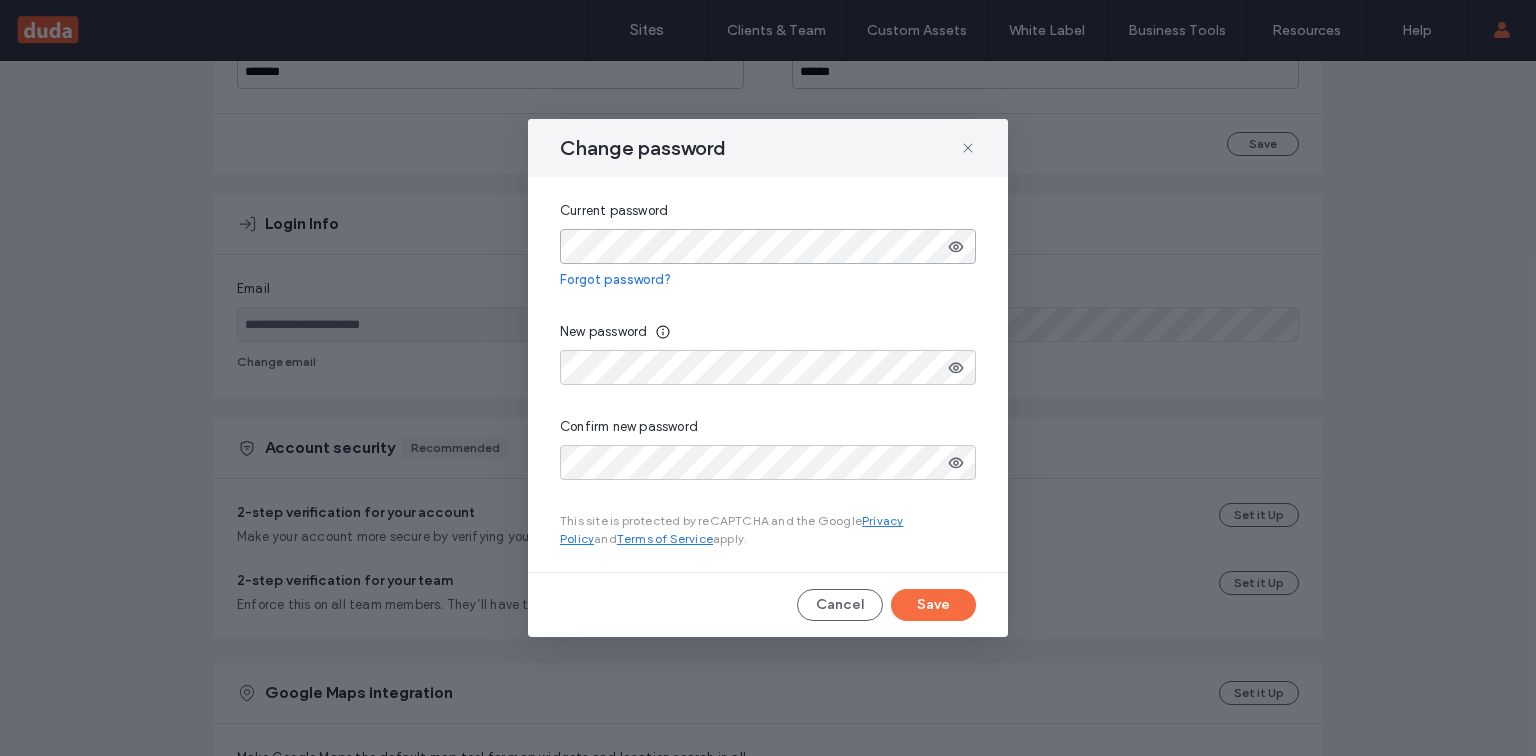 type 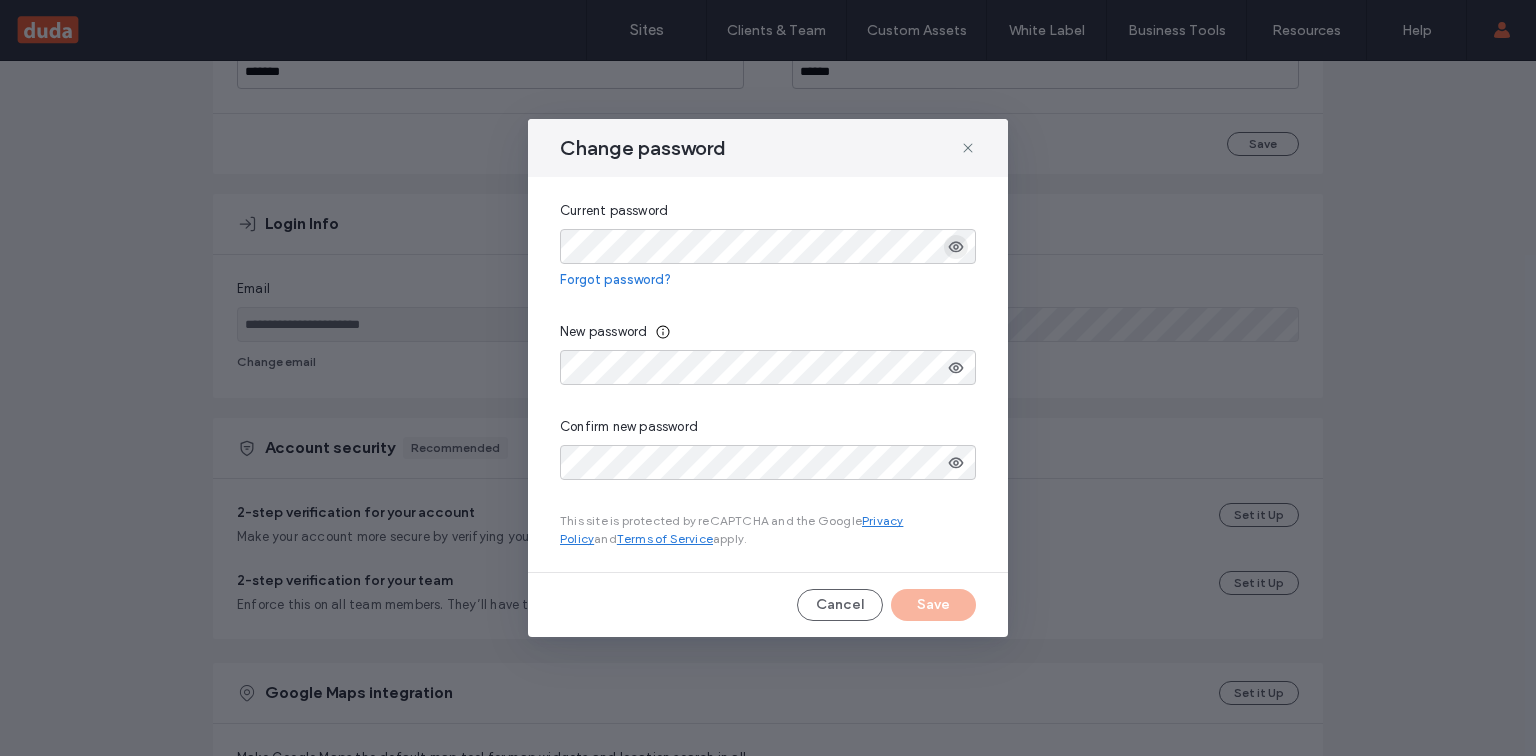 click 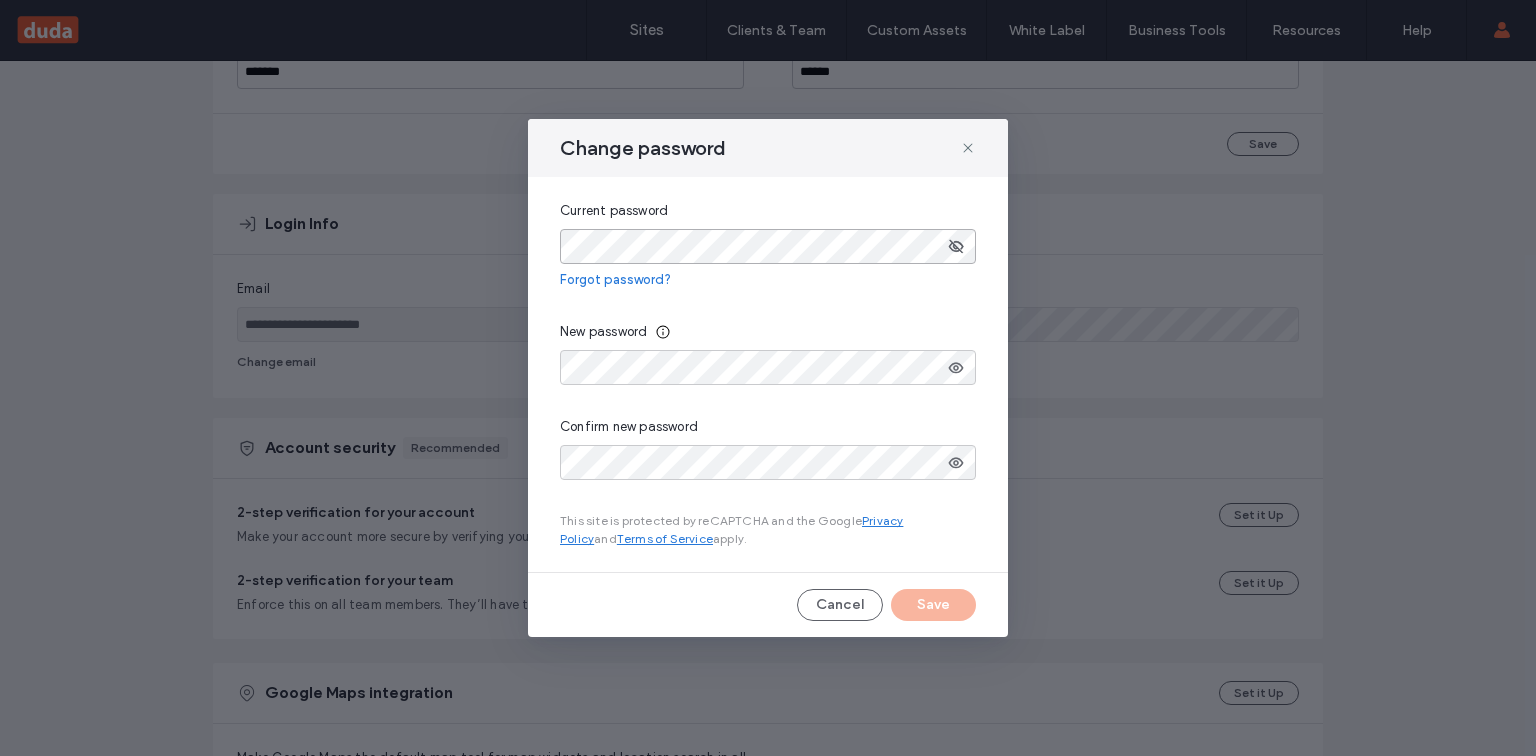 click on "Current password Forgot password? New password Confirm new password This site is protected by reCAPTCHA and the Google  Privacy Policy  and  Terms of Service  apply." at bounding box center (768, 374) 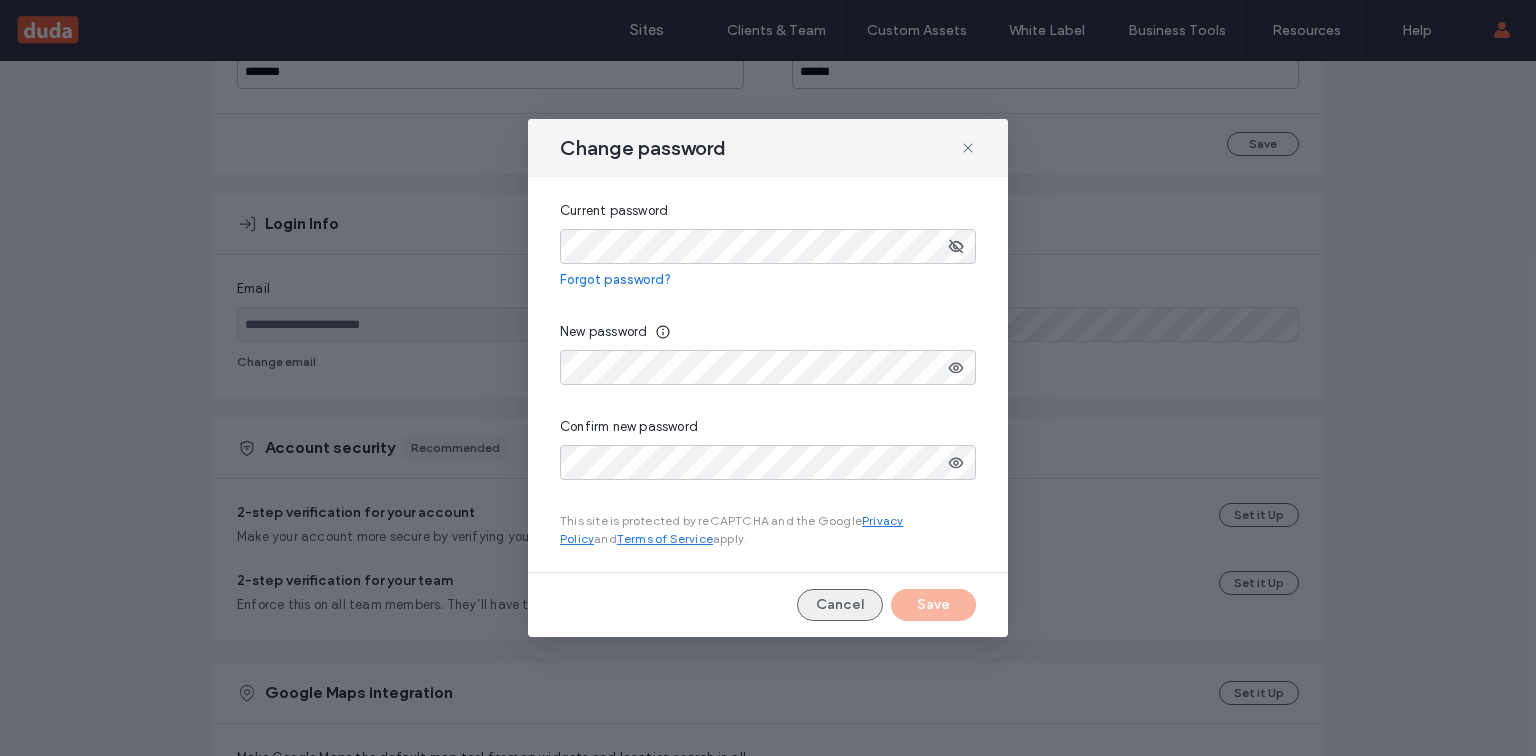 click on "Cancel" at bounding box center [840, 605] 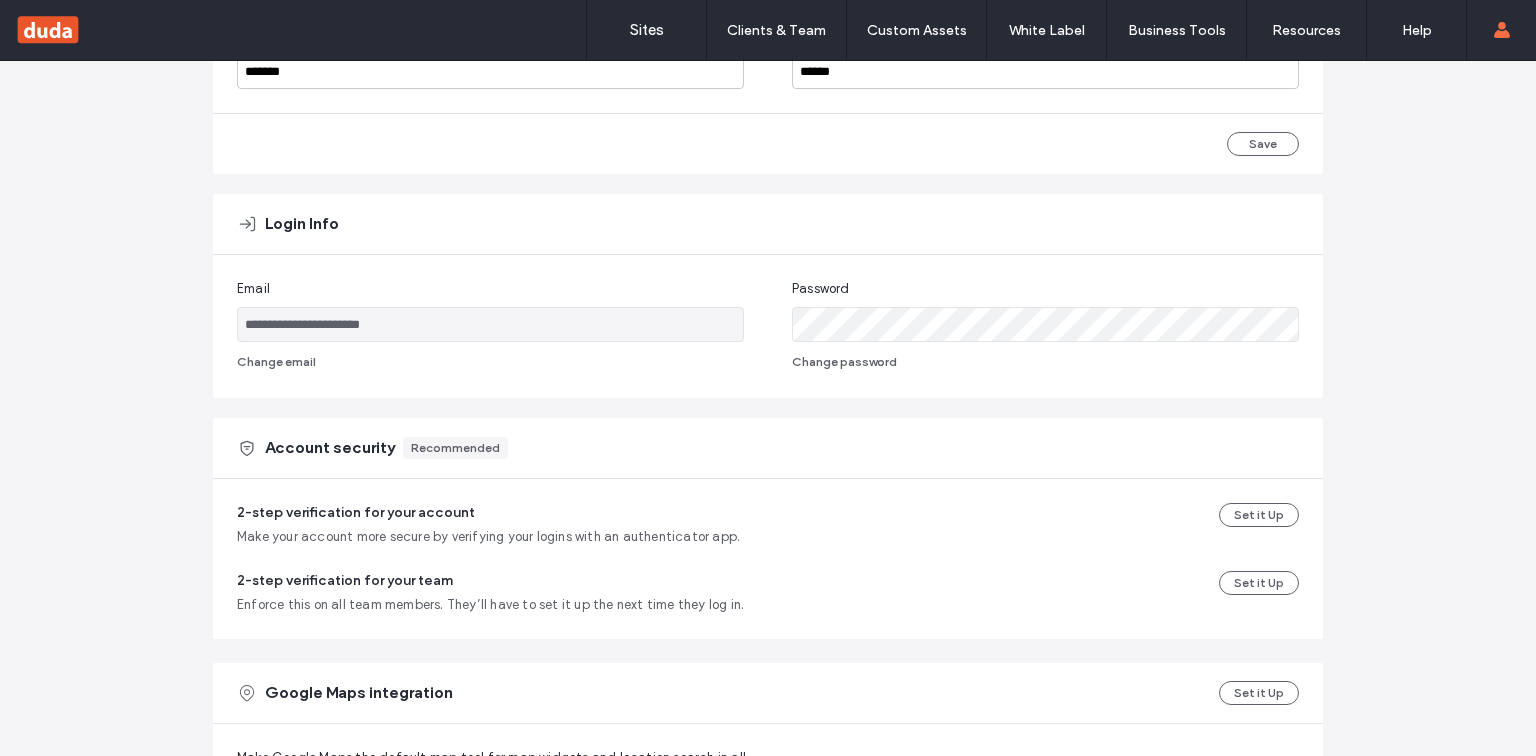 click on "**********" at bounding box center [768, 568] 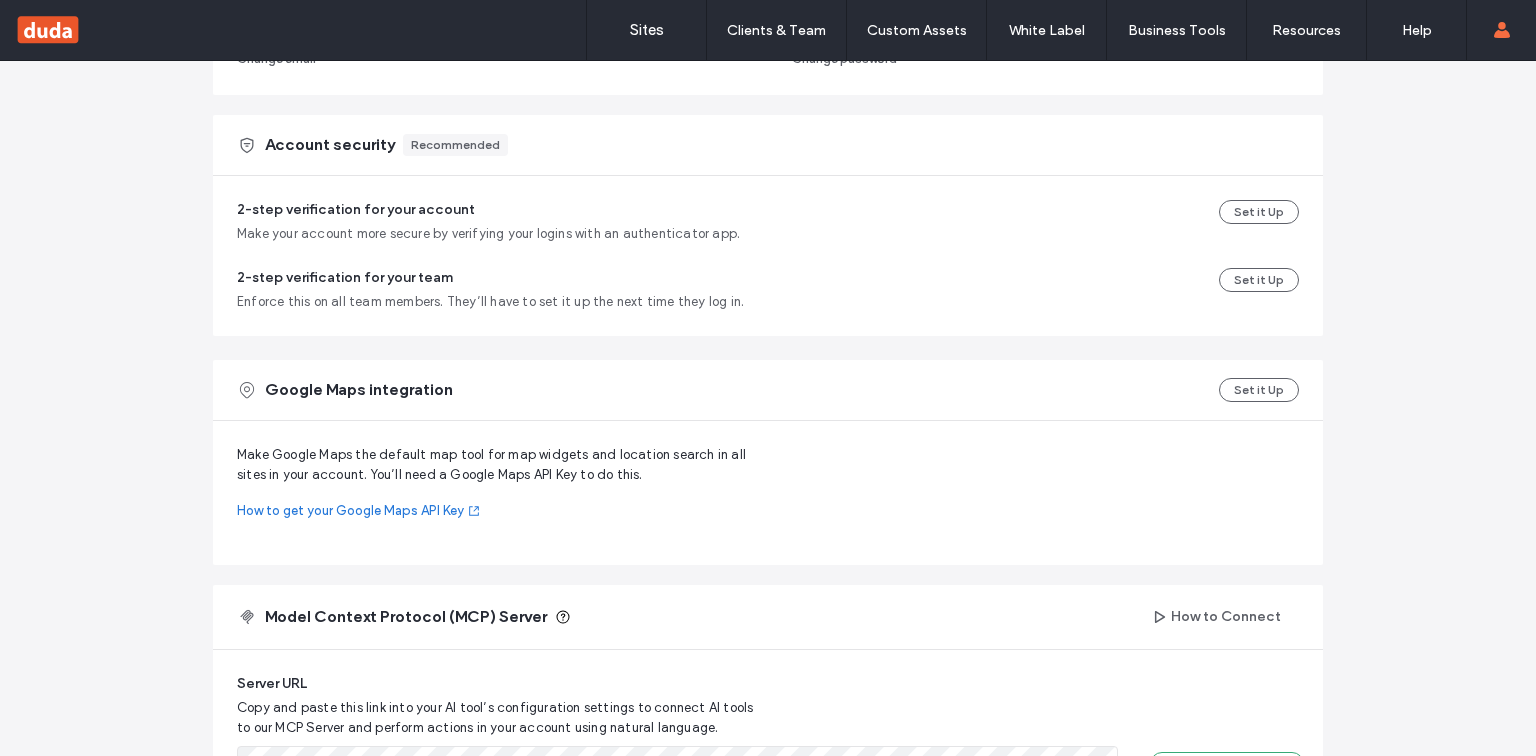 scroll, scrollTop: 560, scrollLeft: 0, axis: vertical 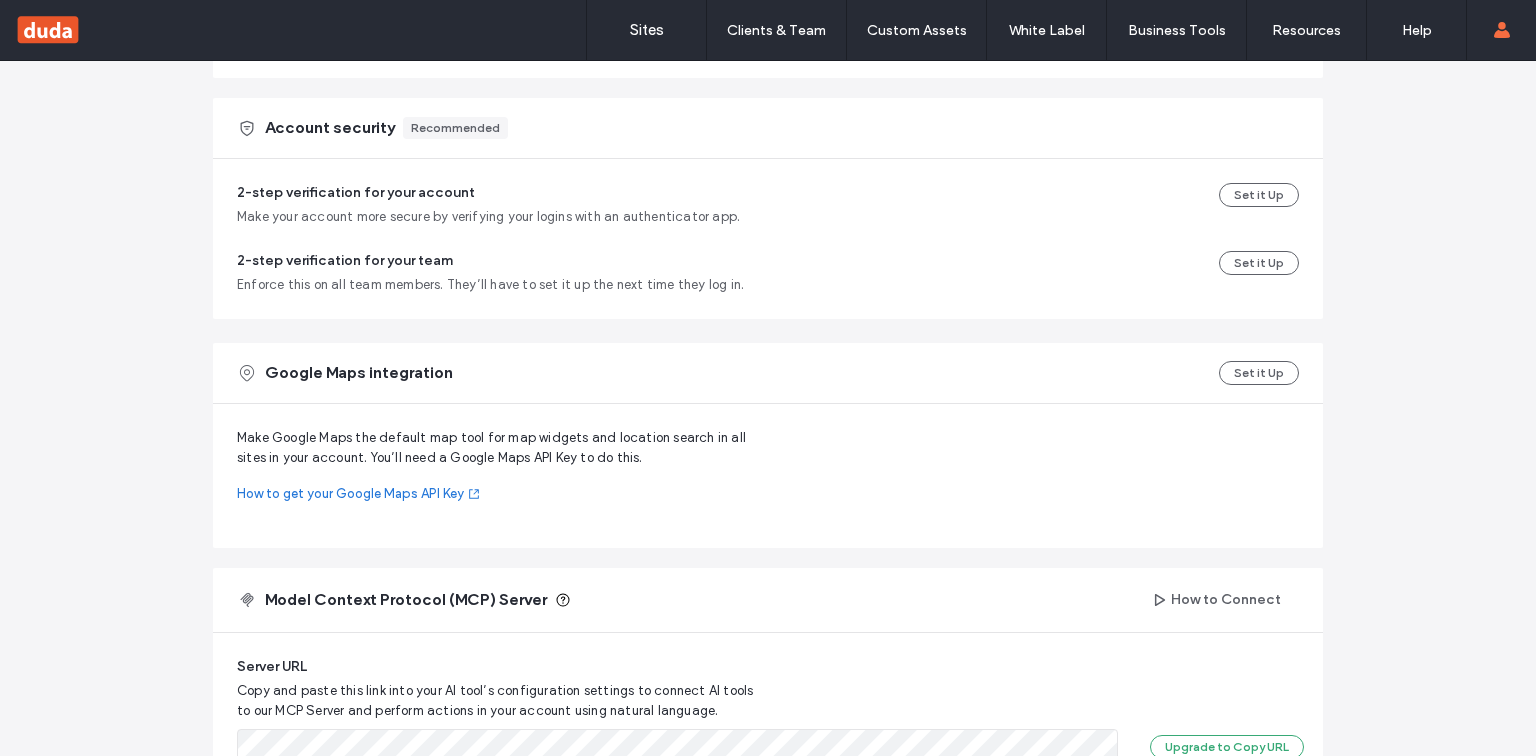 click on "**********" at bounding box center [768, 248] 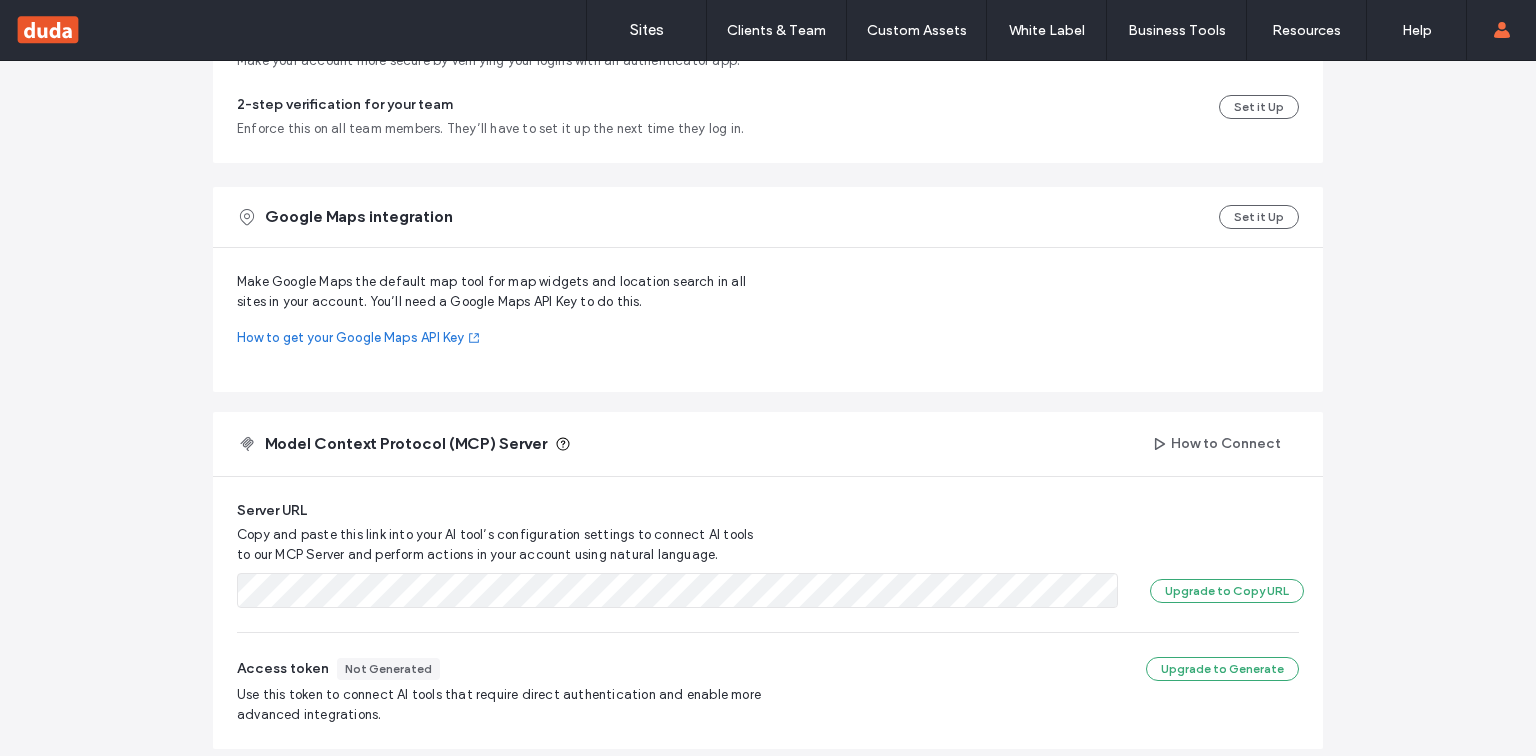 scroll, scrollTop: 798, scrollLeft: 0, axis: vertical 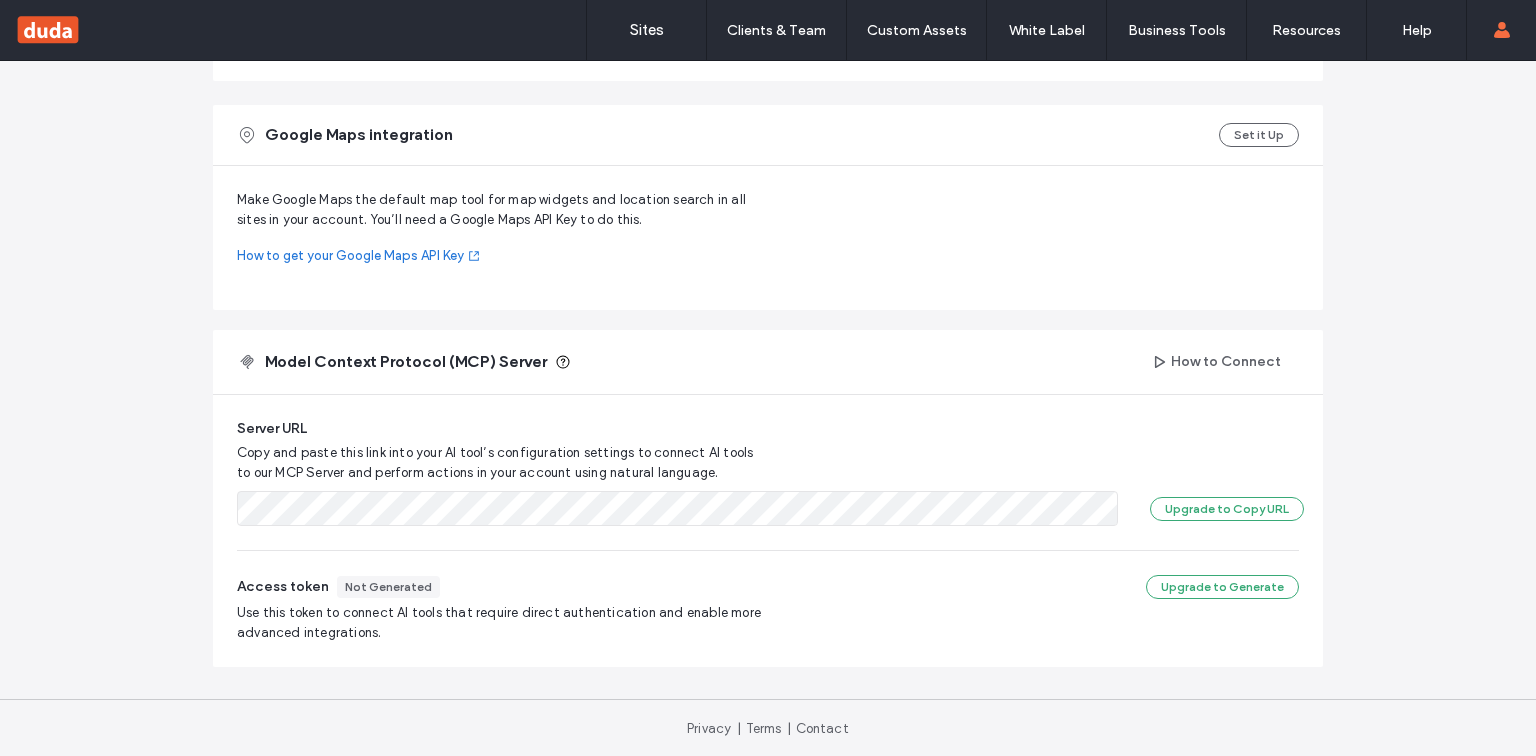 click on "**********" at bounding box center [768, 10] 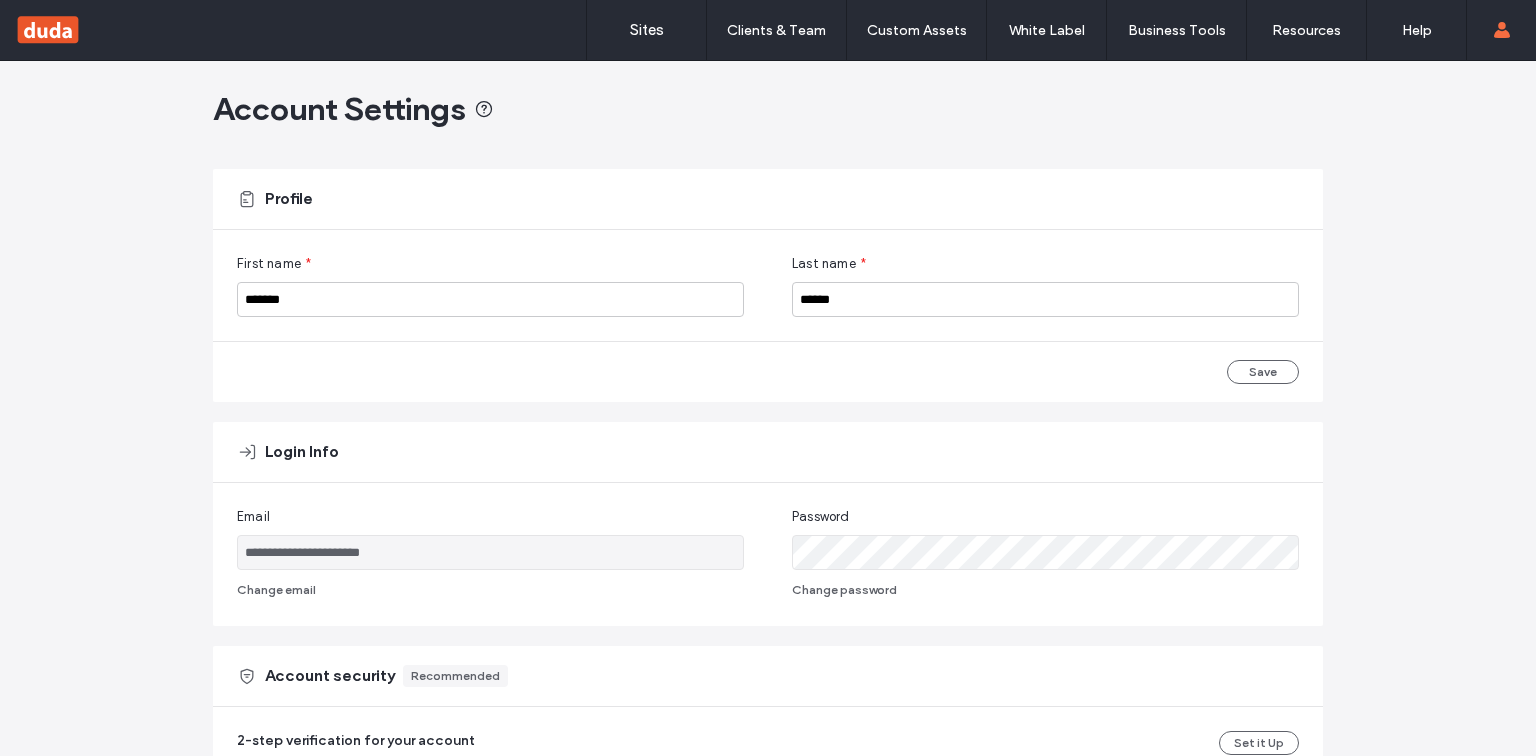 scroll, scrollTop: 0, scrollLeft: 0, axis: both 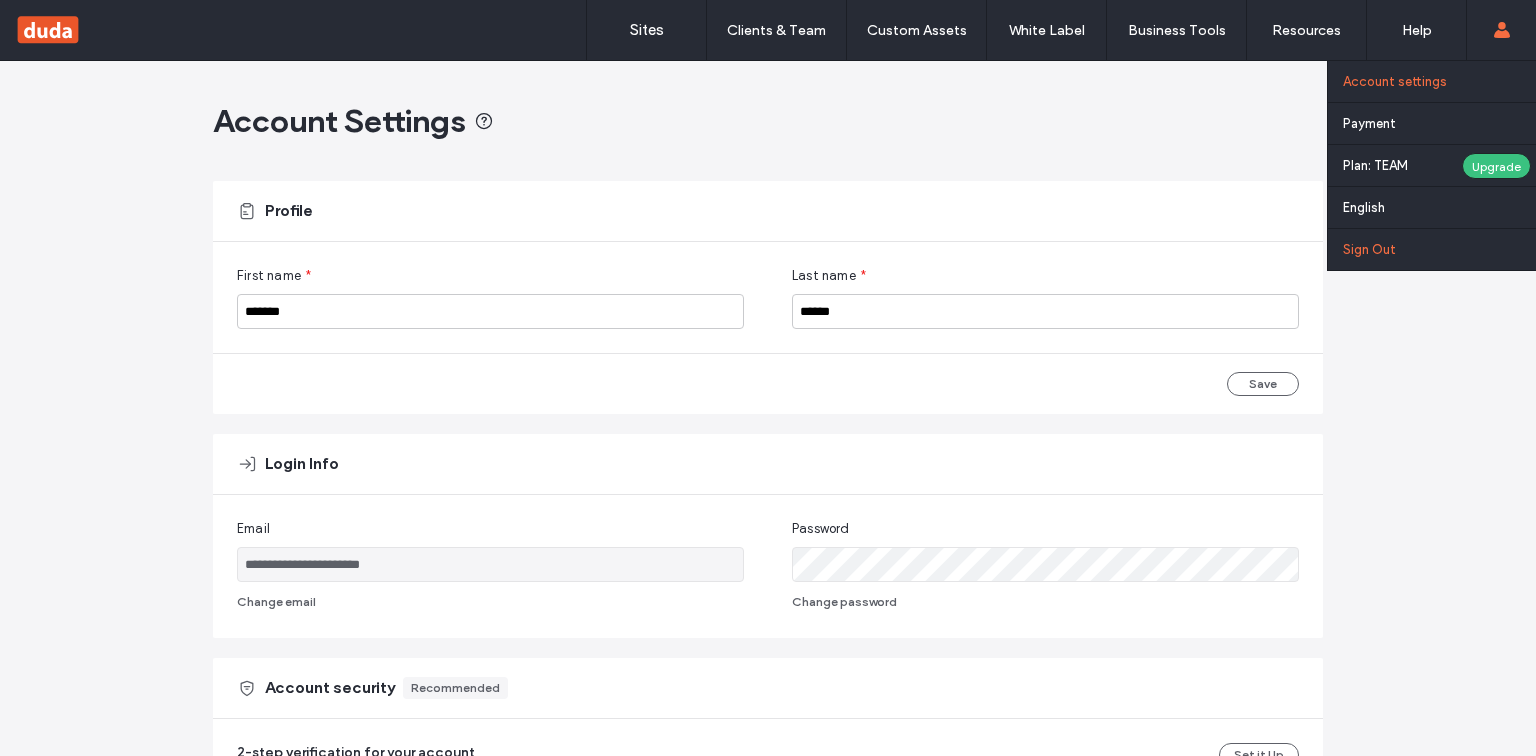 click on "Sign Out" at bounding box center [1439, 249] 